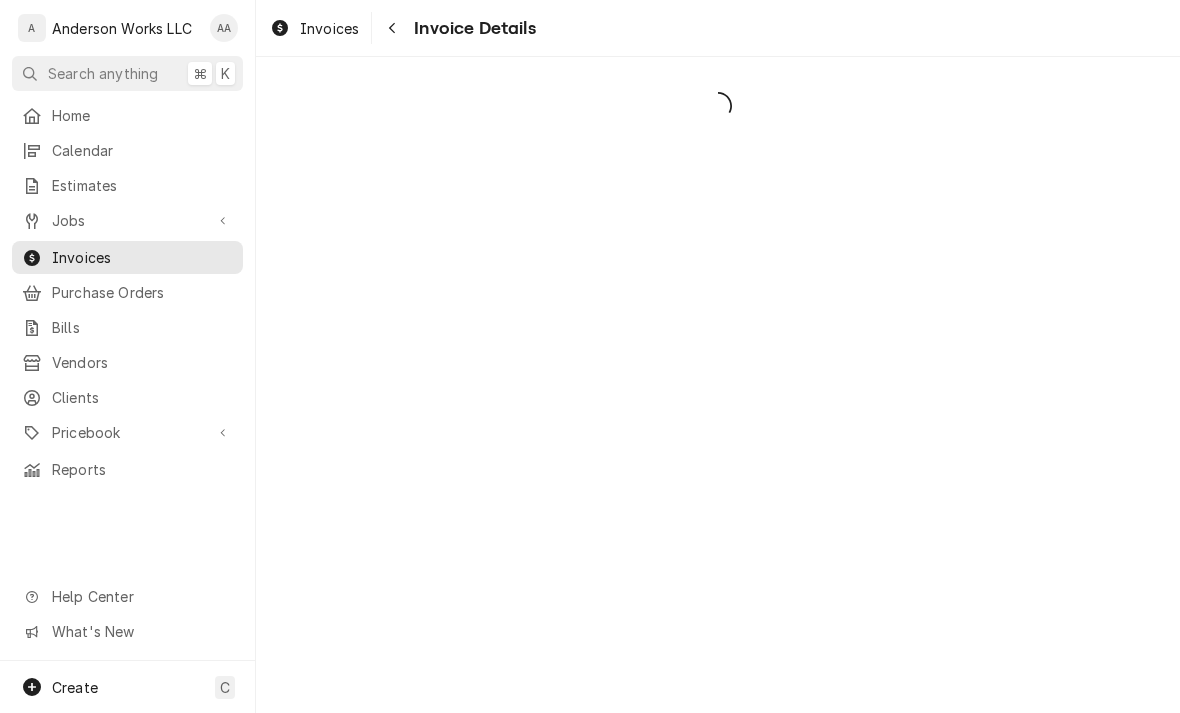 scroll, scrollTop: 0, scrollLeft: 0, axis: both 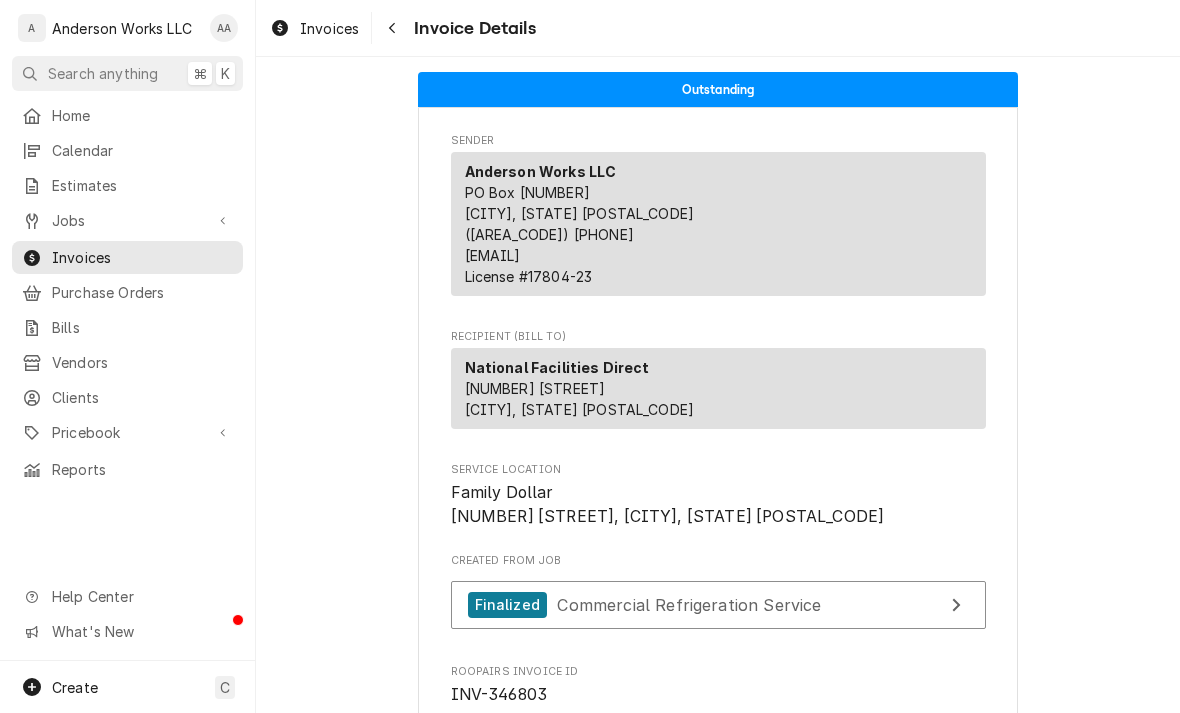 click on "Jobs" at bounding box center [127, 220] 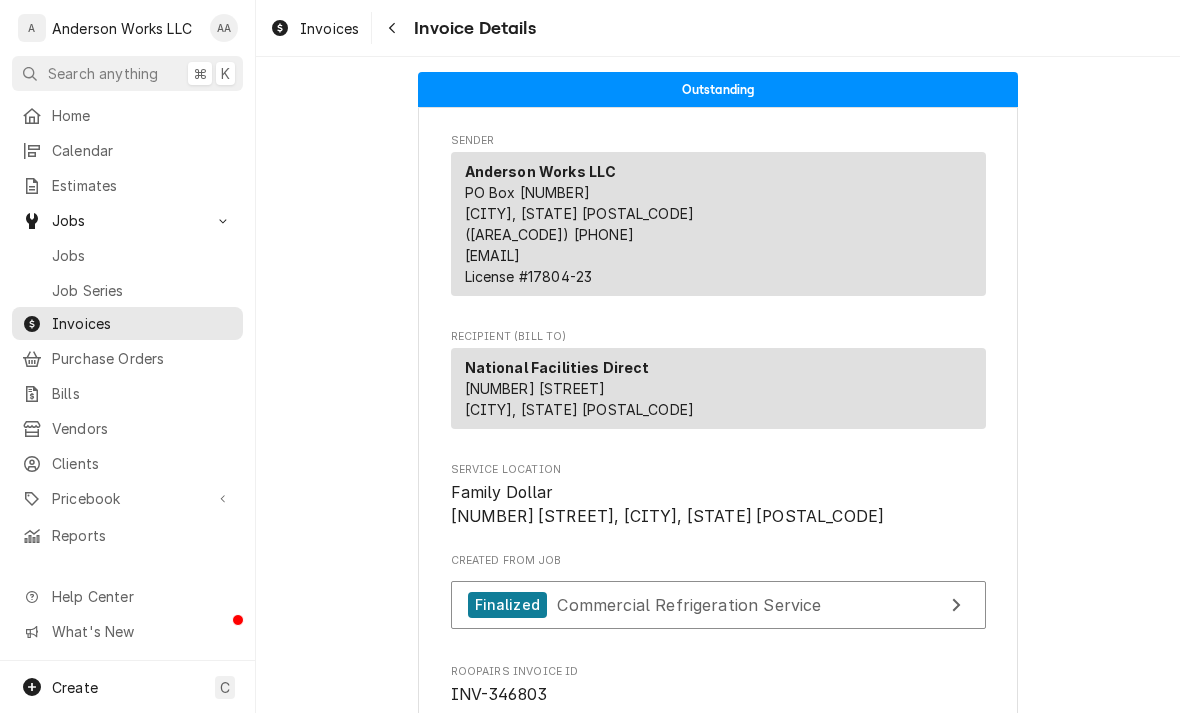 click on "Jobs" at bounding box center (142, 255) 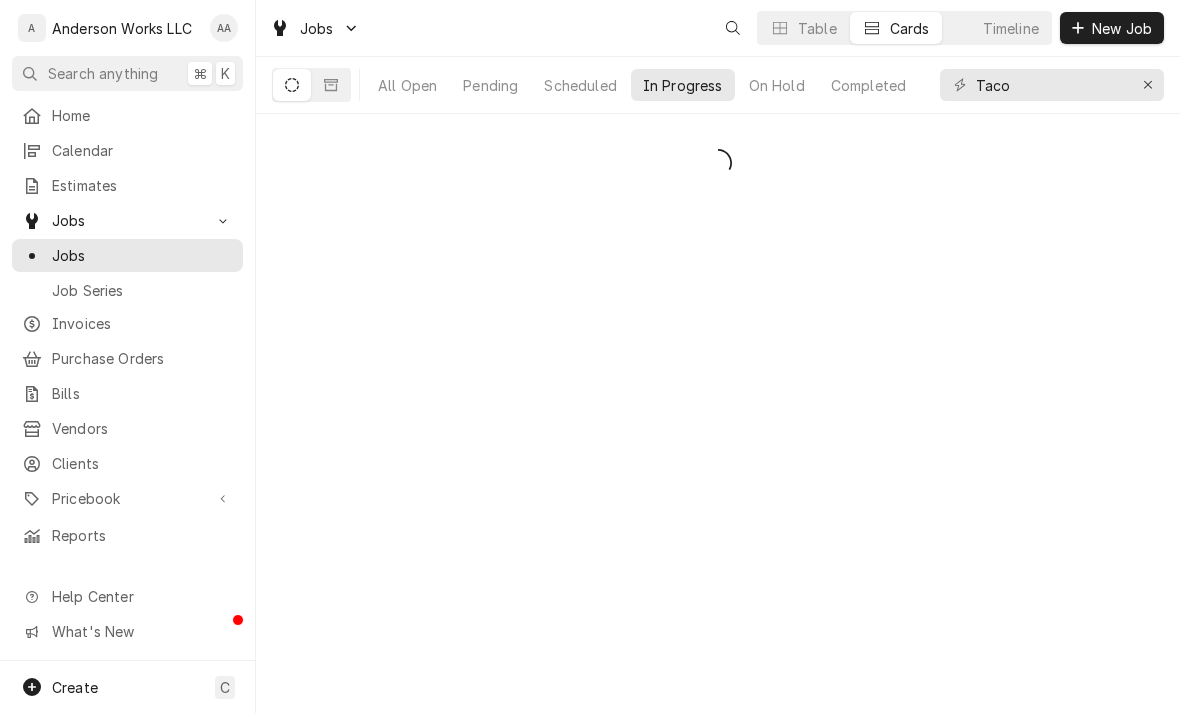 scroll, scrollTop: 0, scrollLeft: 0, axis: both 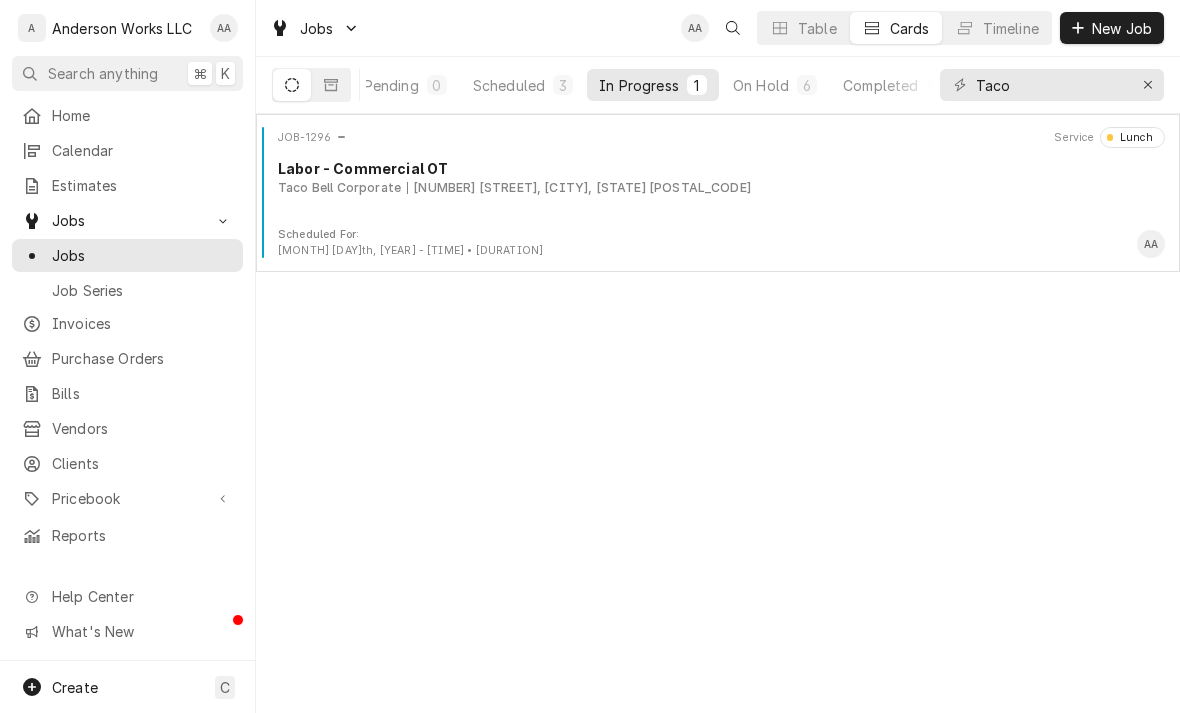 click on "On Hold 6" at bounding box center [775, 85] 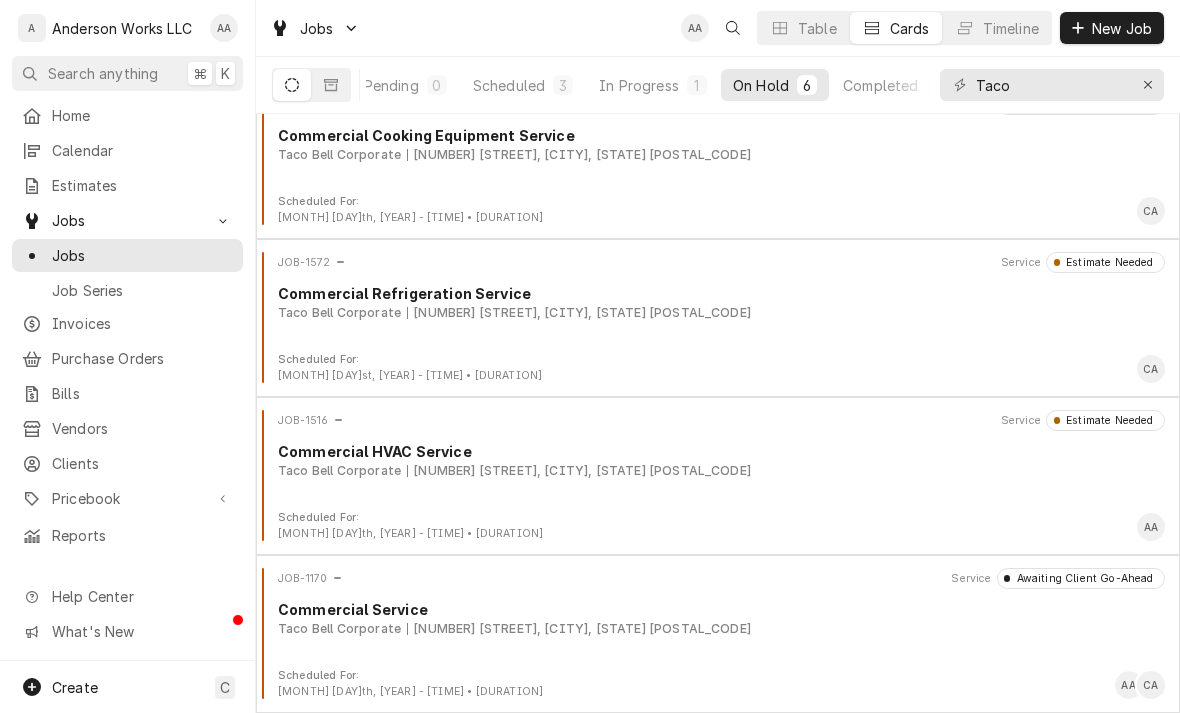 scroll, scrollTop: 349, scrollLeft: 0, axis: vertical 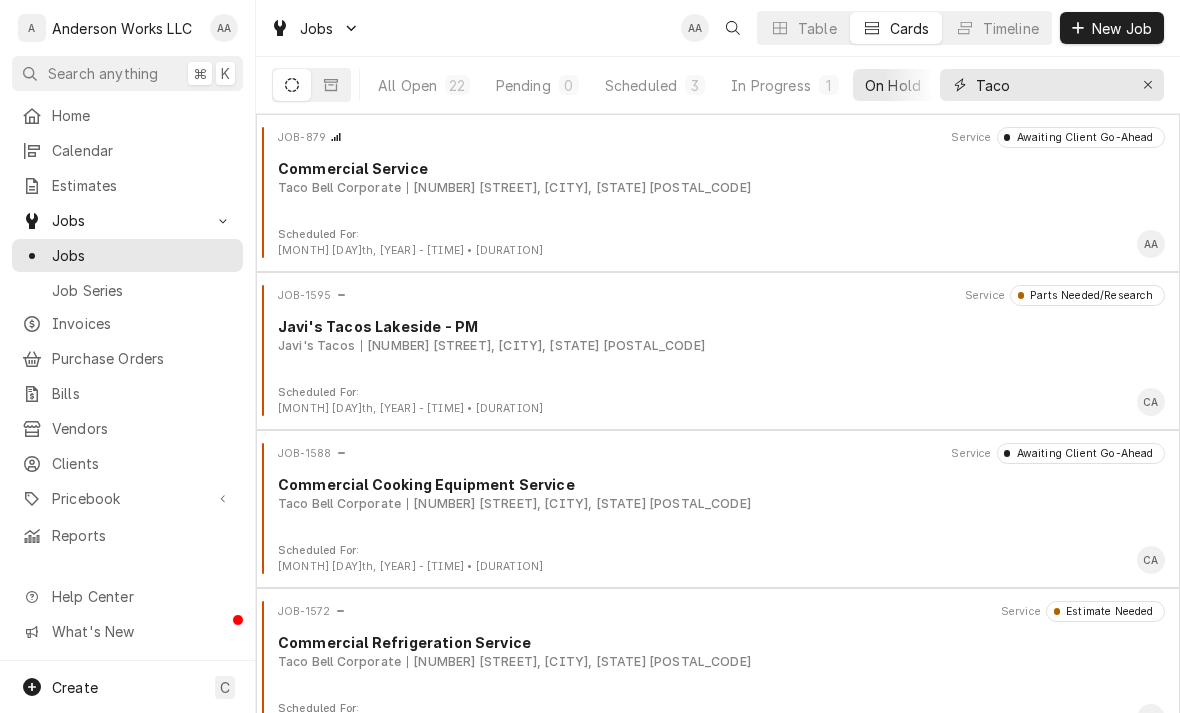 click on "Taco" at bounding box center [1051, 85] 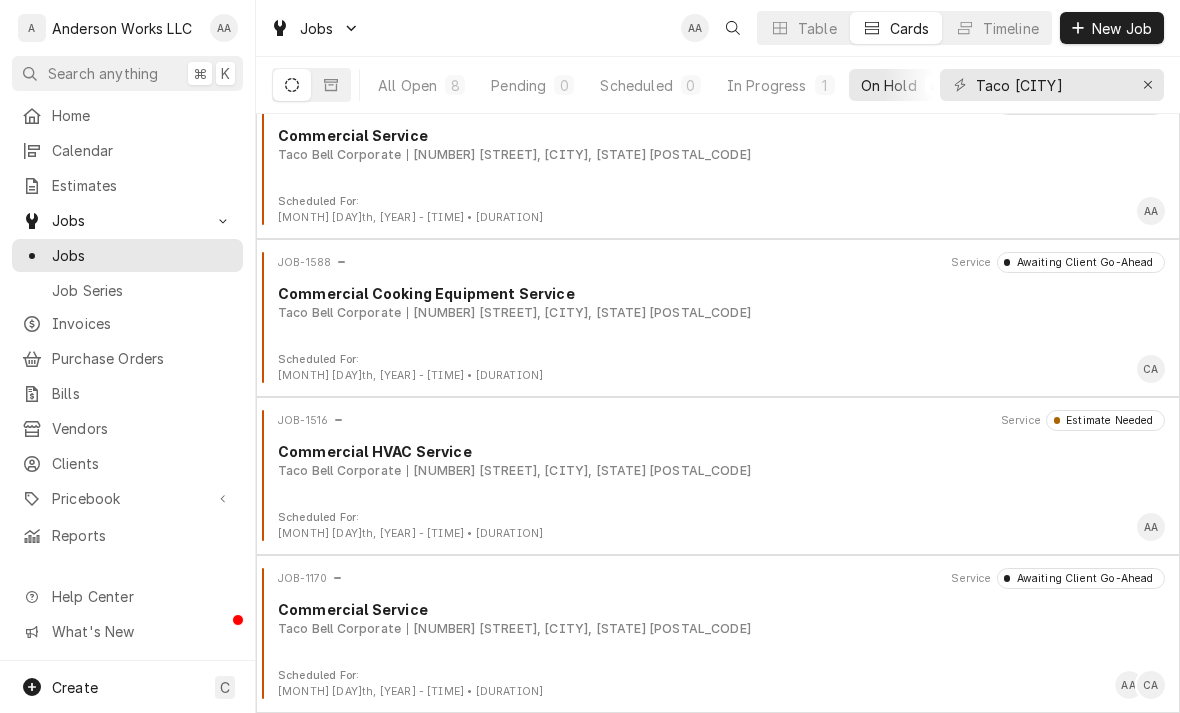 scroll, scrollTop: 33, scrollLeft: 0, axis: vertical 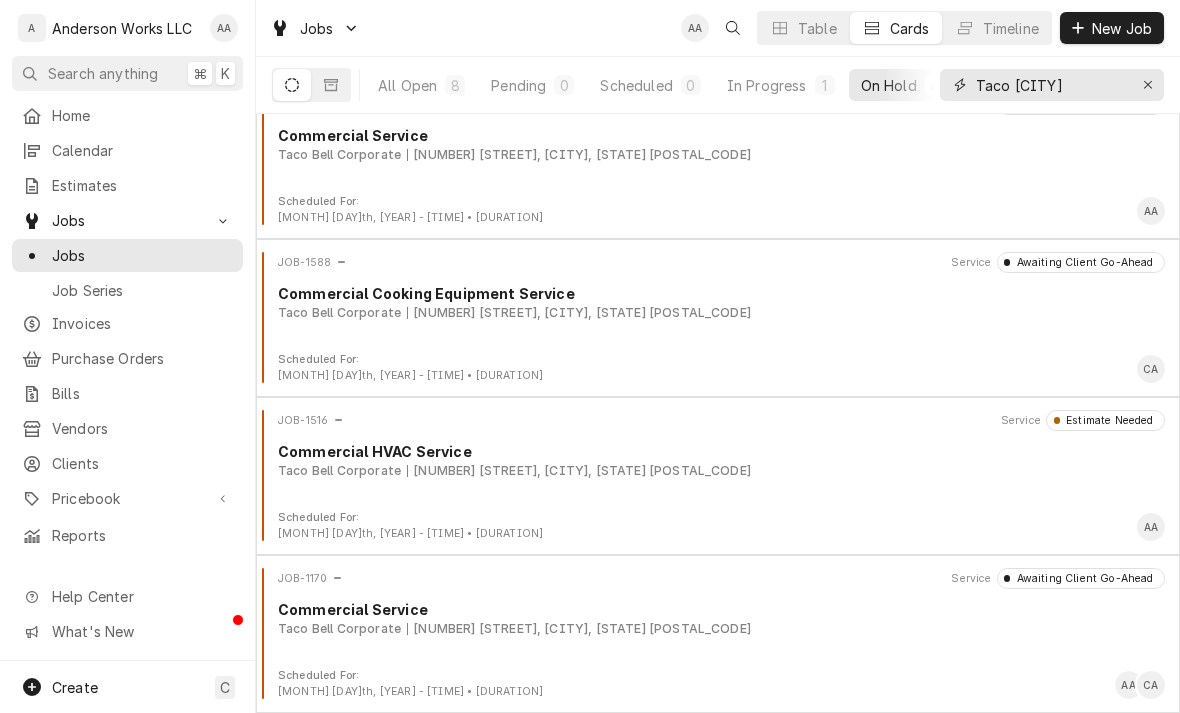 type on "Taco plattsmouth" 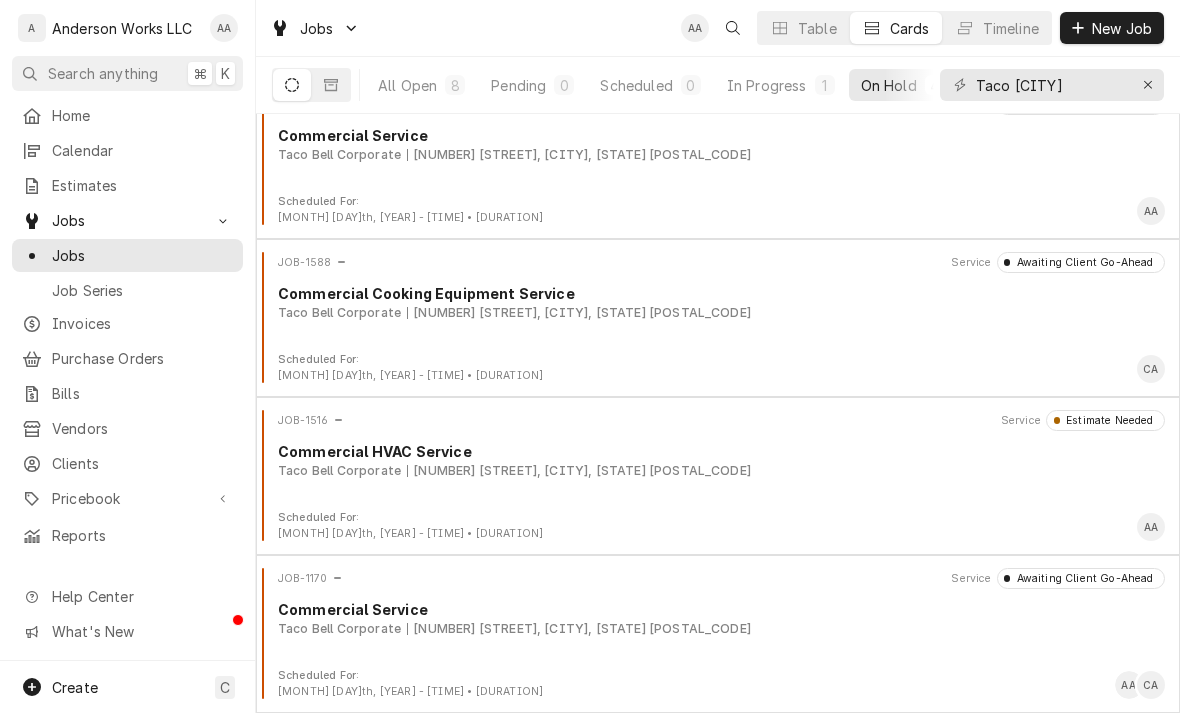 click on "In Progress" at bounding box center [767, 85] 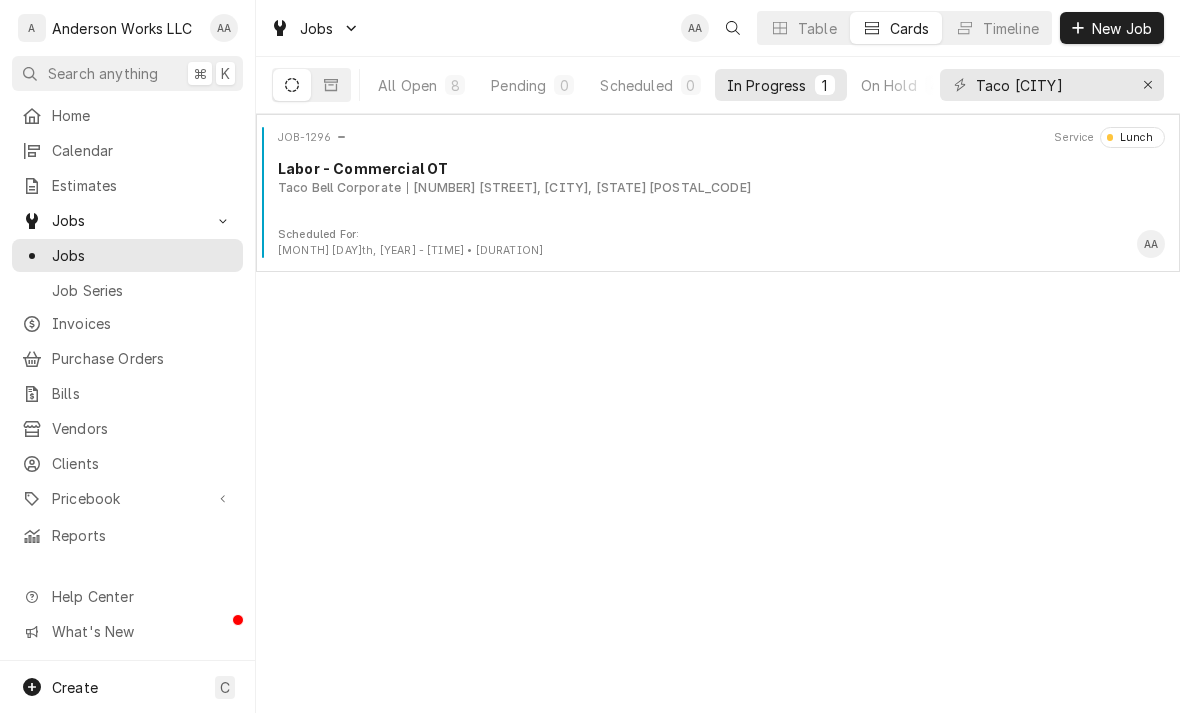 scroll, scrollTop: 0, scrollLeft: 0, axis: both 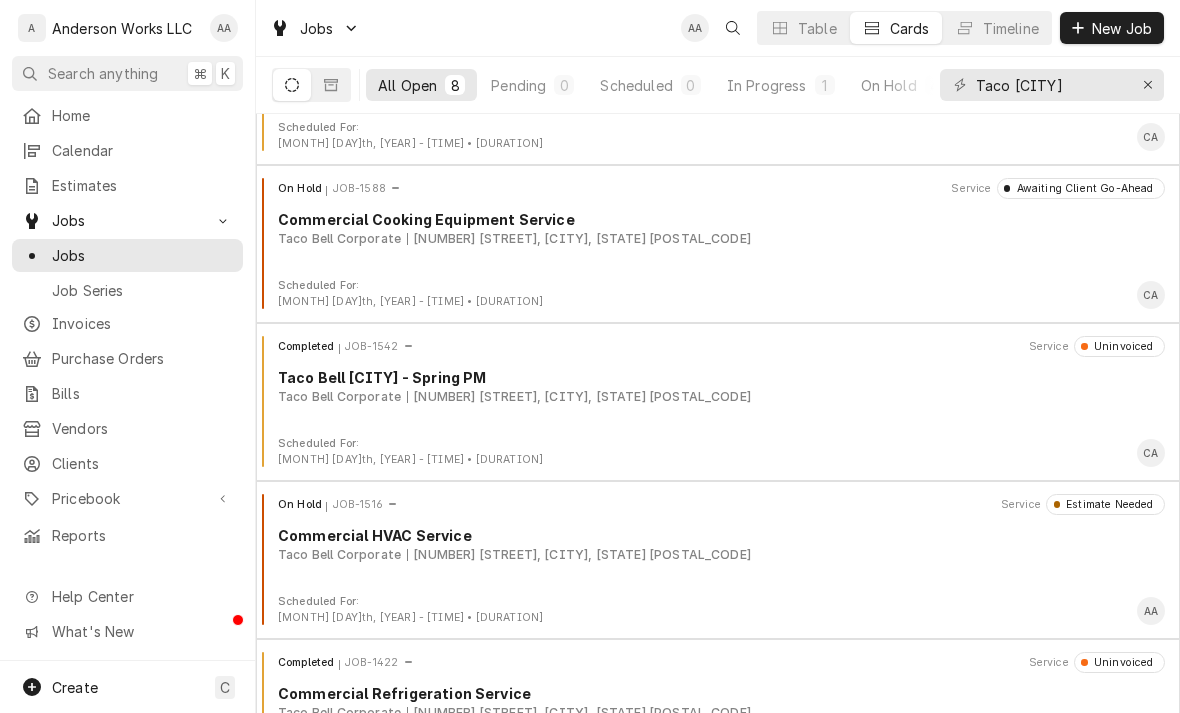 click on "On Hold JOB-1588 Service Awaiting Client Go-Ahead Commercial Cooking Equipment Service Taco Bell Corporate 2412 8th Ave, Plattsmouth, NE 68048" at bounding box center (718, 228) 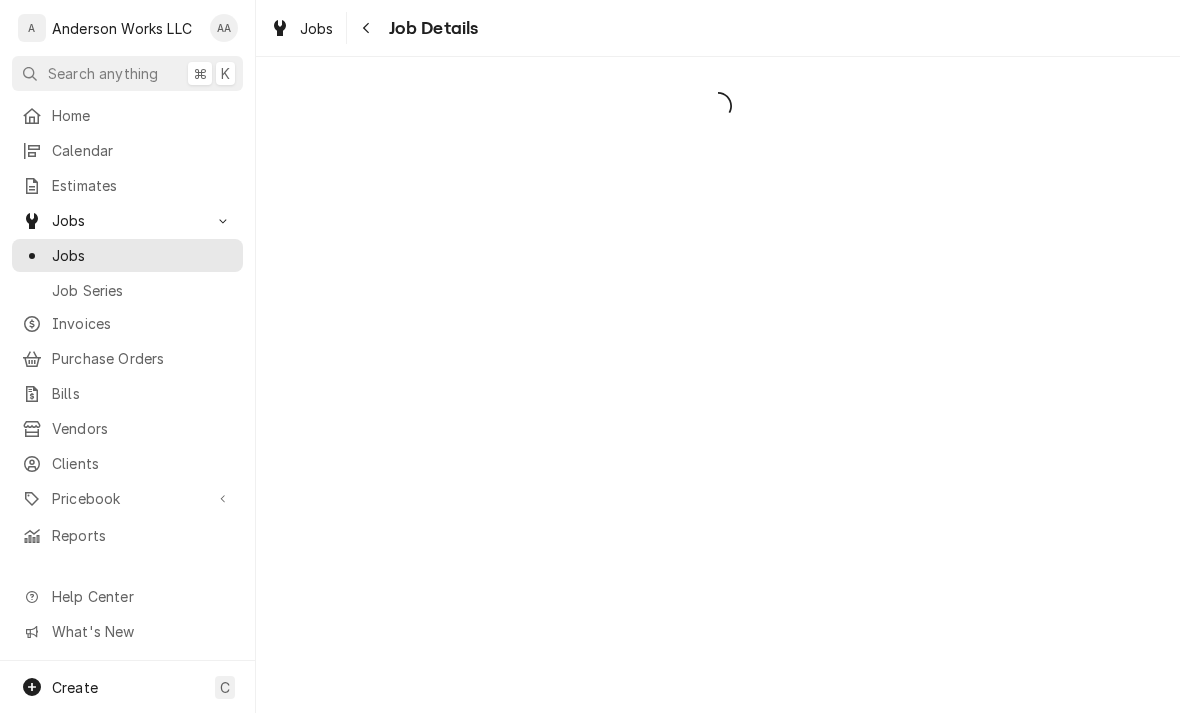 scroll, scrollTop: 0, scrollLeft: 0, axis: both 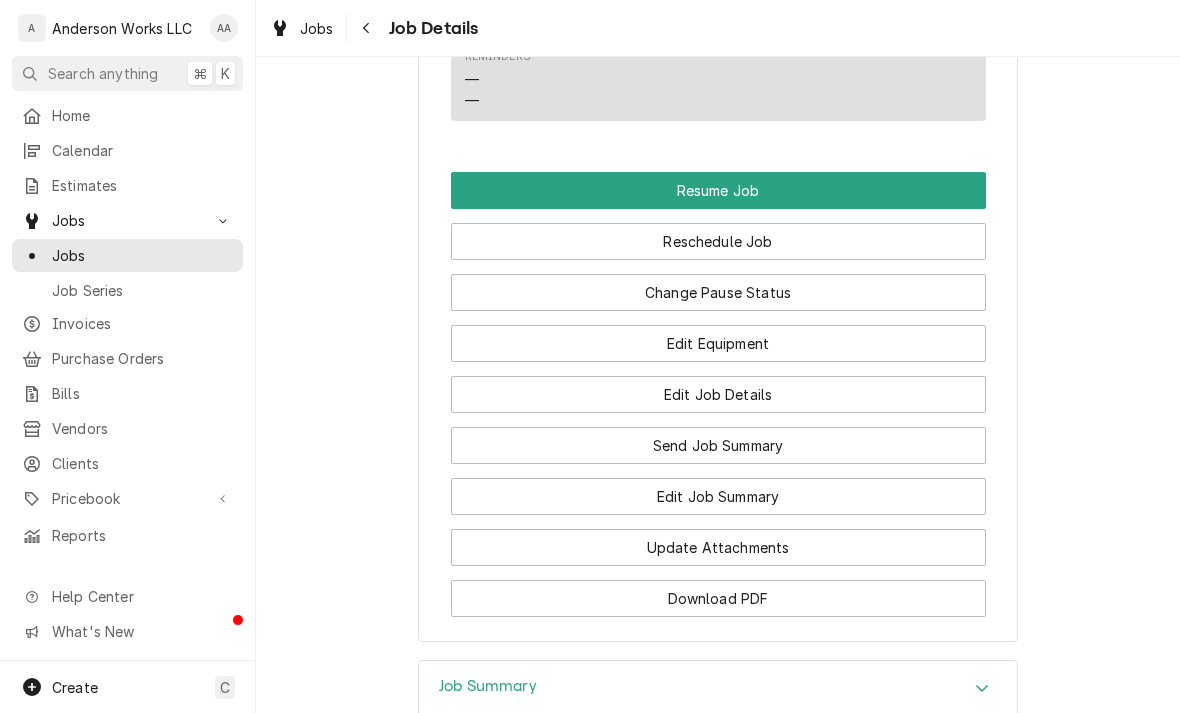 click on "Edit Equipment" at bounding box center (718, 343) 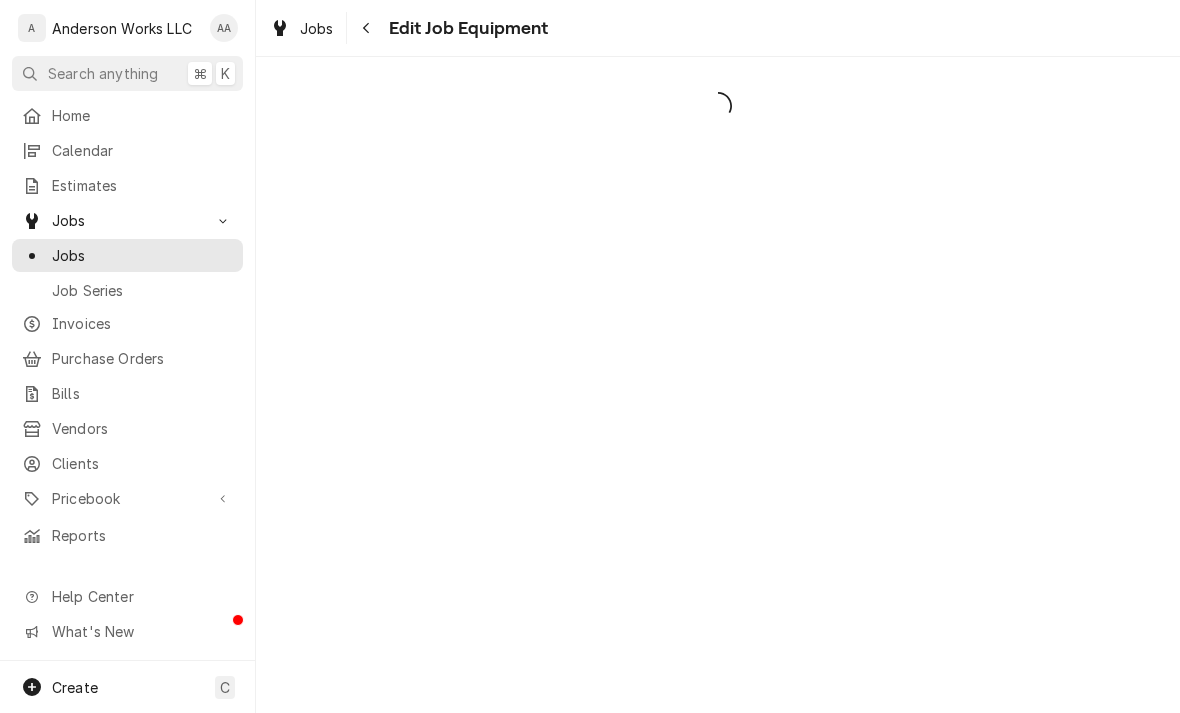 scroll, scrollTop: 0, scrollLeft: 0, axis: both 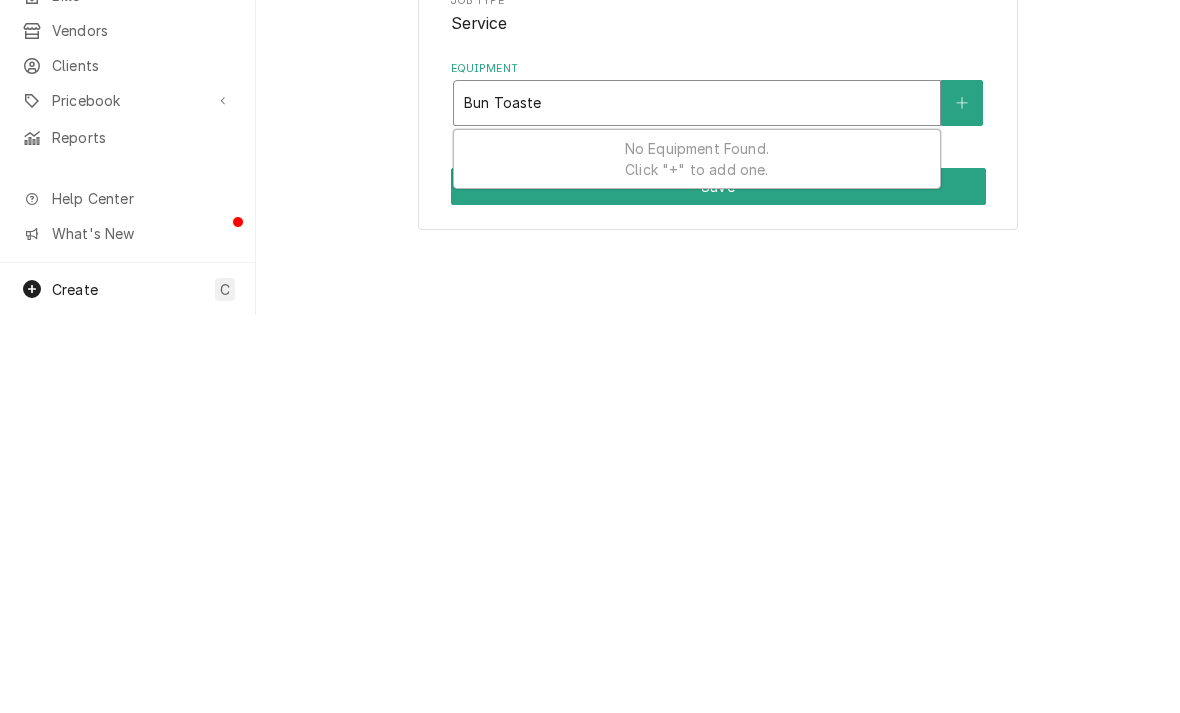 type on "Bun Toaster" 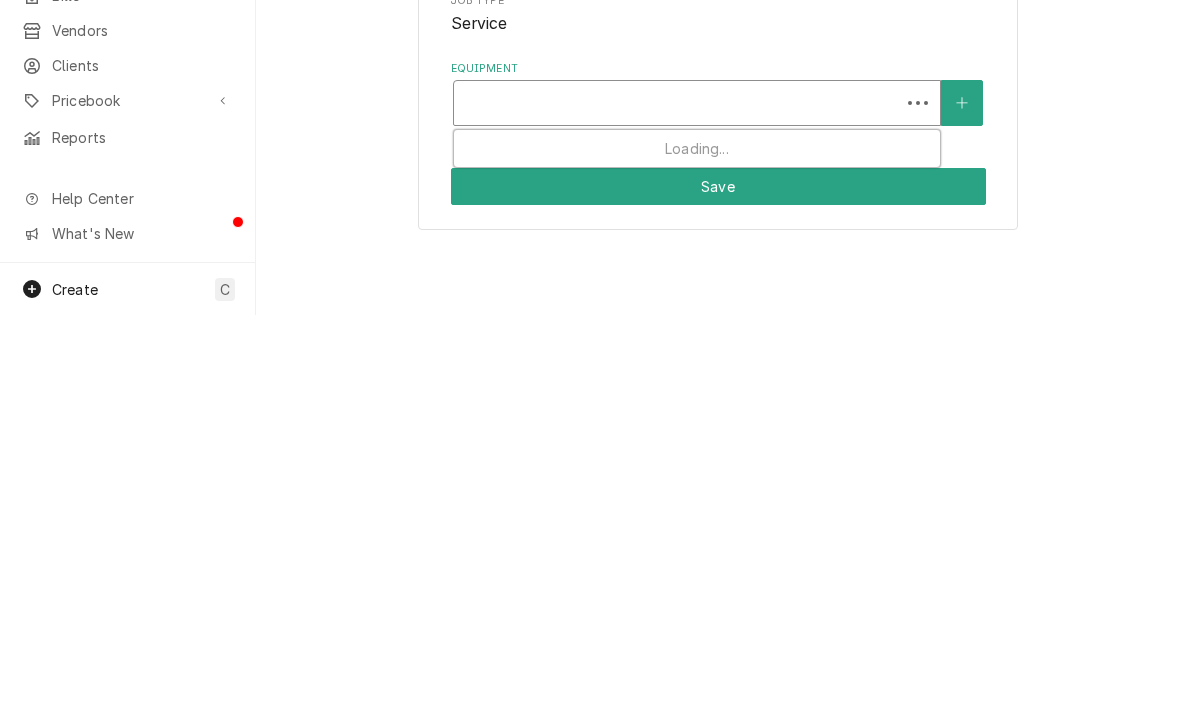 click at bounding box center [962, 501] 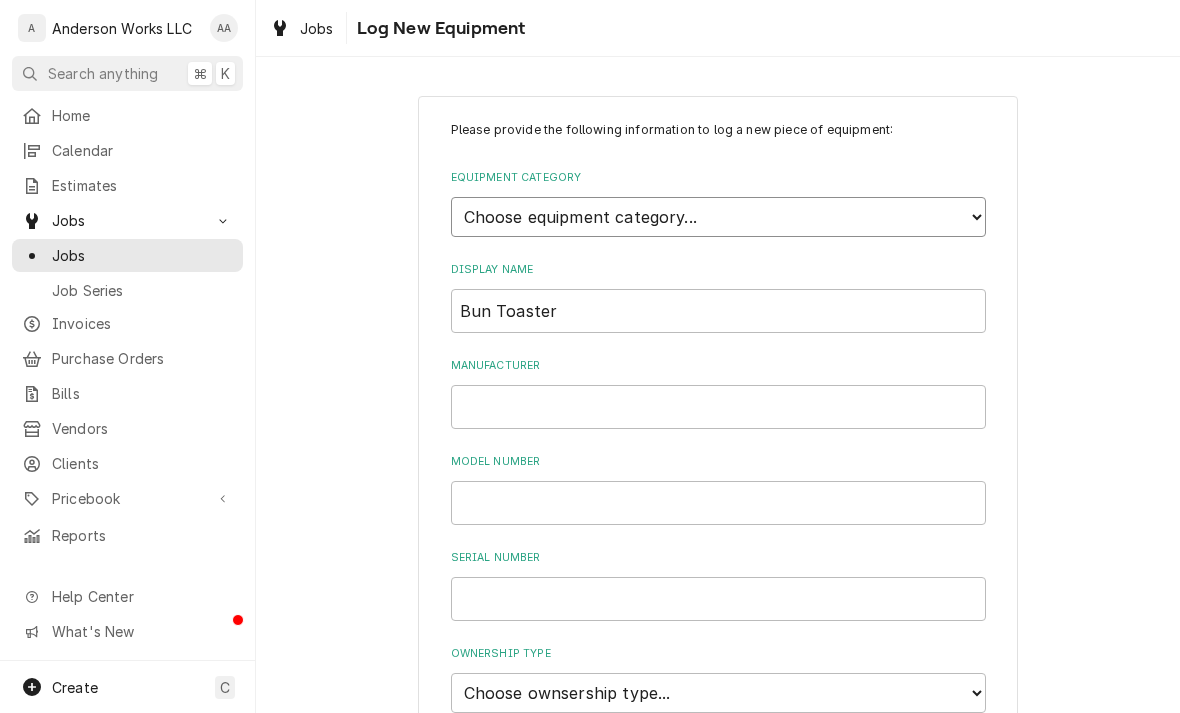 click on "Choose equipment category... Ice Machines Refrigeration Beverage Equipment Worktable, Shelf, and Transport Cart HVAC Water Filtration" at bounding box center [718, 217] 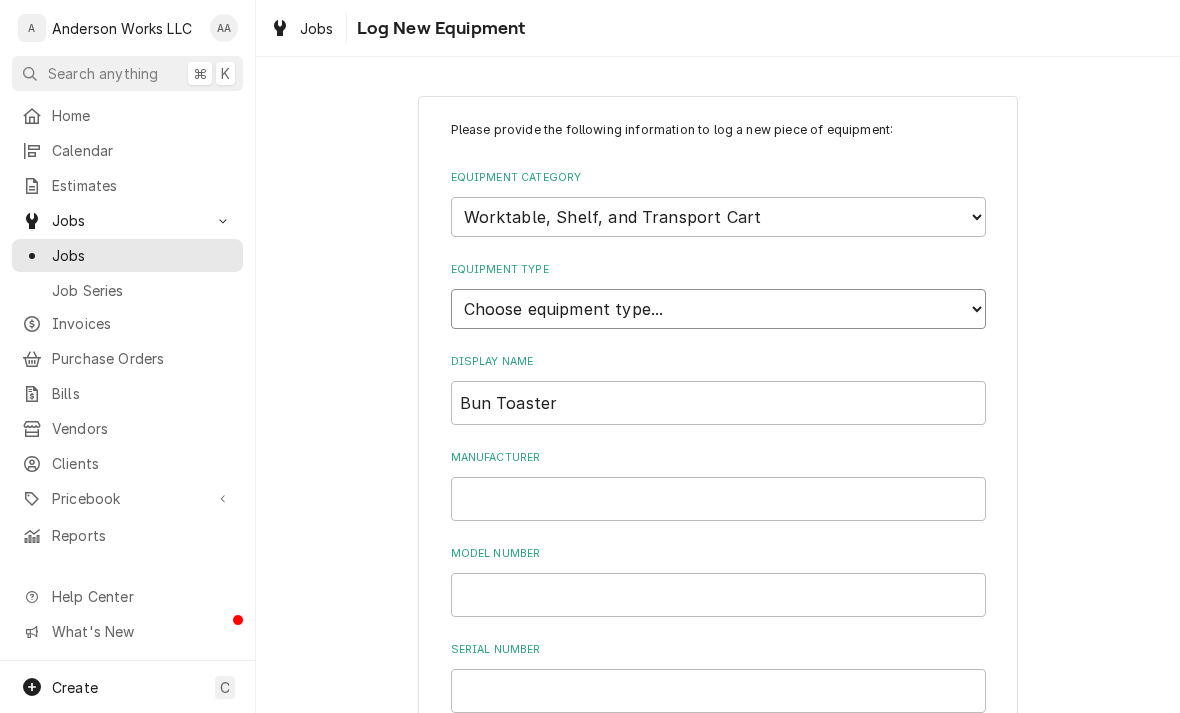 click on "Choose equipment type... Cart, Truck, and Dolly Rack and Shelf Worktable and Station" at bounding box center [718, 309] 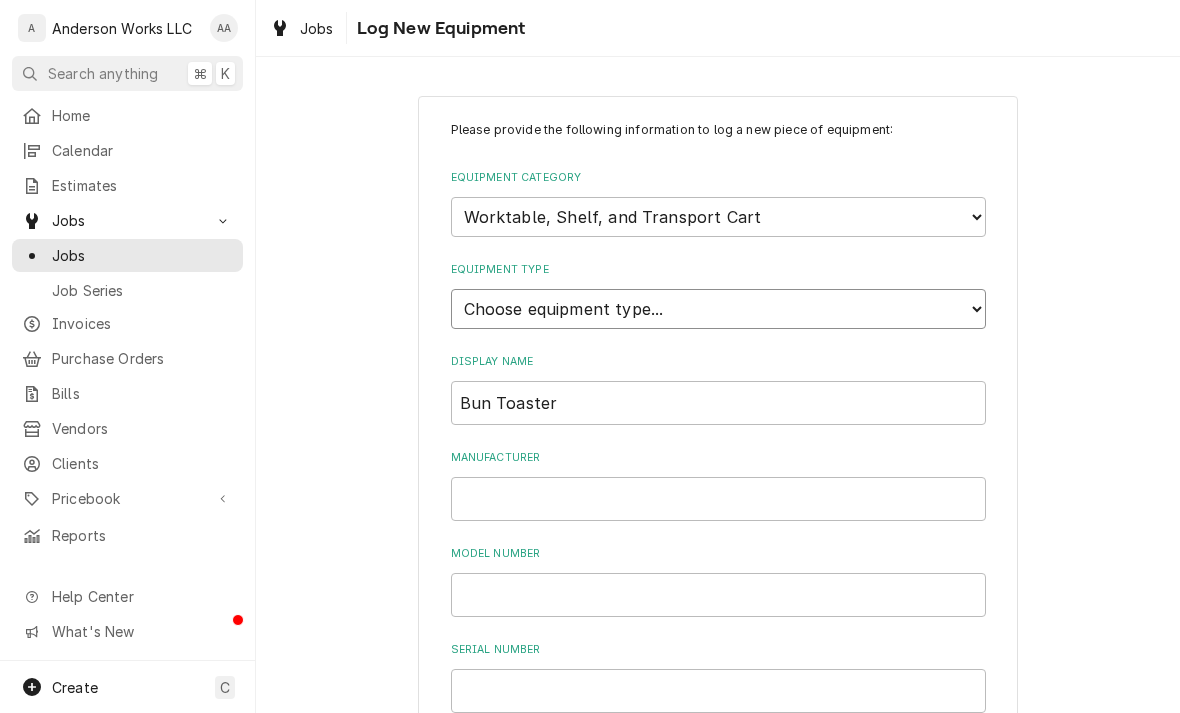 select on "117" 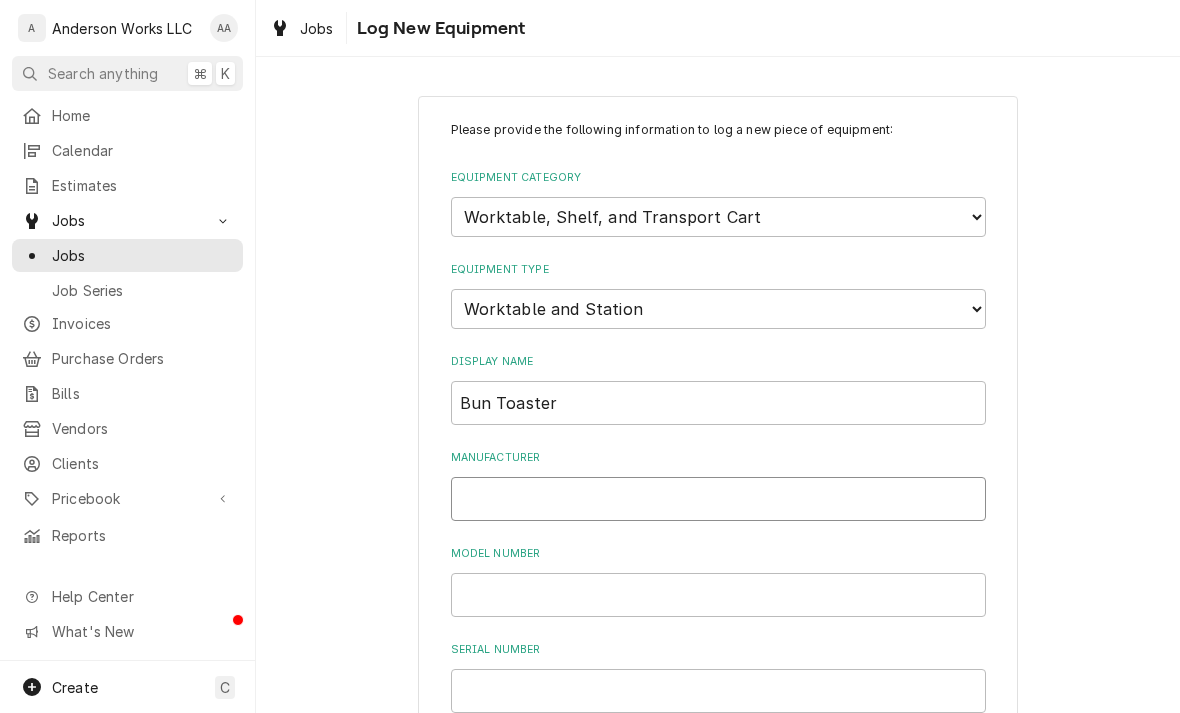 click on "Manufacturer" at bounding box center (718, 499) 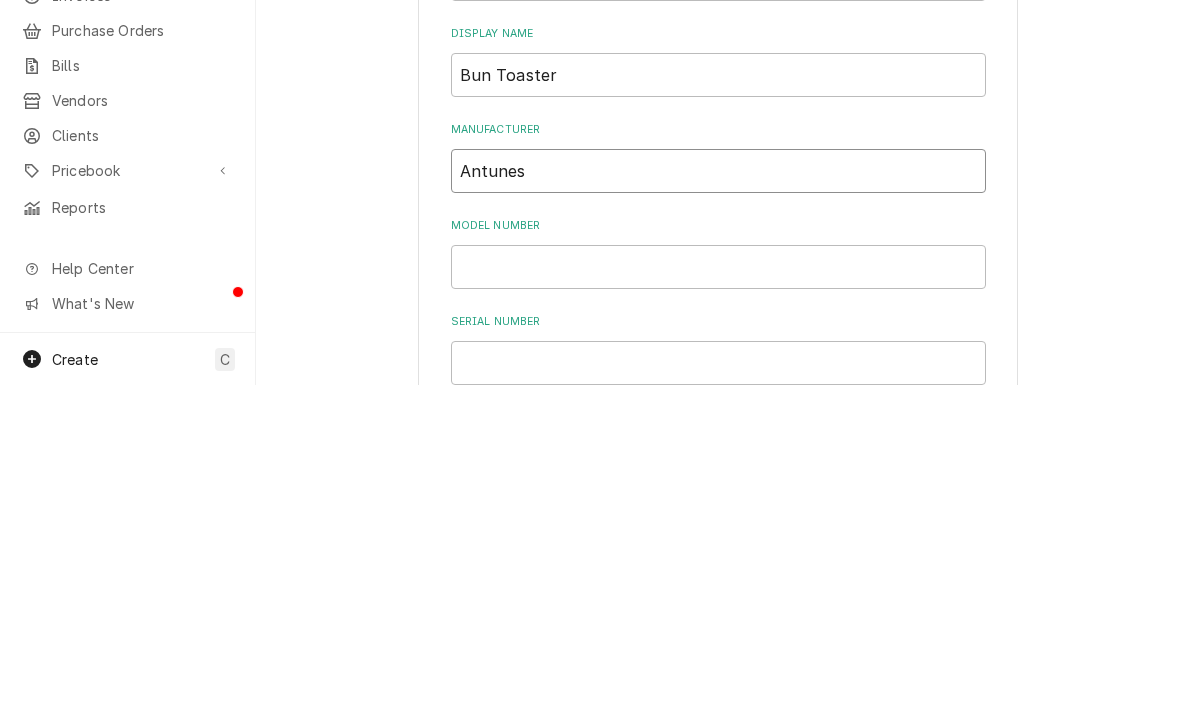 type on "Antunes" 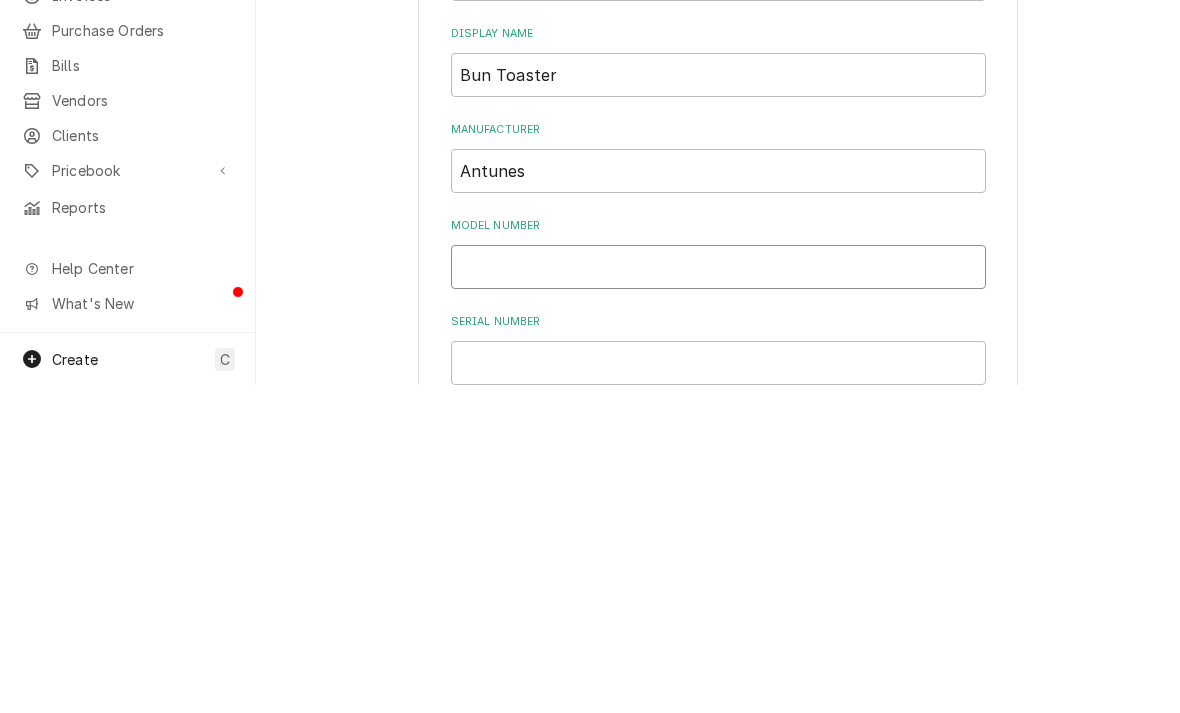 click on "Model Number" at bounding box center [718, 595] 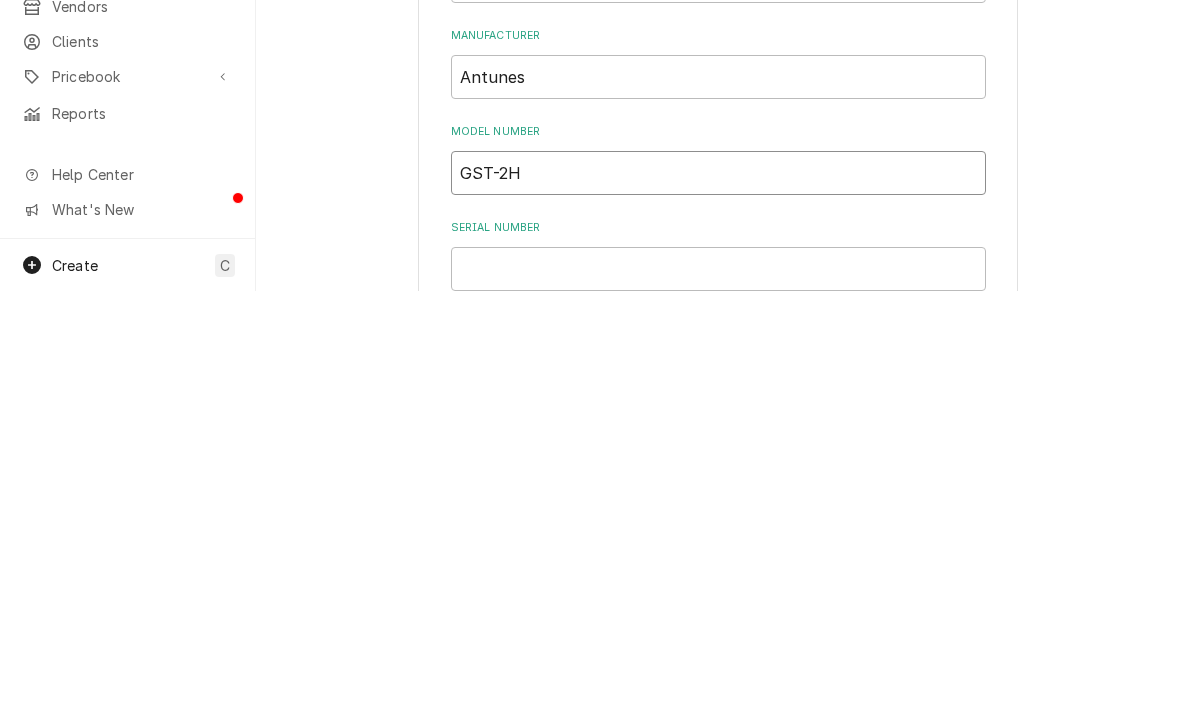 type on "GST-2H" 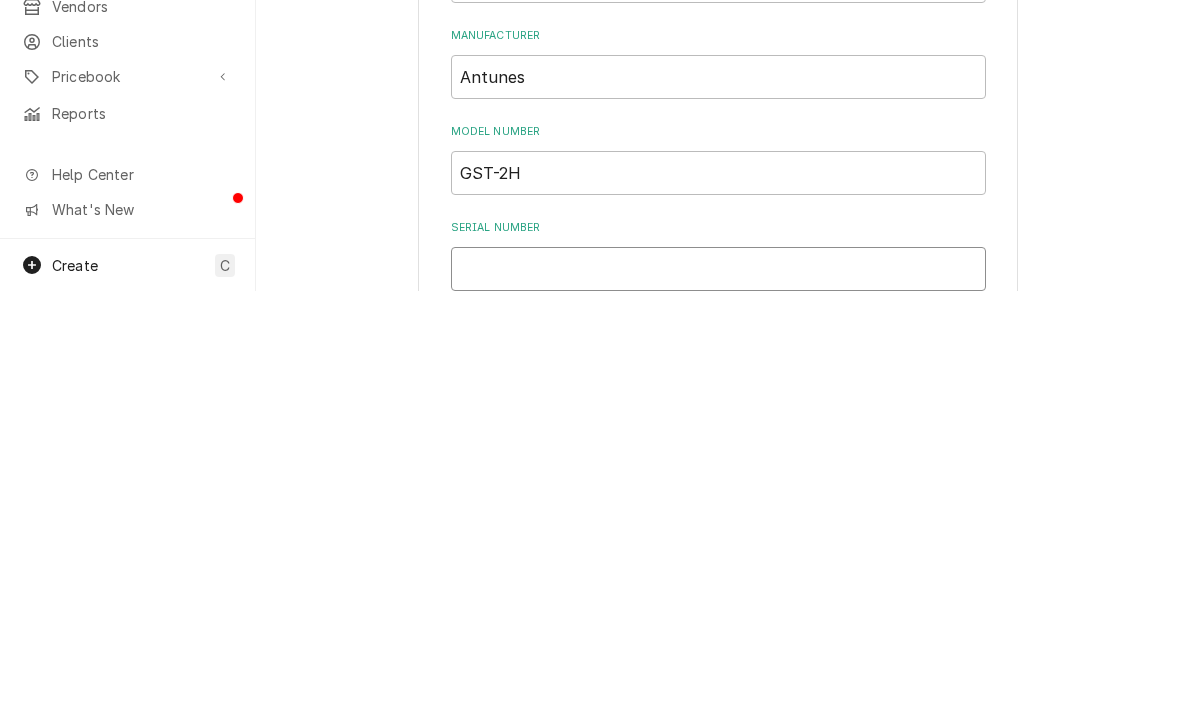 click on "Serial Number" at bounding box center (718, 691) 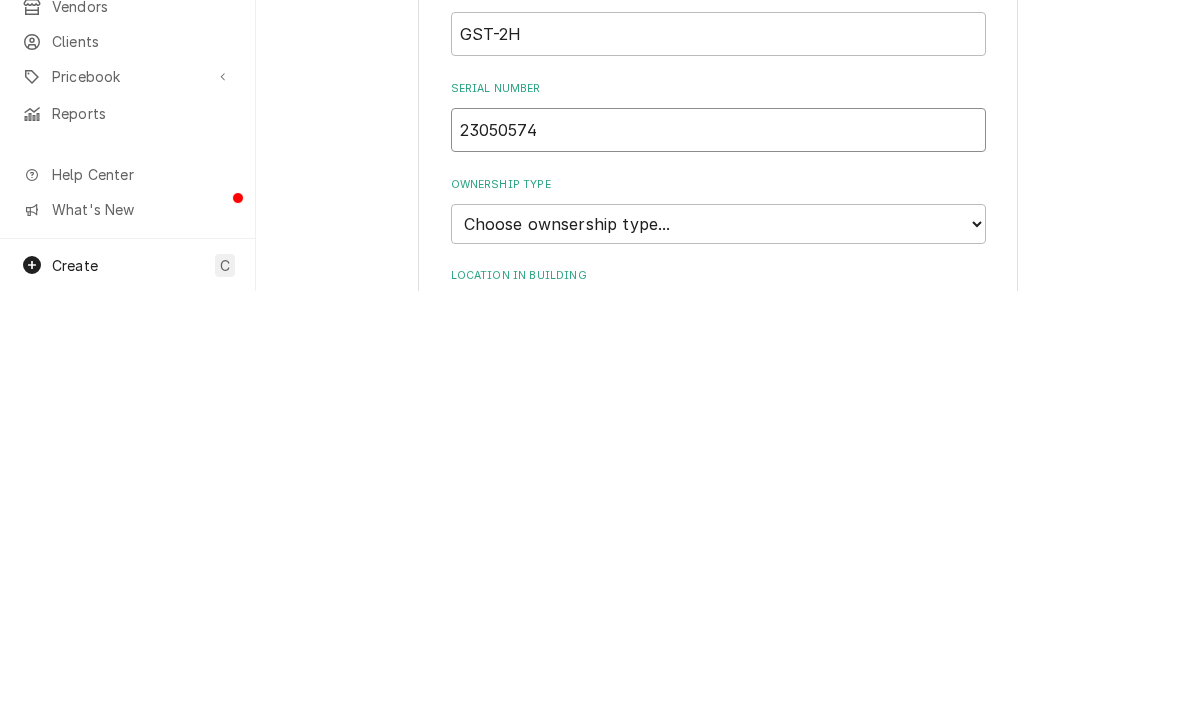 scroll, scrollTop: 146, scrollLeft: 0, axis: vertical 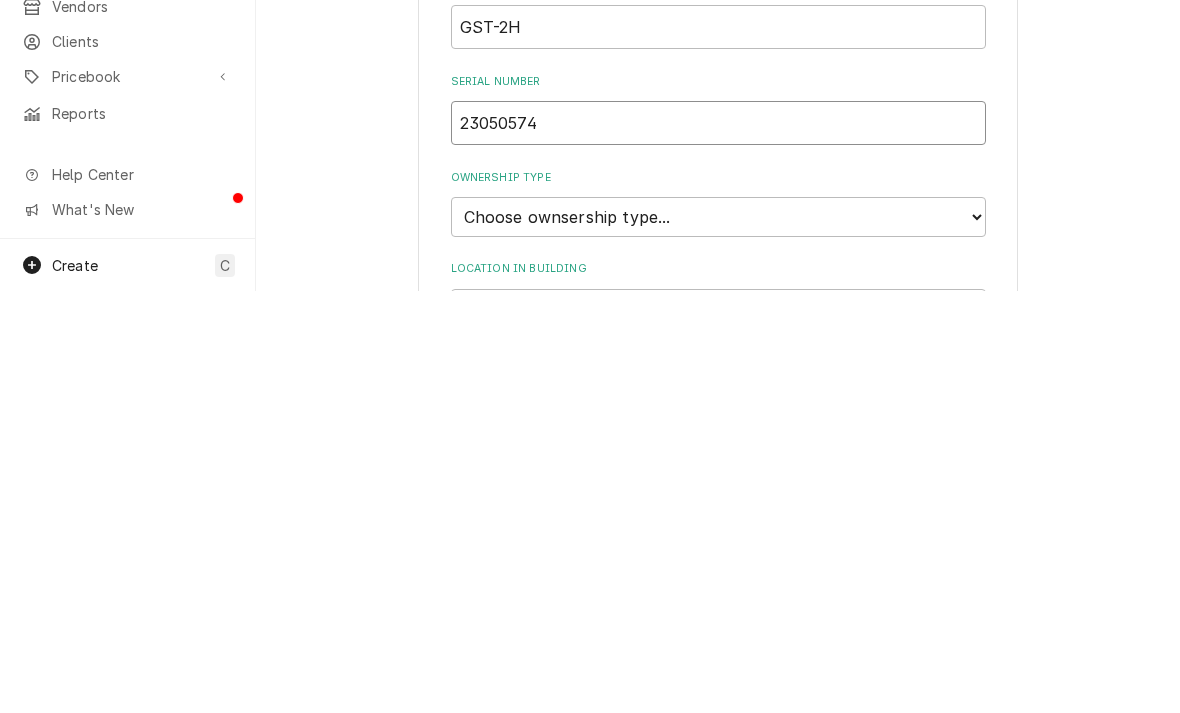 type on "23050574" 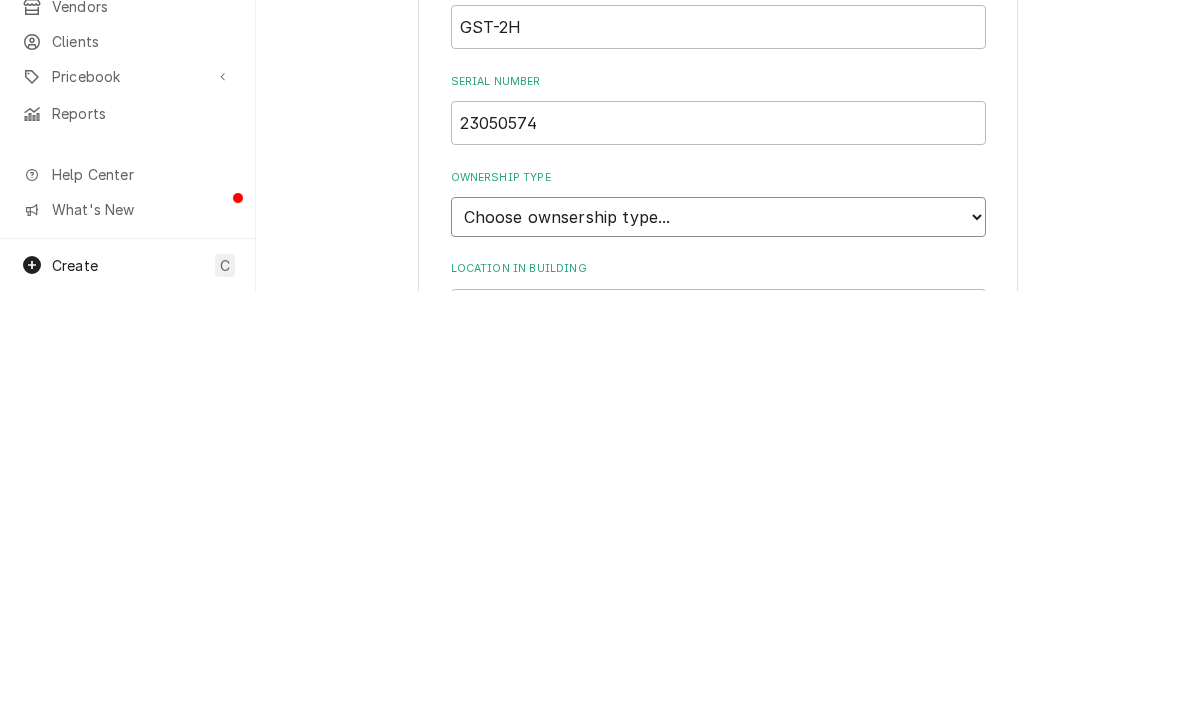 click on "Choose ownsership type... Unknown Owned Leased Rented" at bounding box center [718, 639] 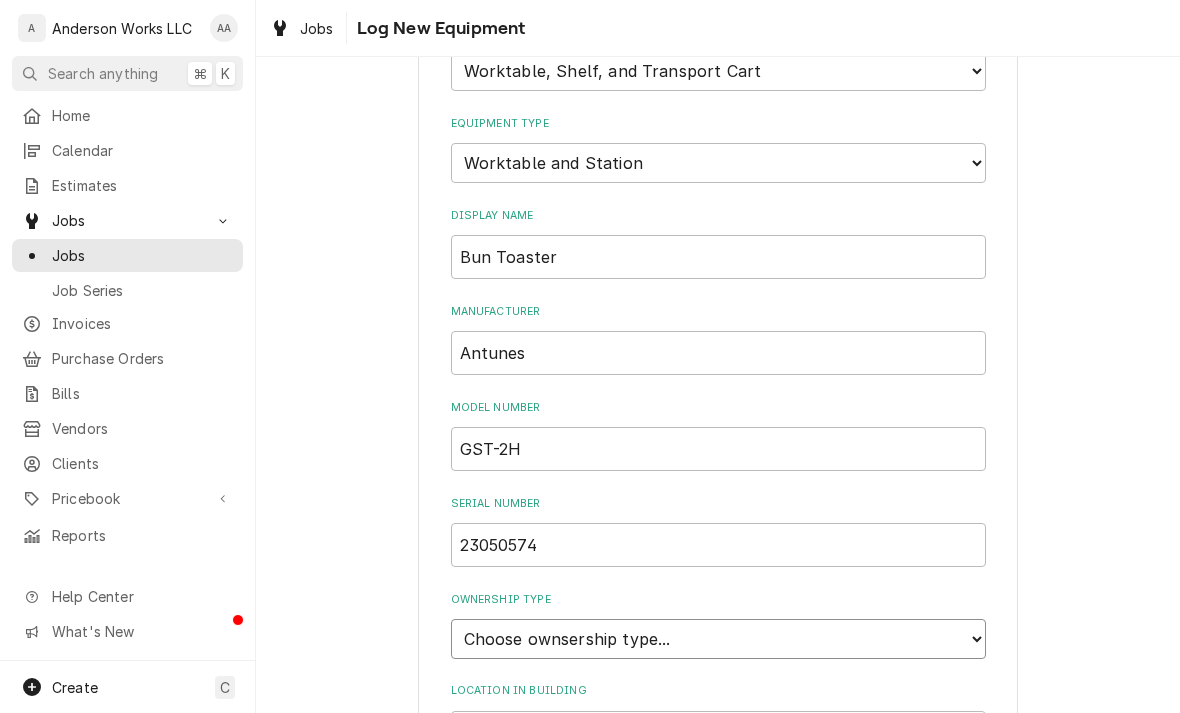 select on "1" 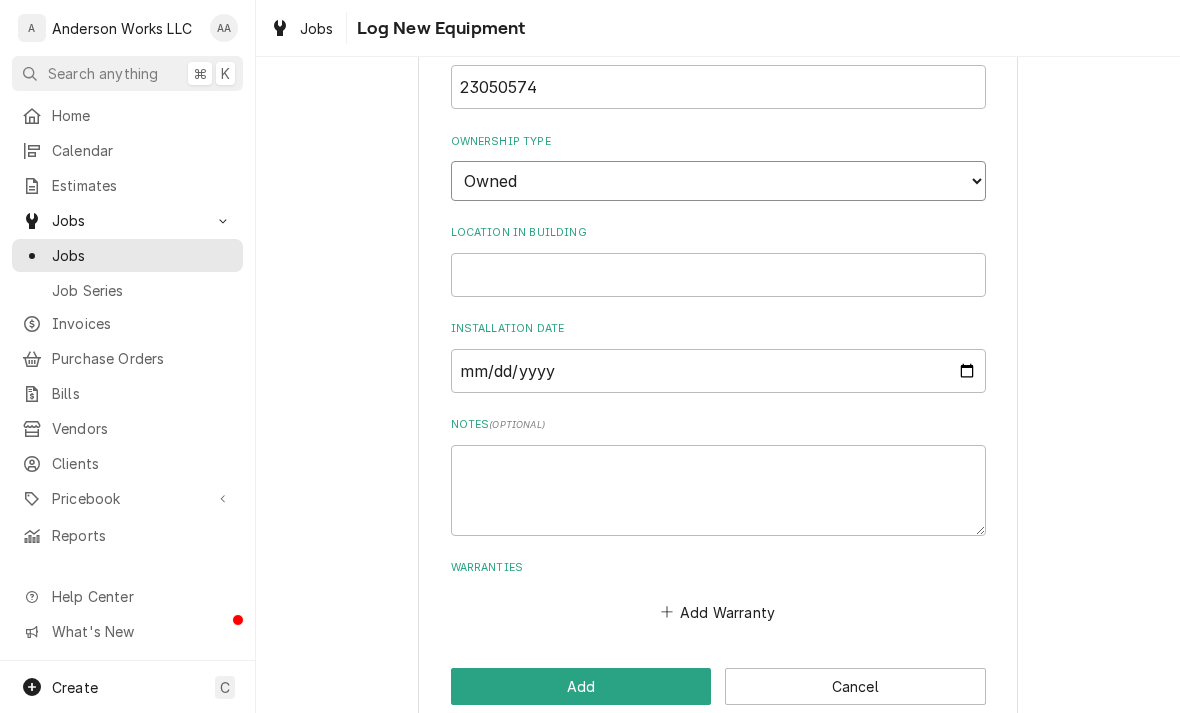 scroll, scrollTop: 602, scrollLeft: 0, axis: vertical 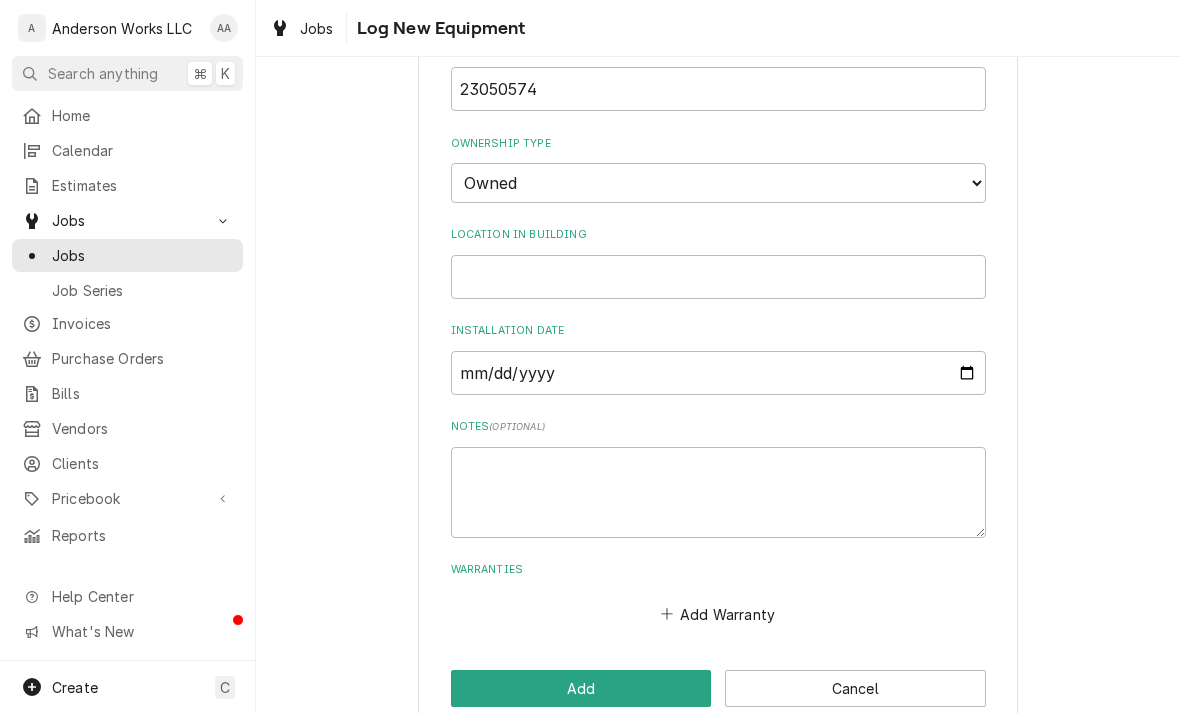 click on "Add" at bounding box center (581, 688) 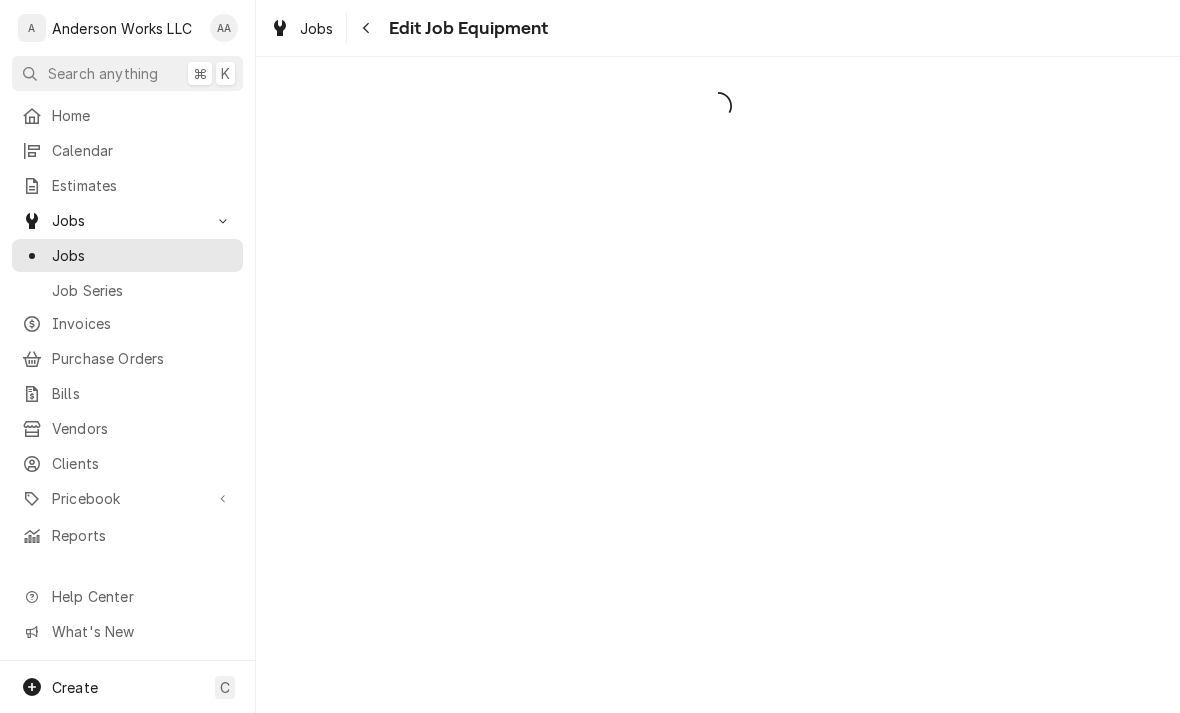 scroll, scrollTop: 0, scrollLeft: 0, axis: both 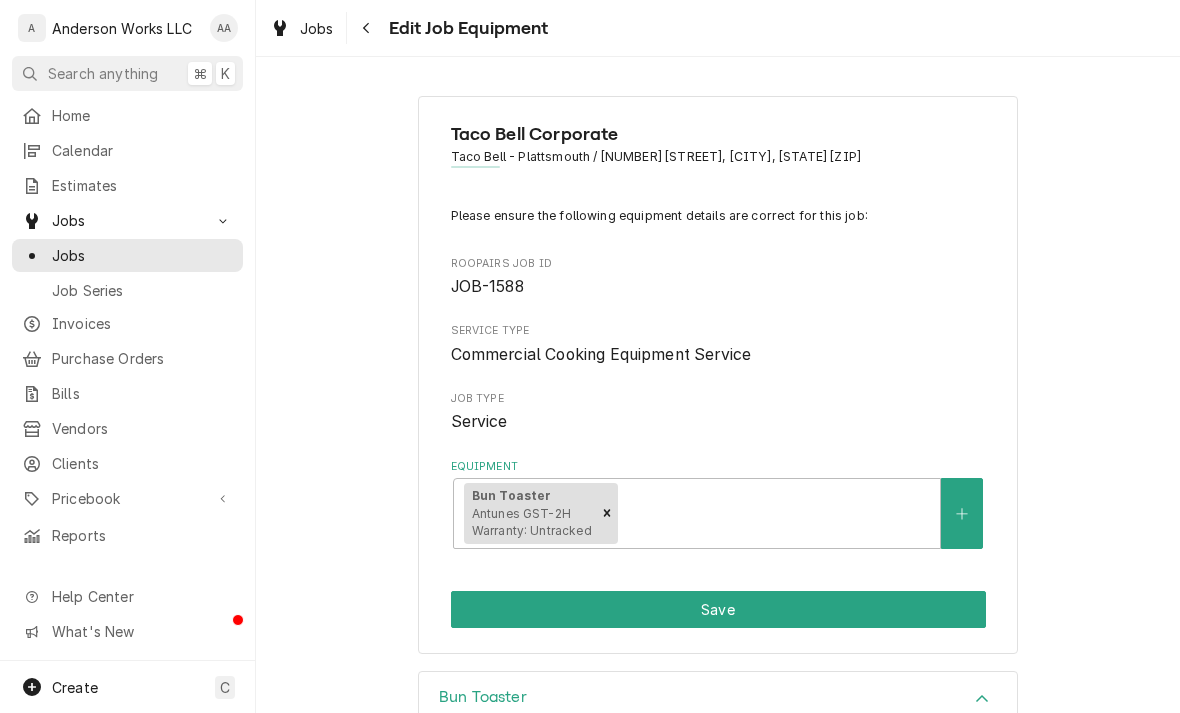 click on "Save" at bounding box center [718, 609] 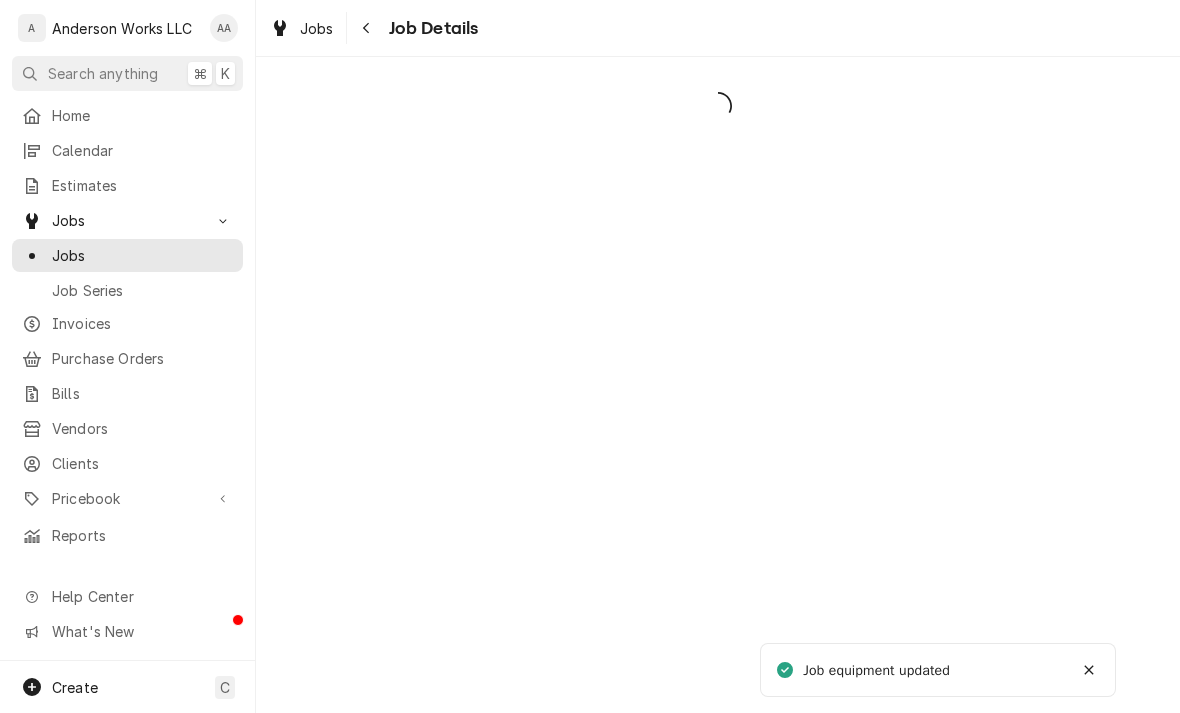 scroll, scrollTop: 0, scrollLeft: 0, axis: both 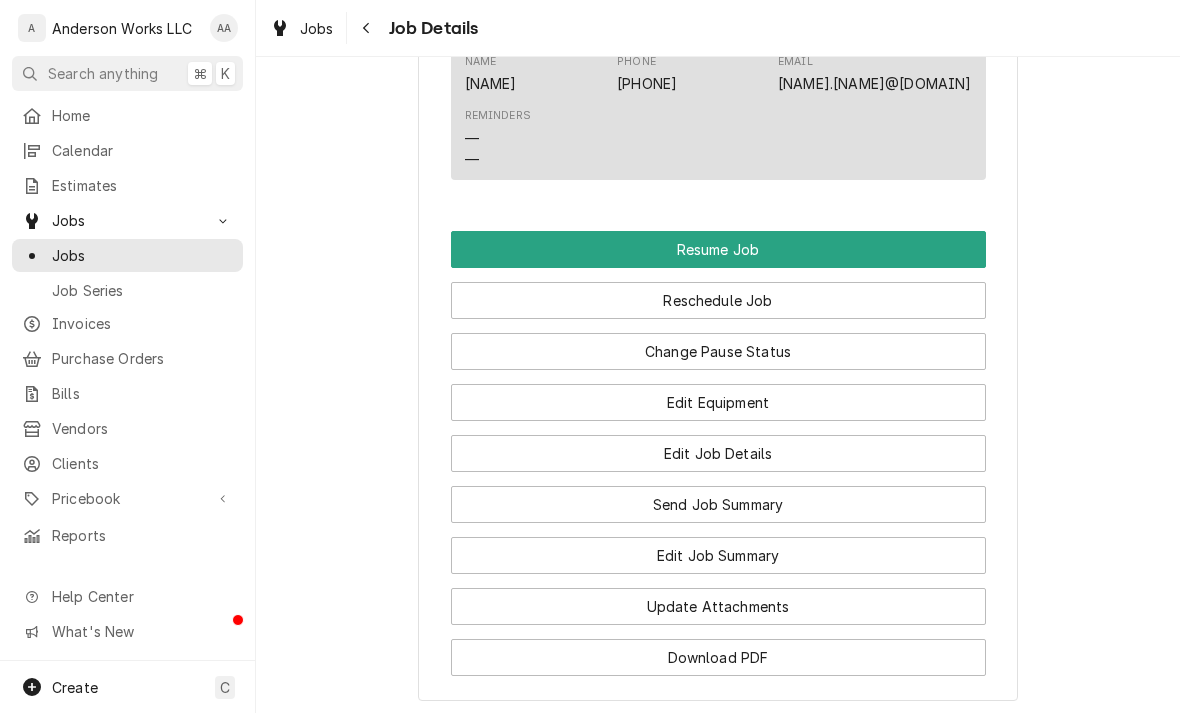 click on "Edit Job Summary" at bounding box center (718, 555) 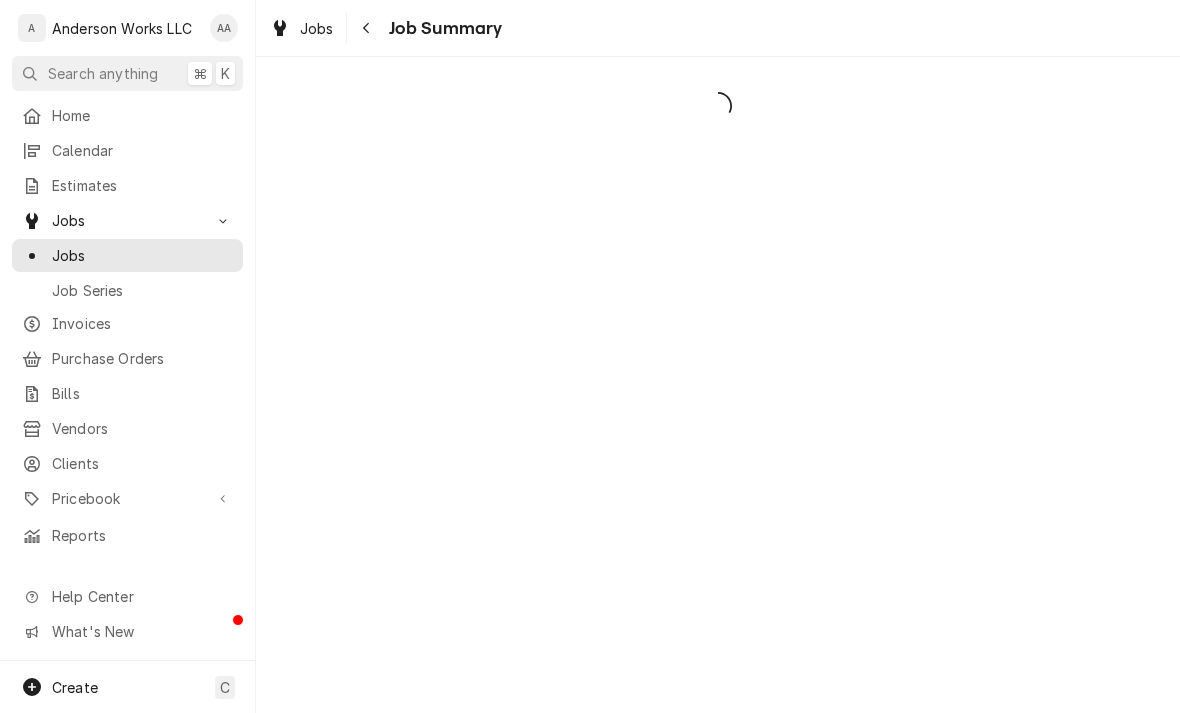 scroll, scrollTop: 0, scrollLeft: 0, axis: both 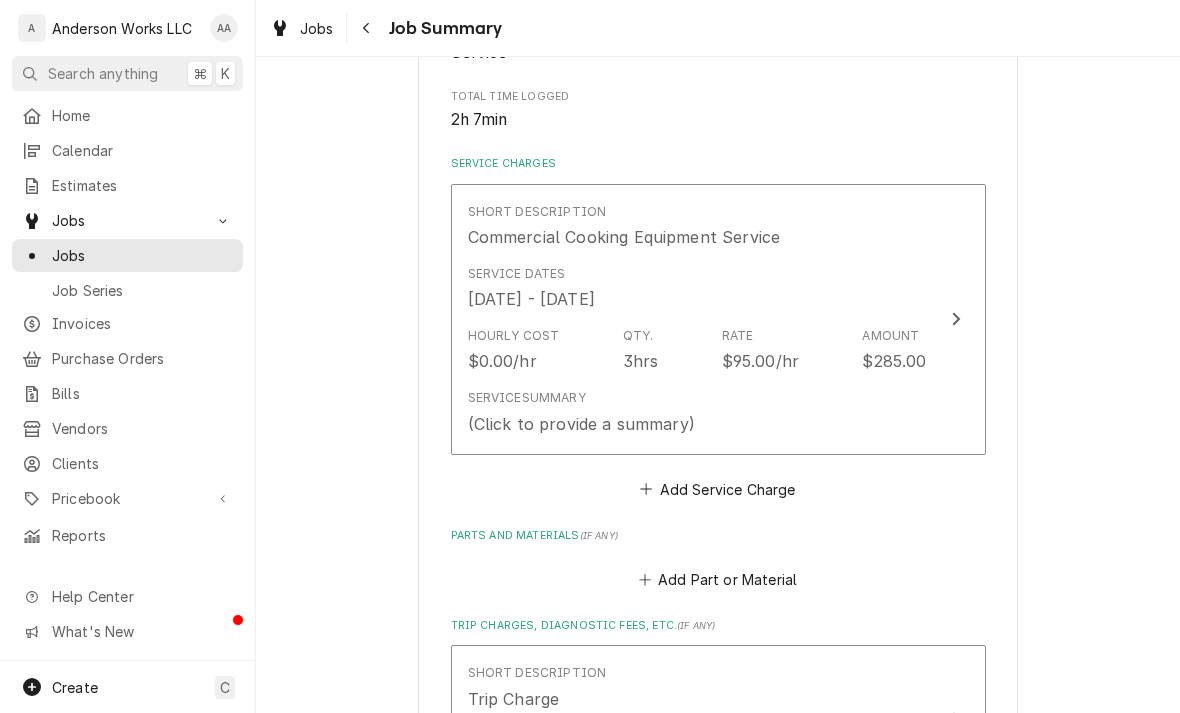 click on "Service  Summary" at bounding box center (527, 398) 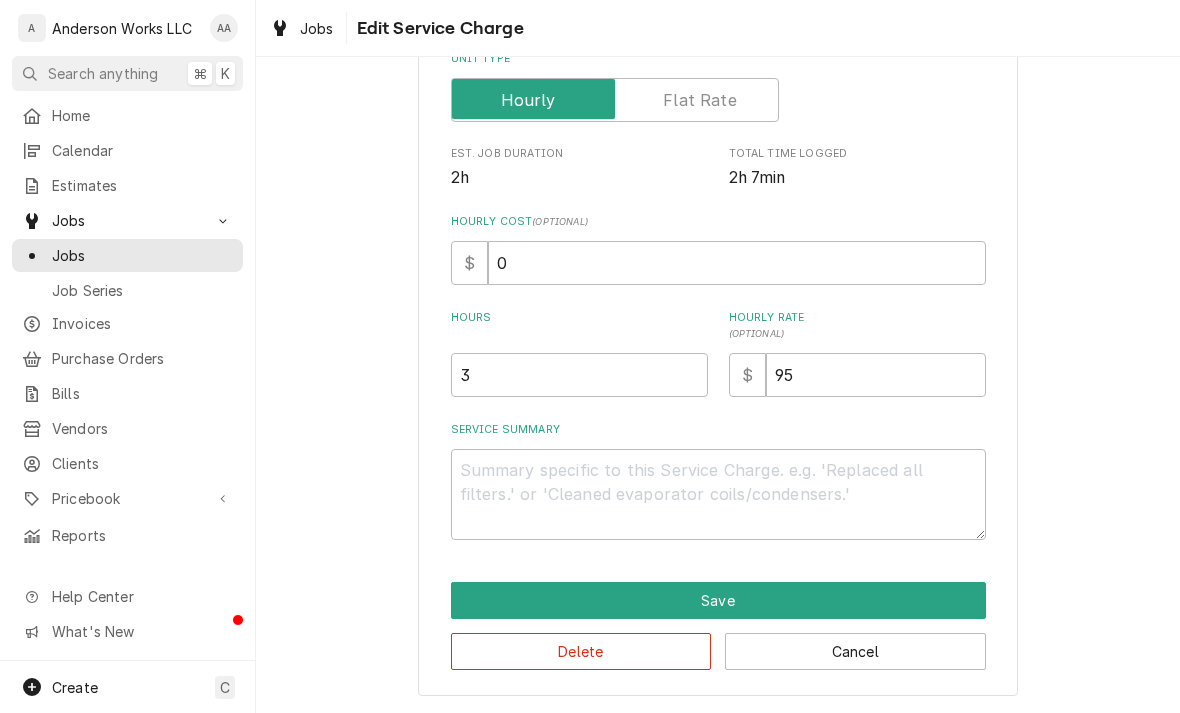 scroll, scrollTop: 338, scrollLeft: 0, axis: vertical 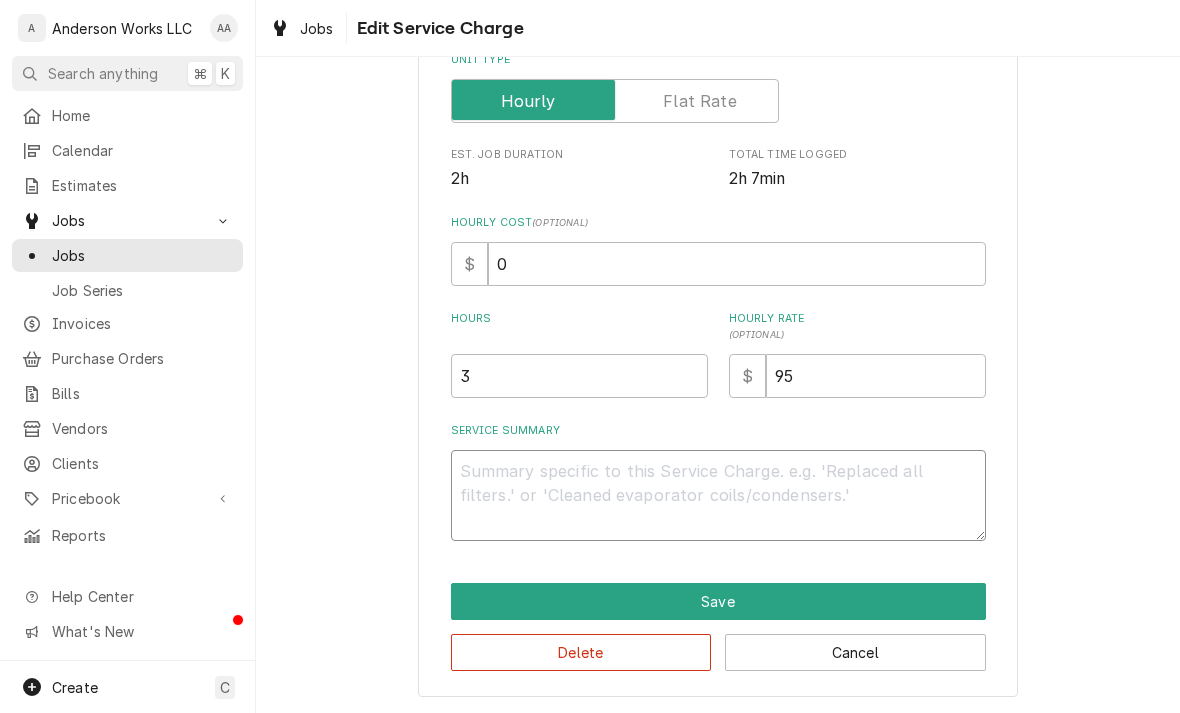 click on "Service Summary" at bounding box center (718, 495) 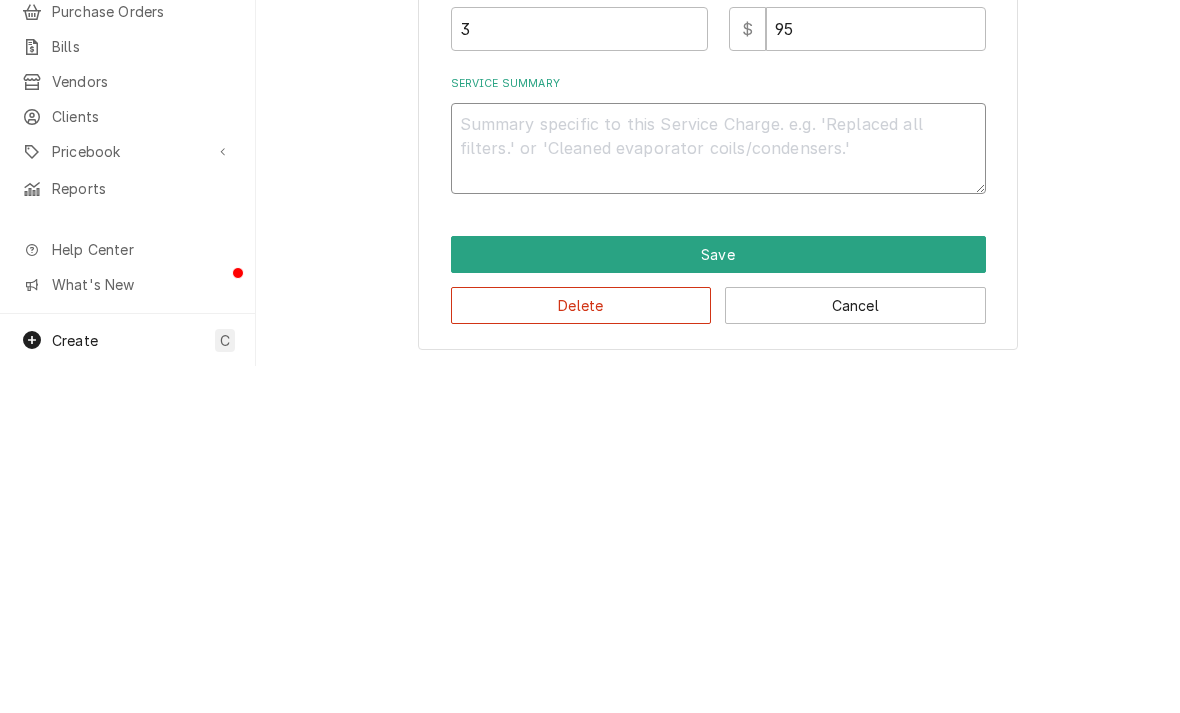 type on "x" 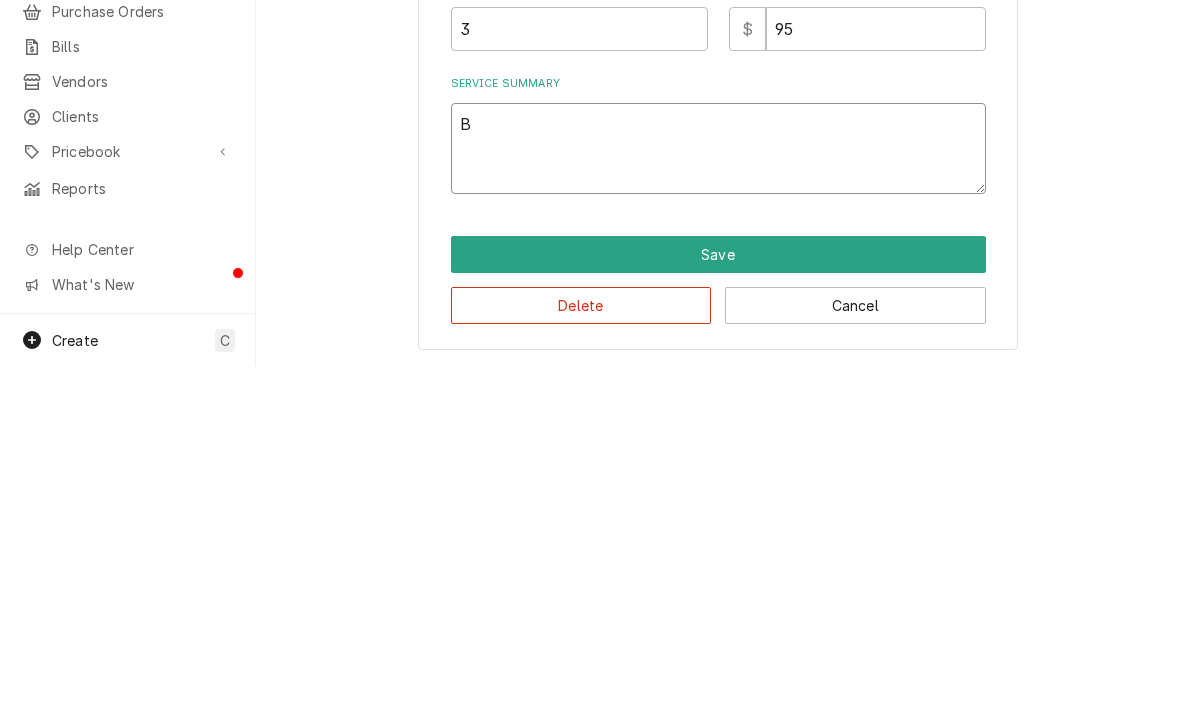 type on "Be" 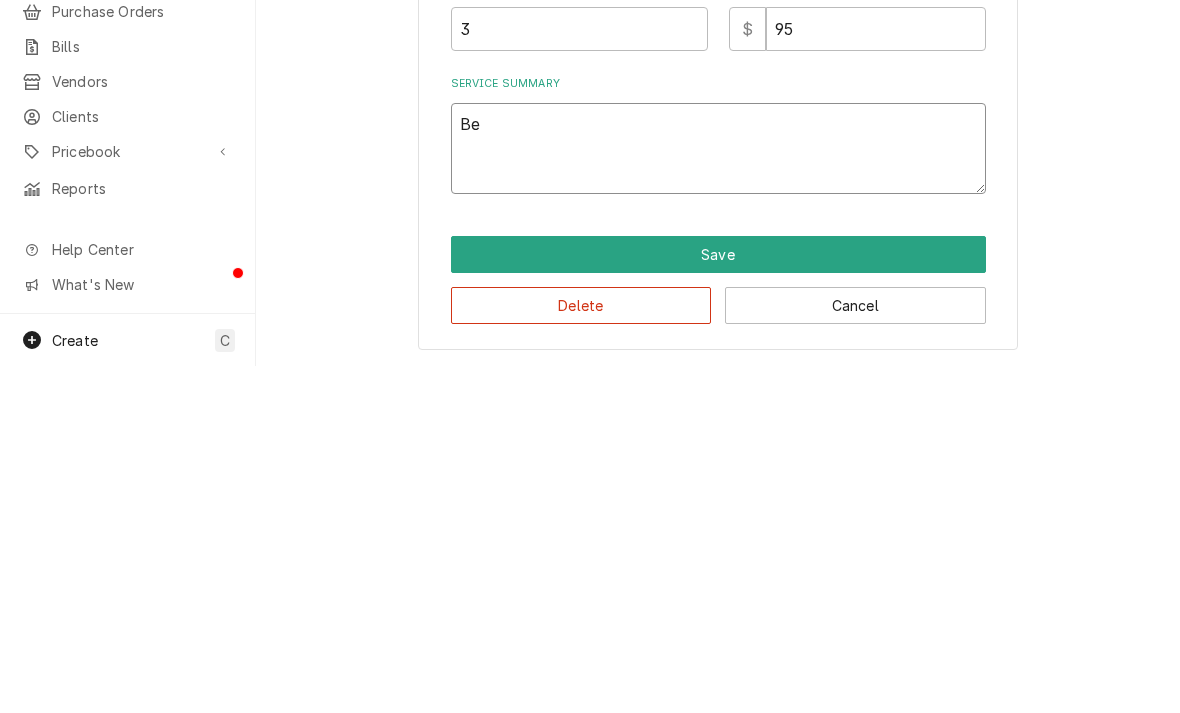 type on "x" 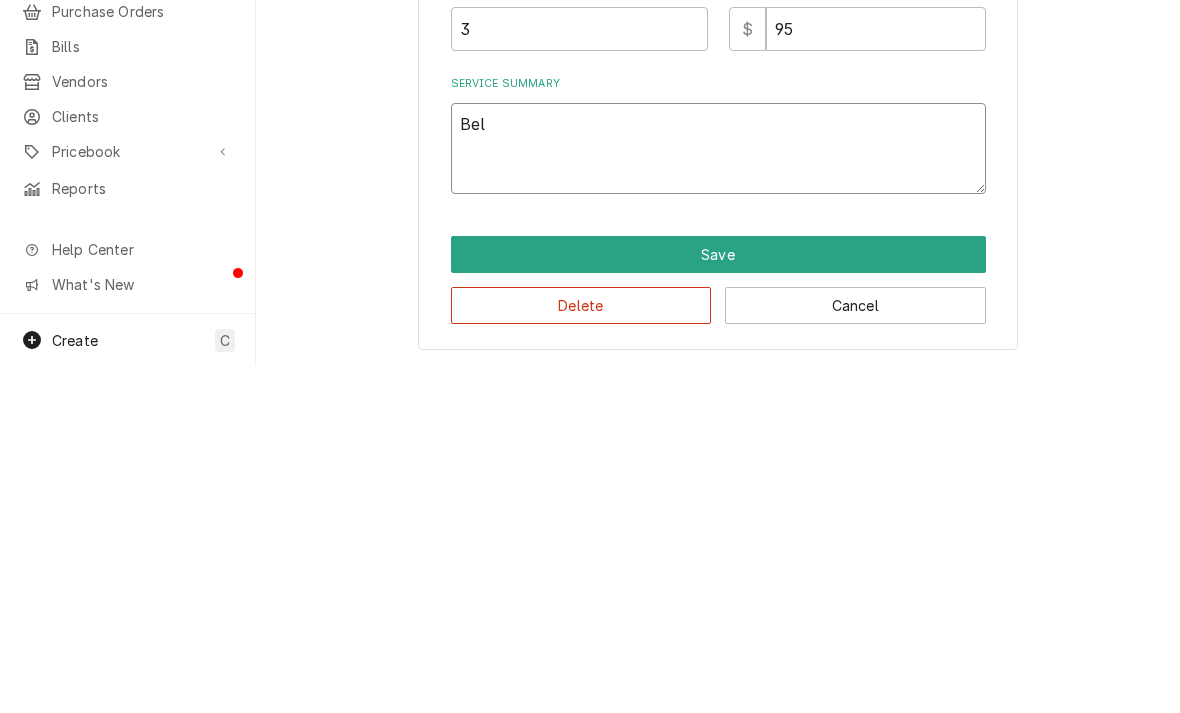 type on "Belt" 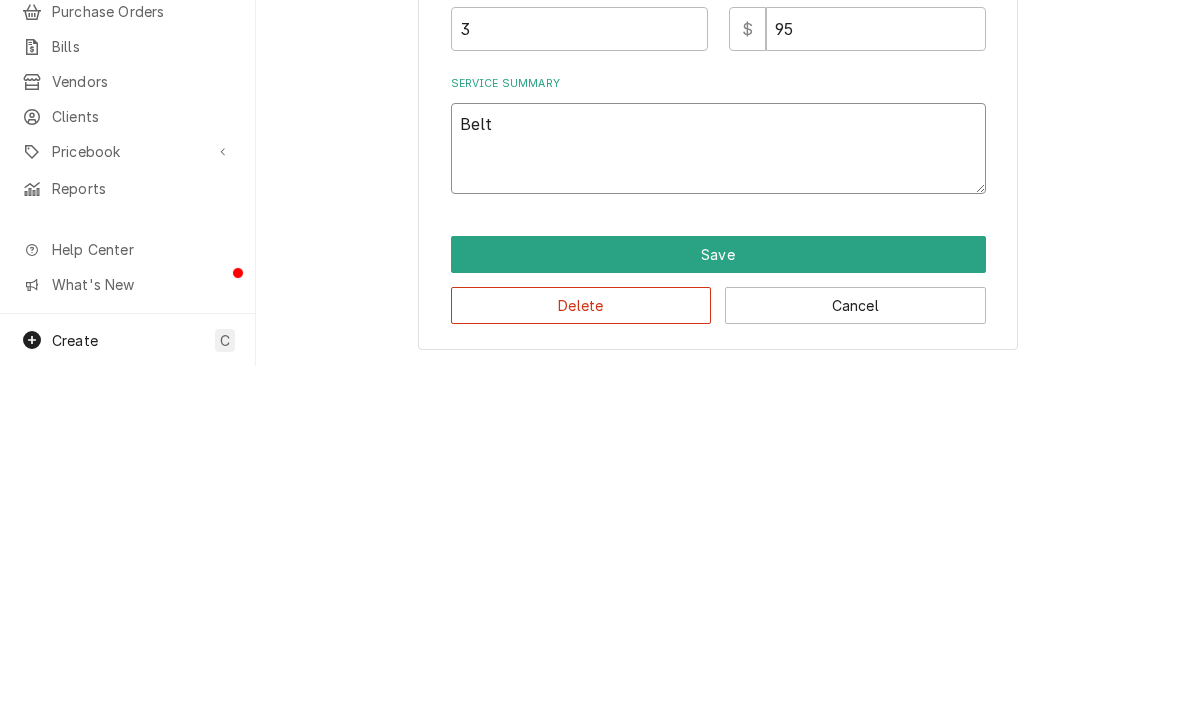 type on "x" 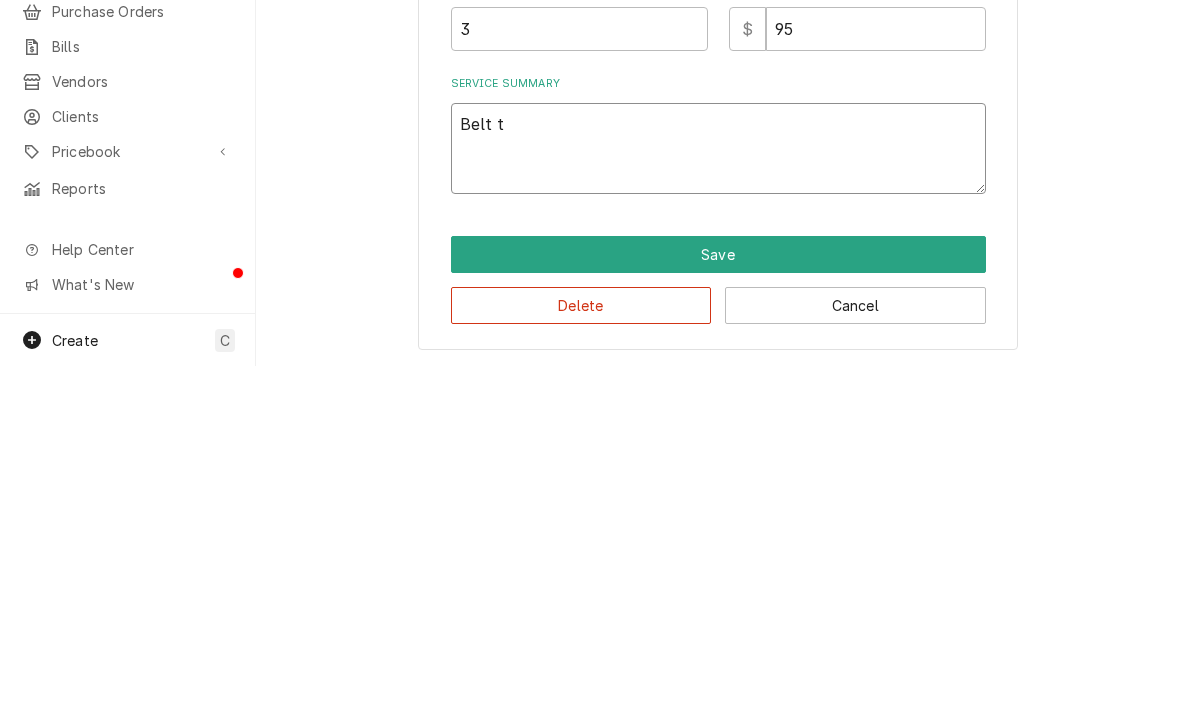 type on "x" 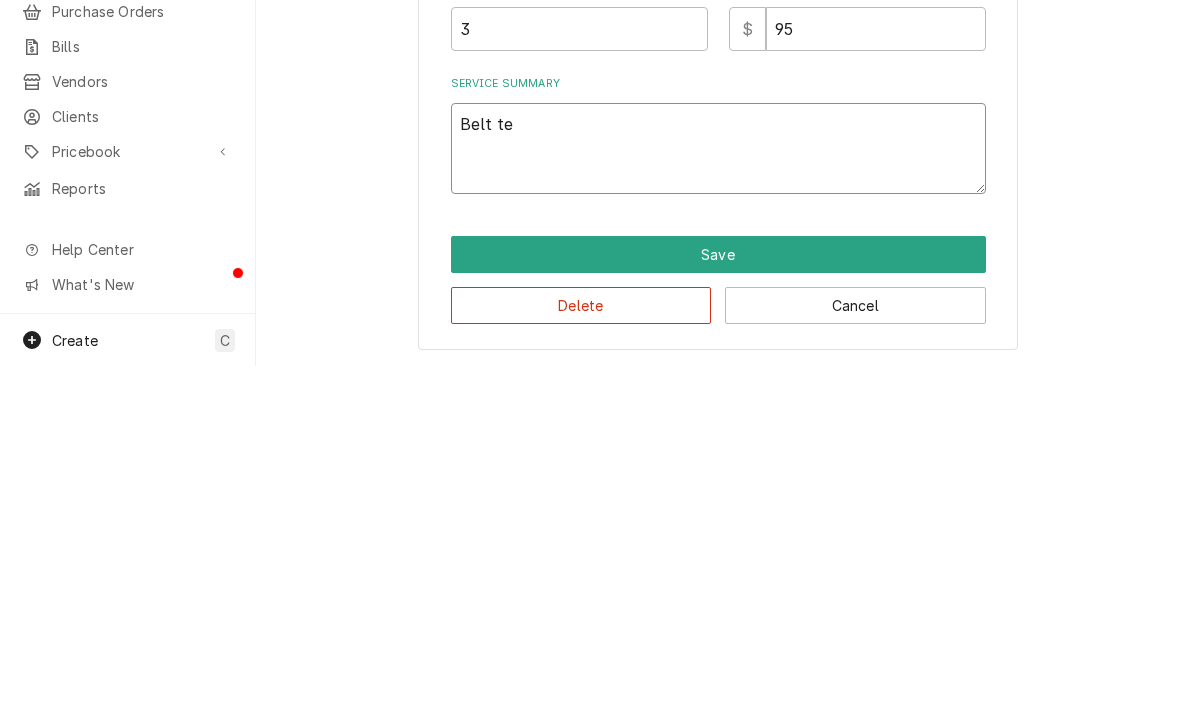 type on "x" 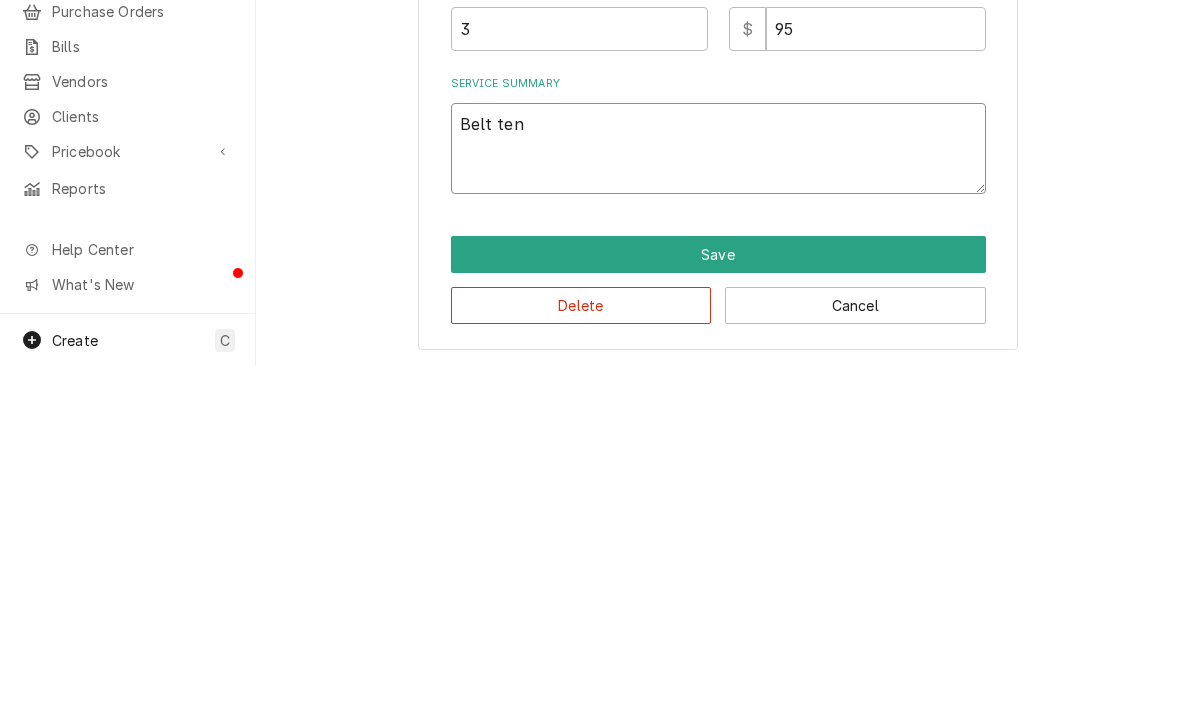 type on "x" 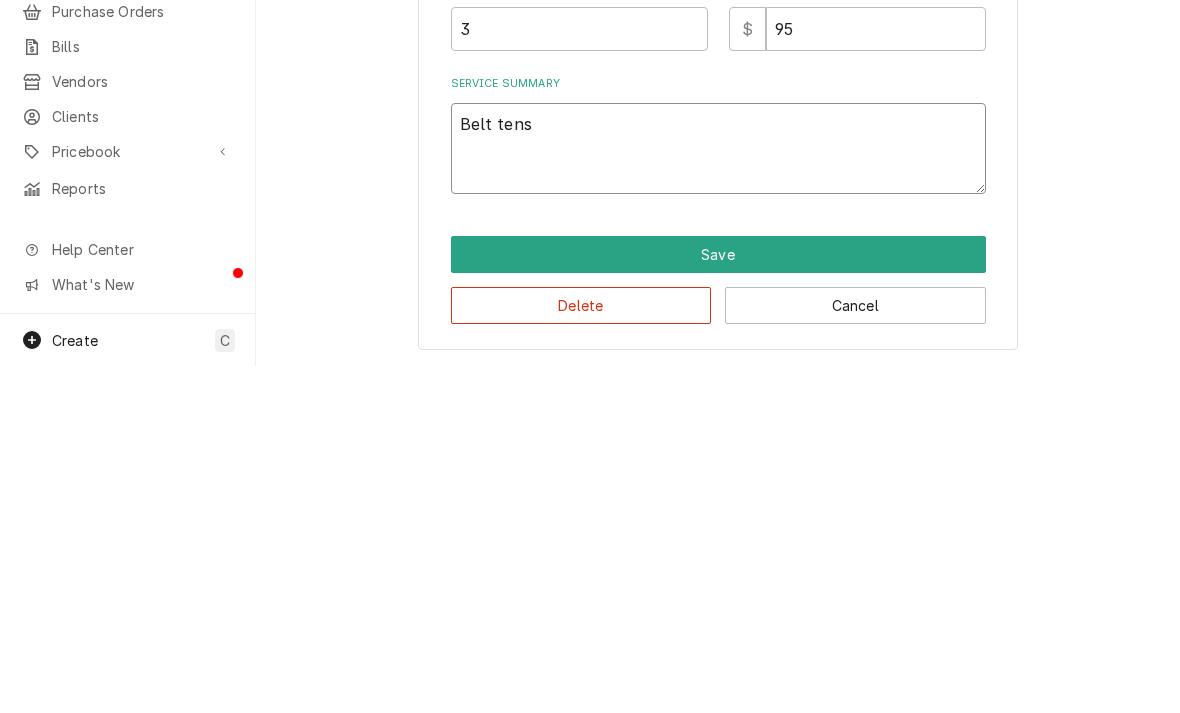 type on "x" 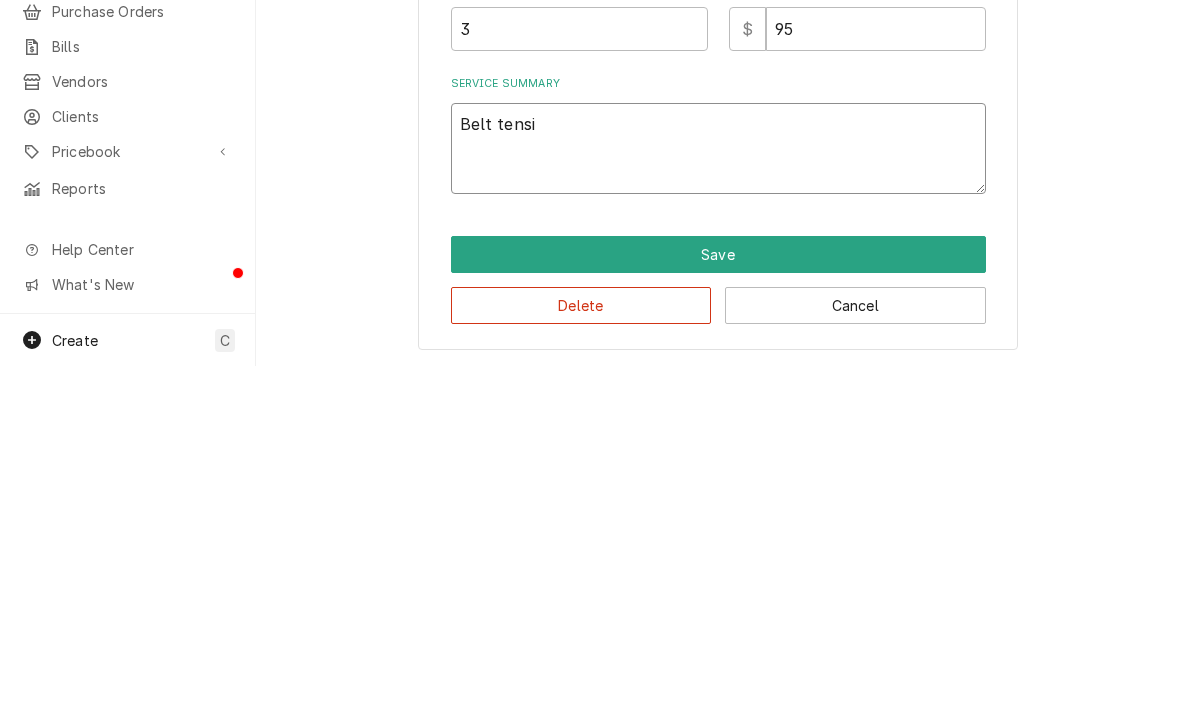 type on "x" 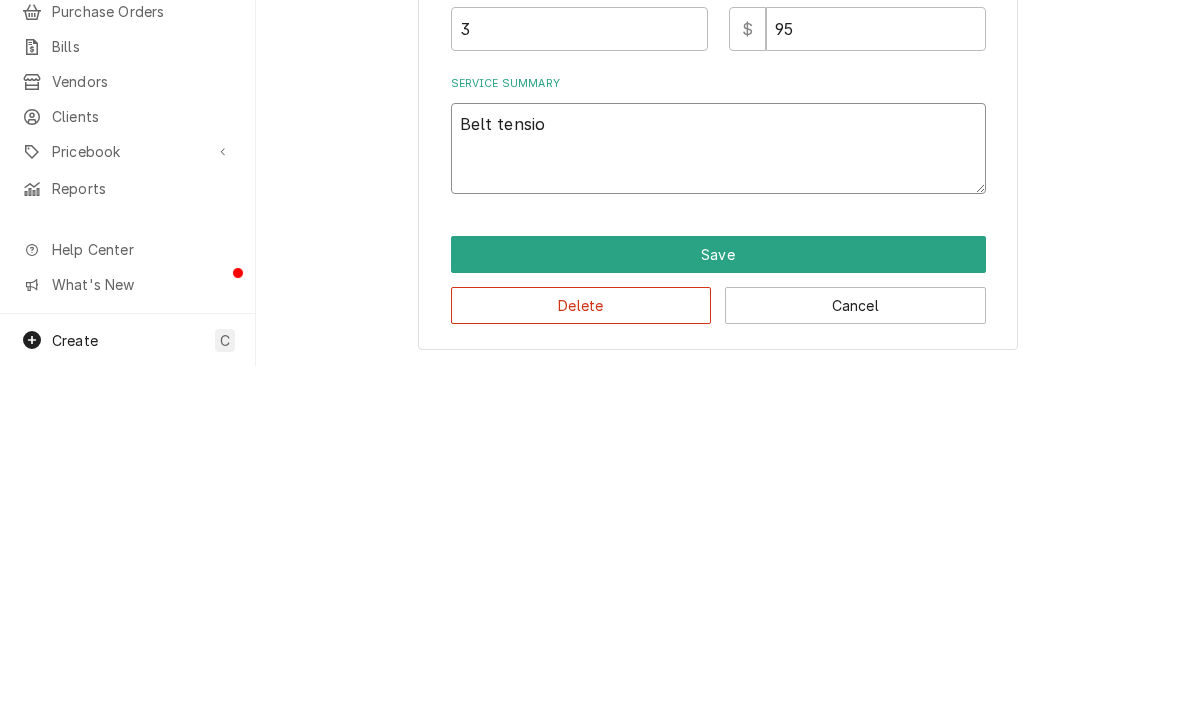 type on "x" 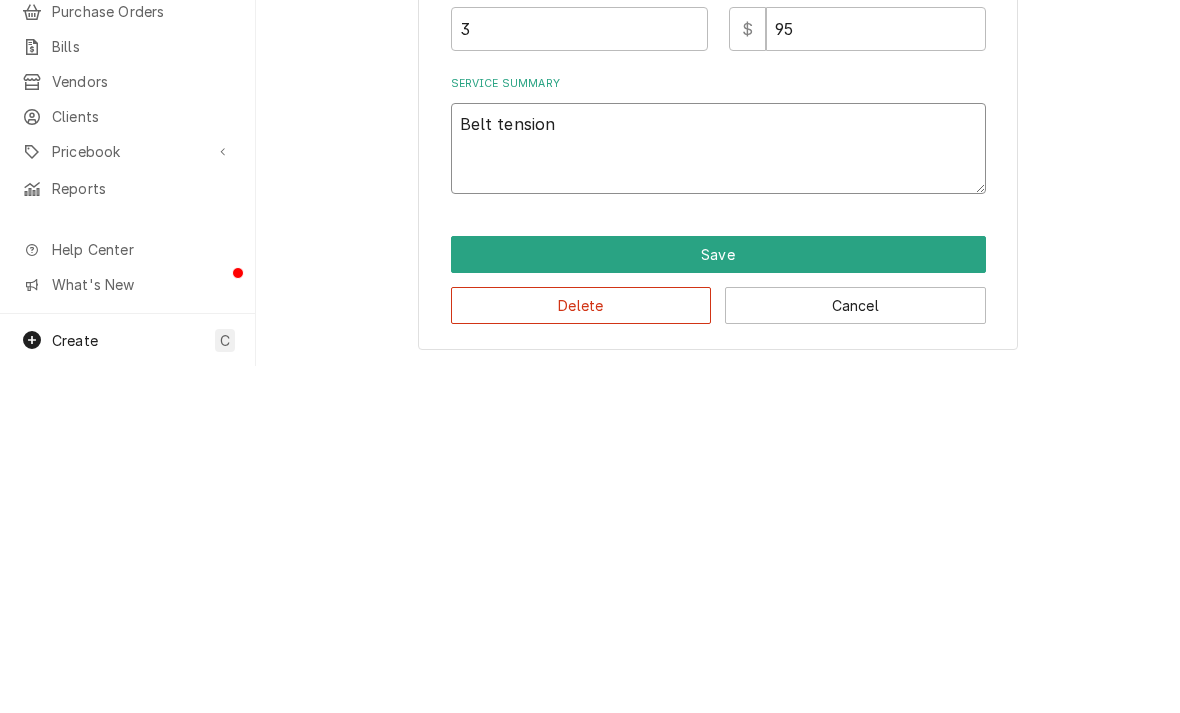 type on "Belt tensione" 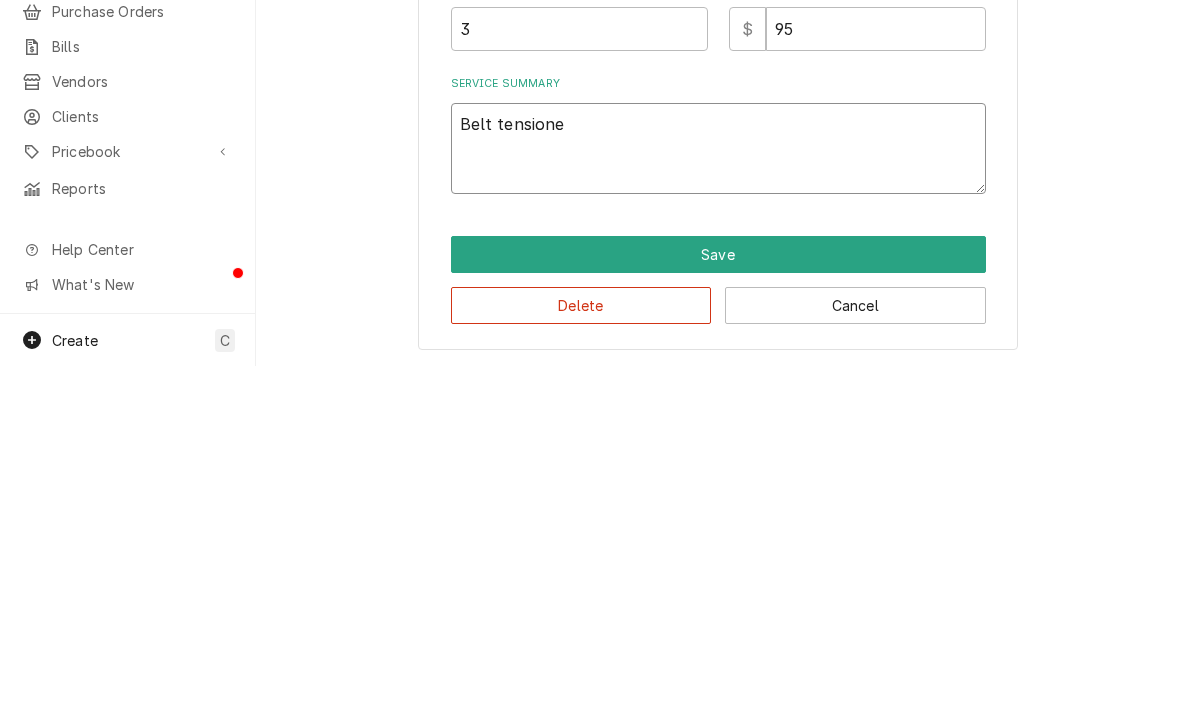 type on "x" 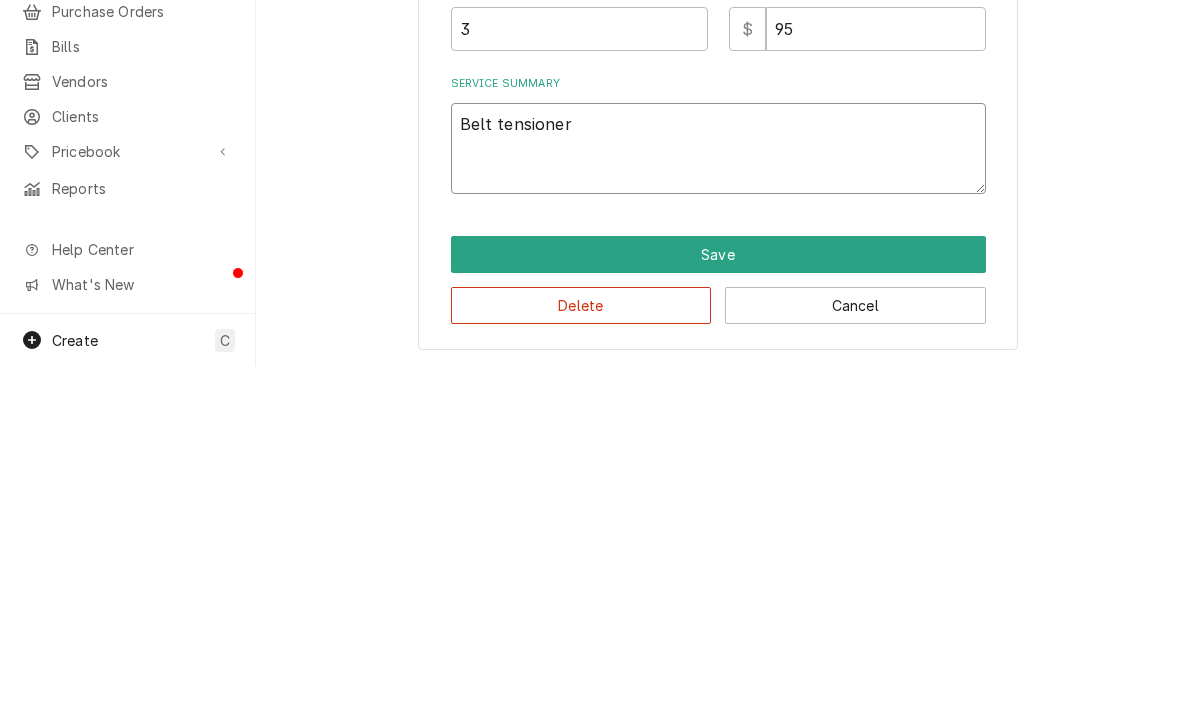 type on "x" 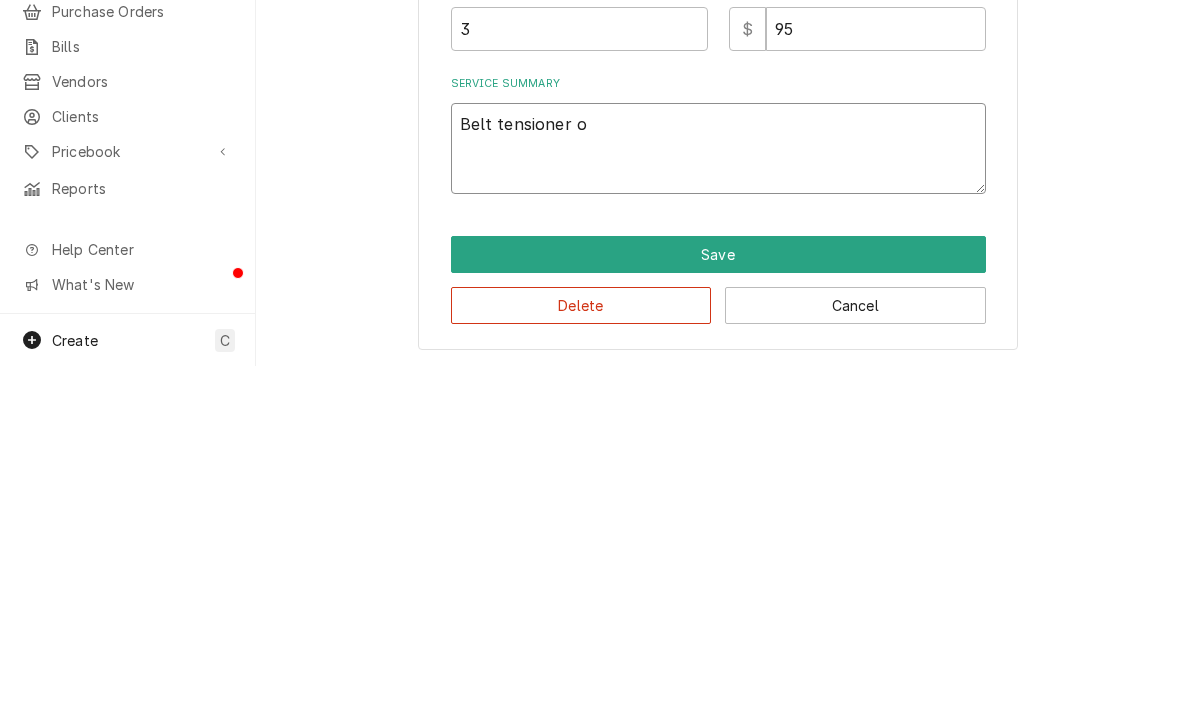type on "Belt tensioner ou" 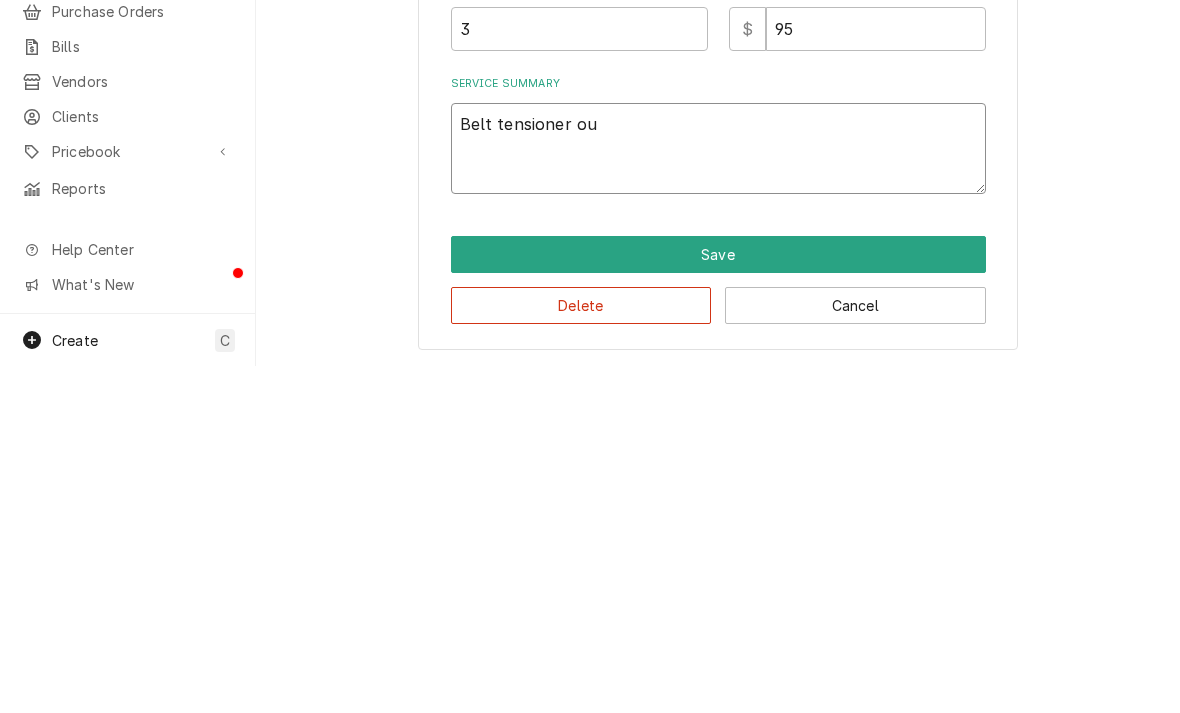 type on "x" 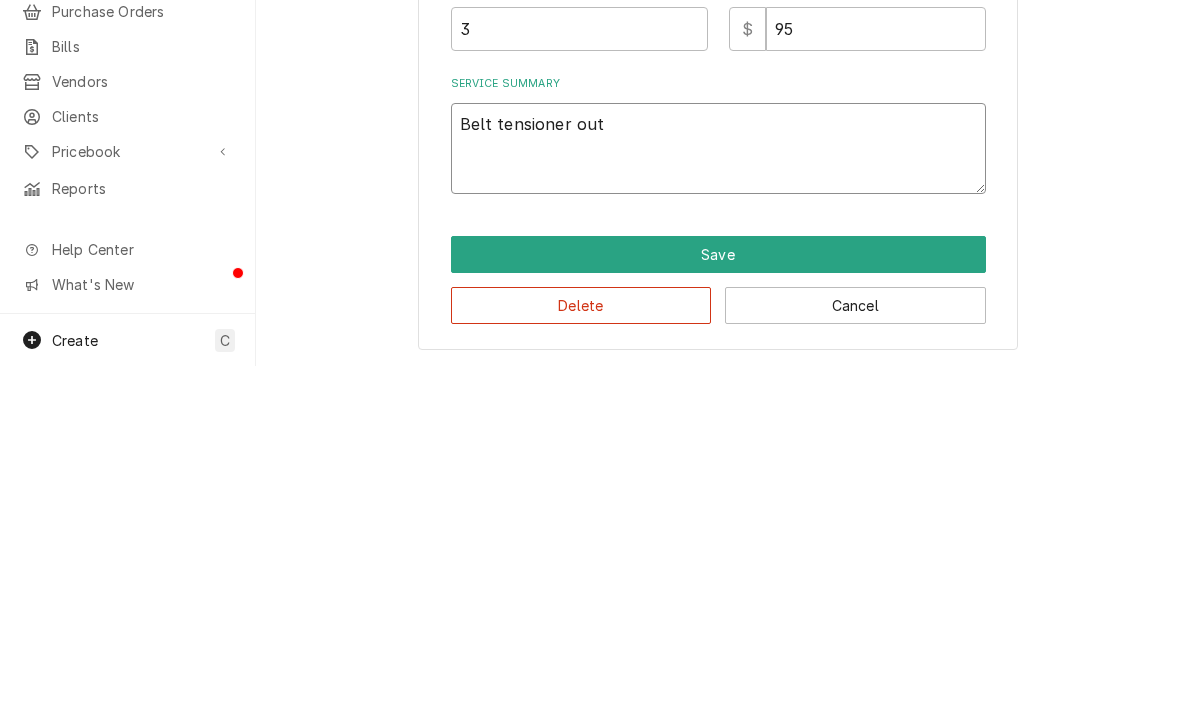 type on "x" 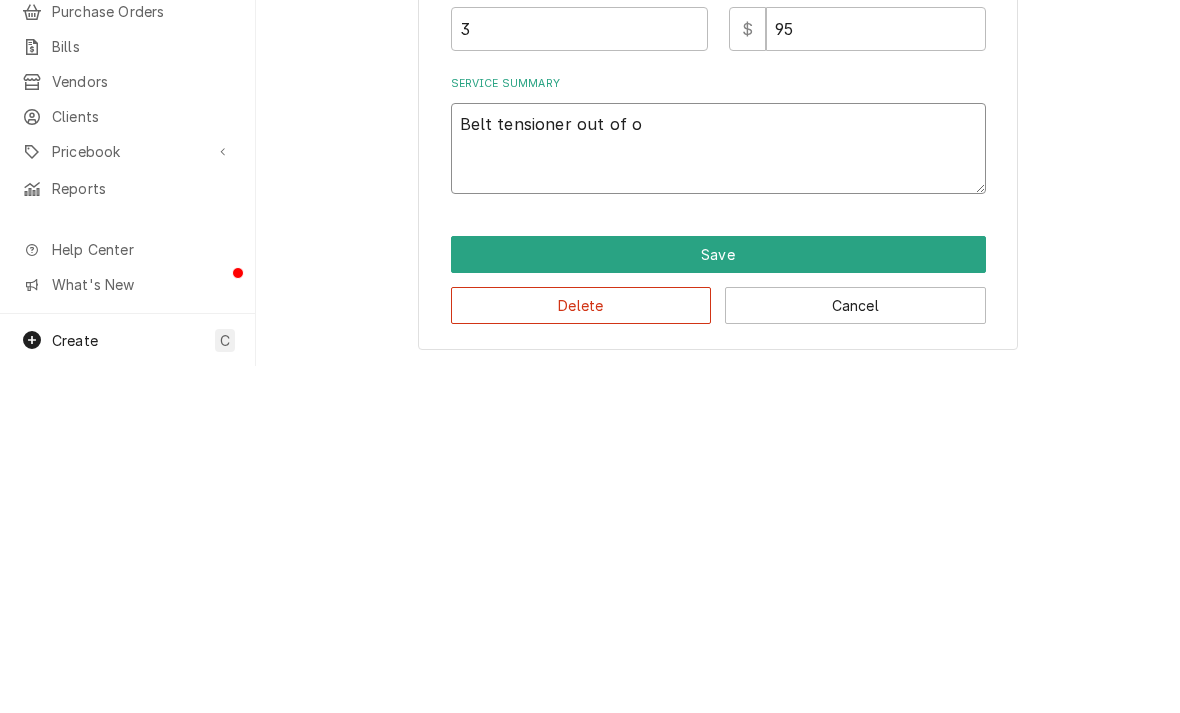 type on "x" 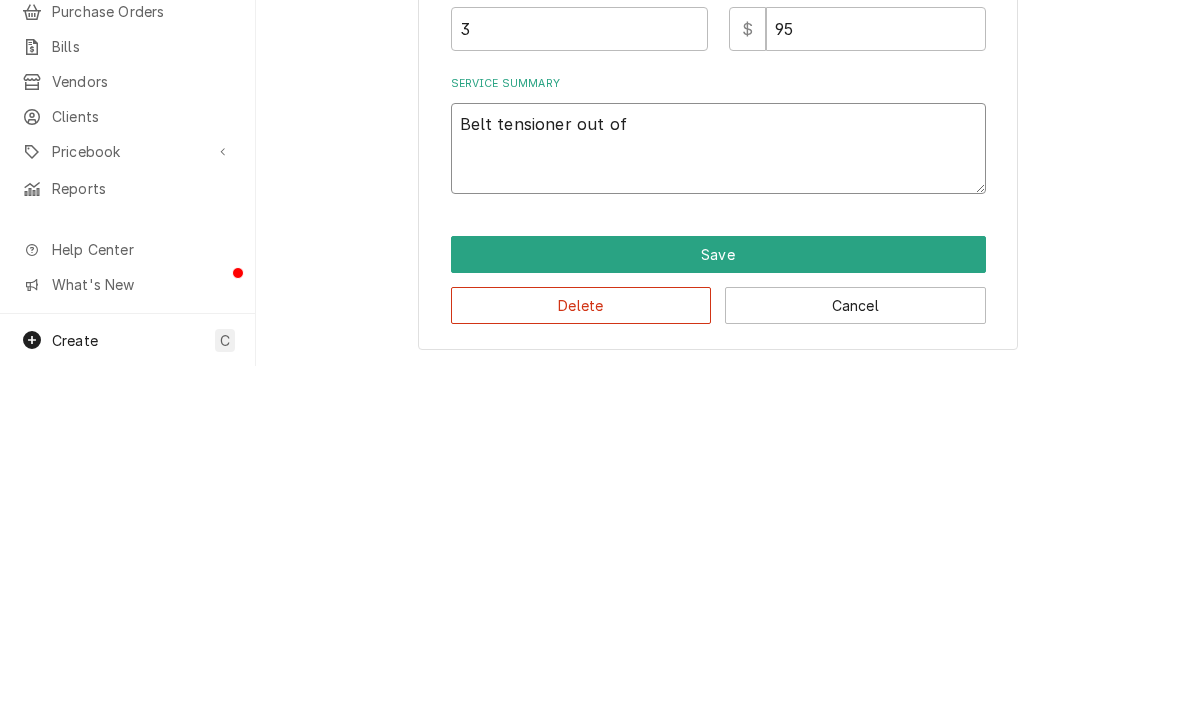 type on "x" 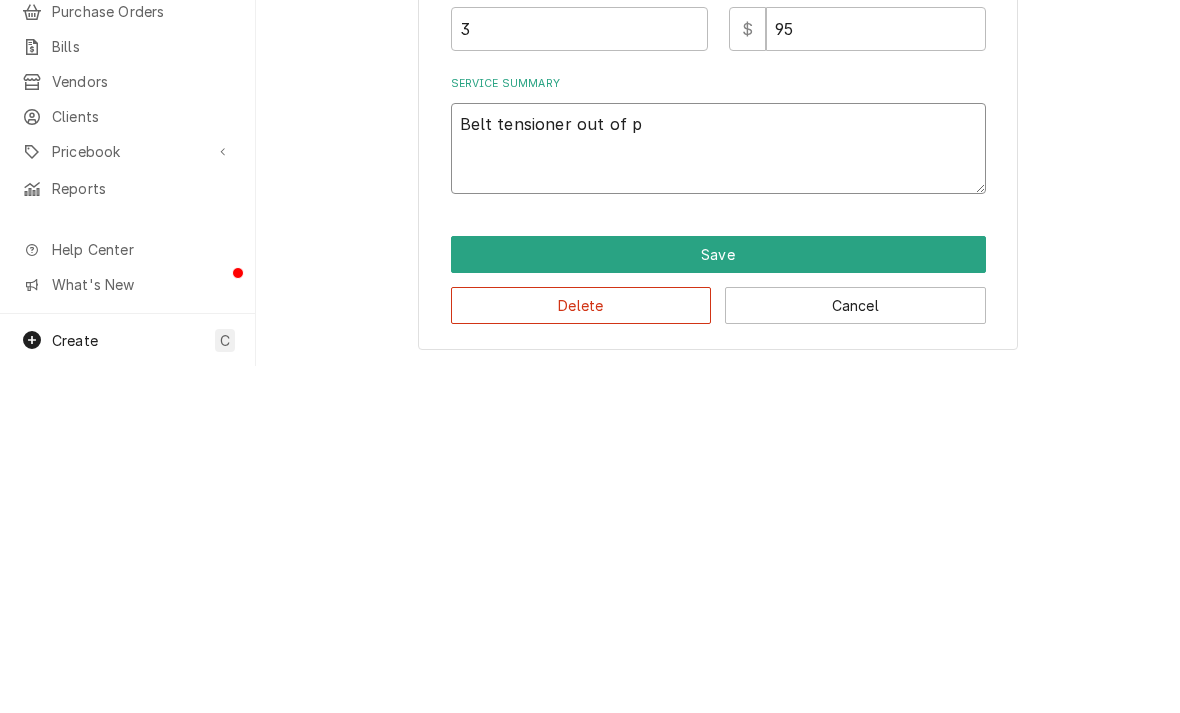 type on "x" 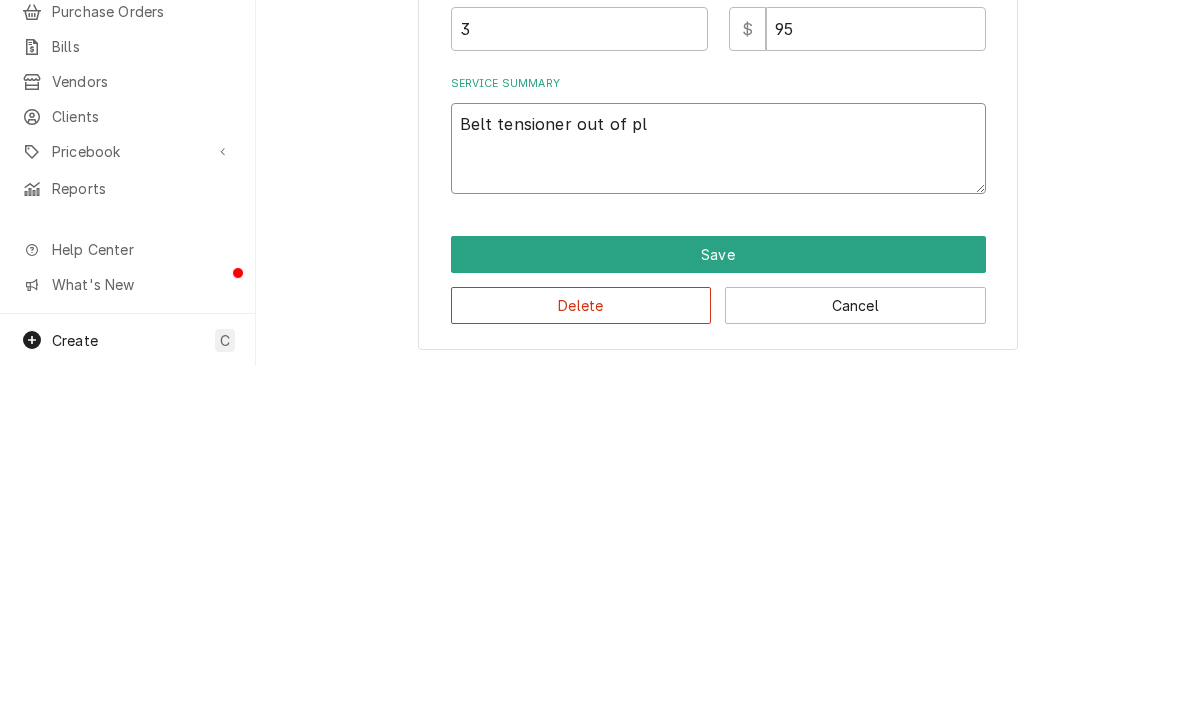 type on "x" 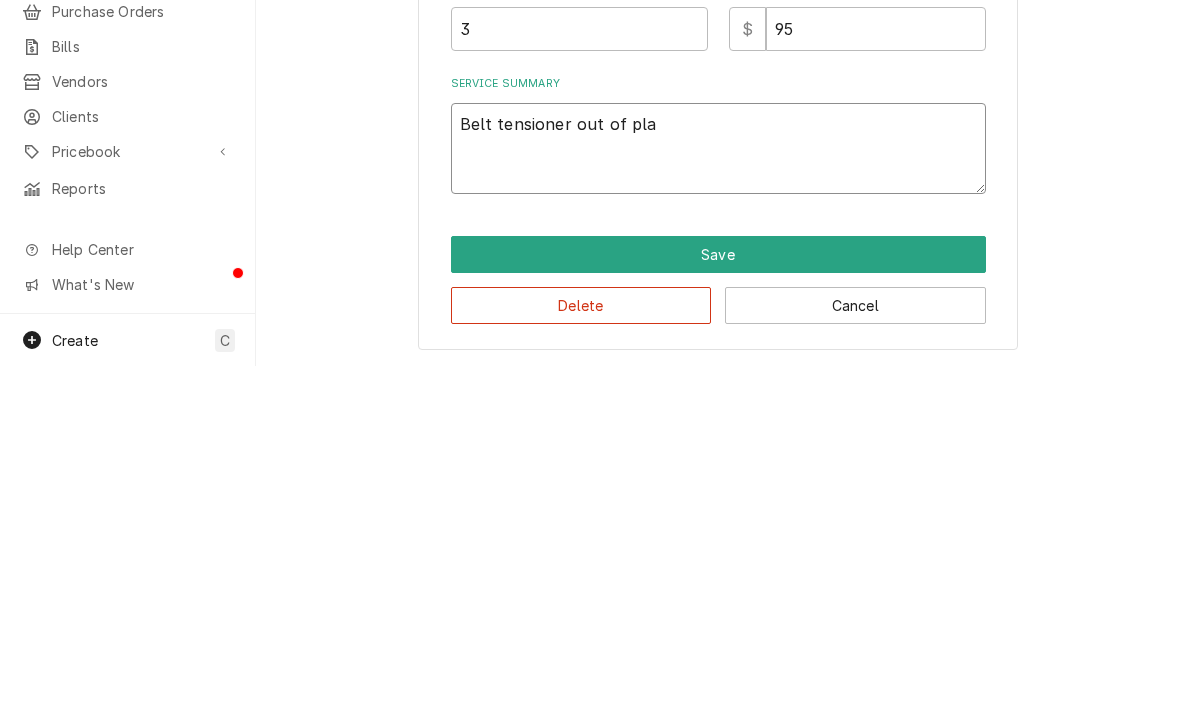 type on "x" 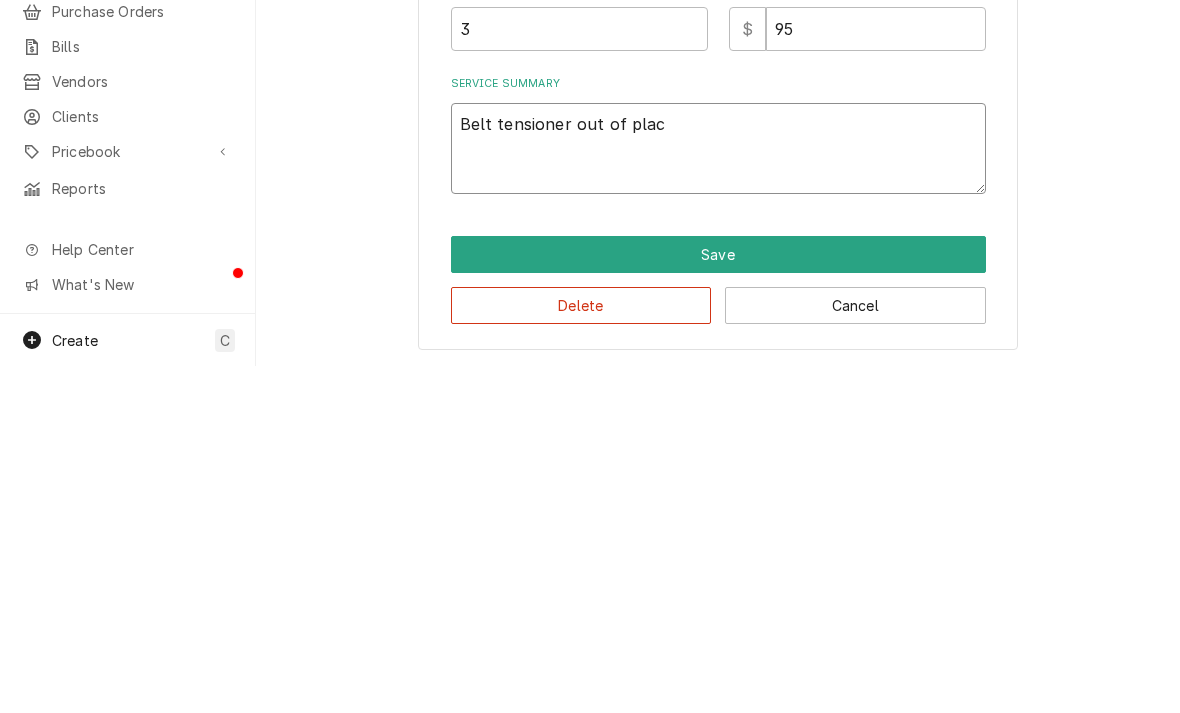 type on "Belt tensioner out of place" 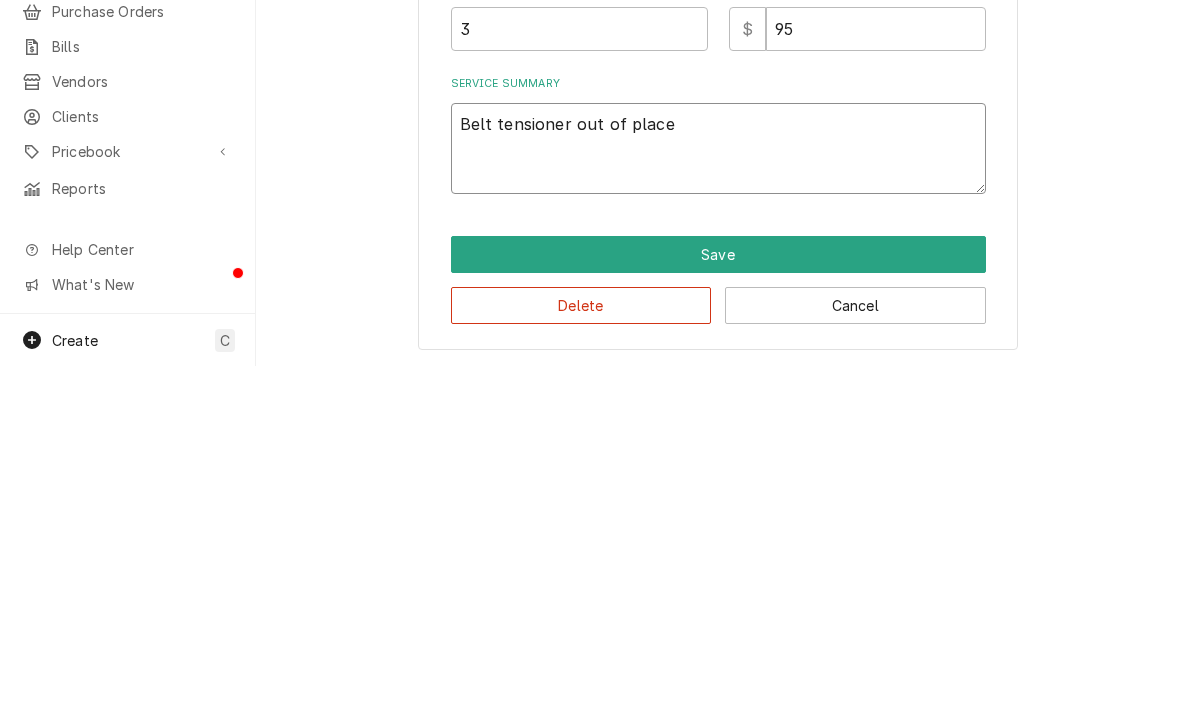 type on "x" 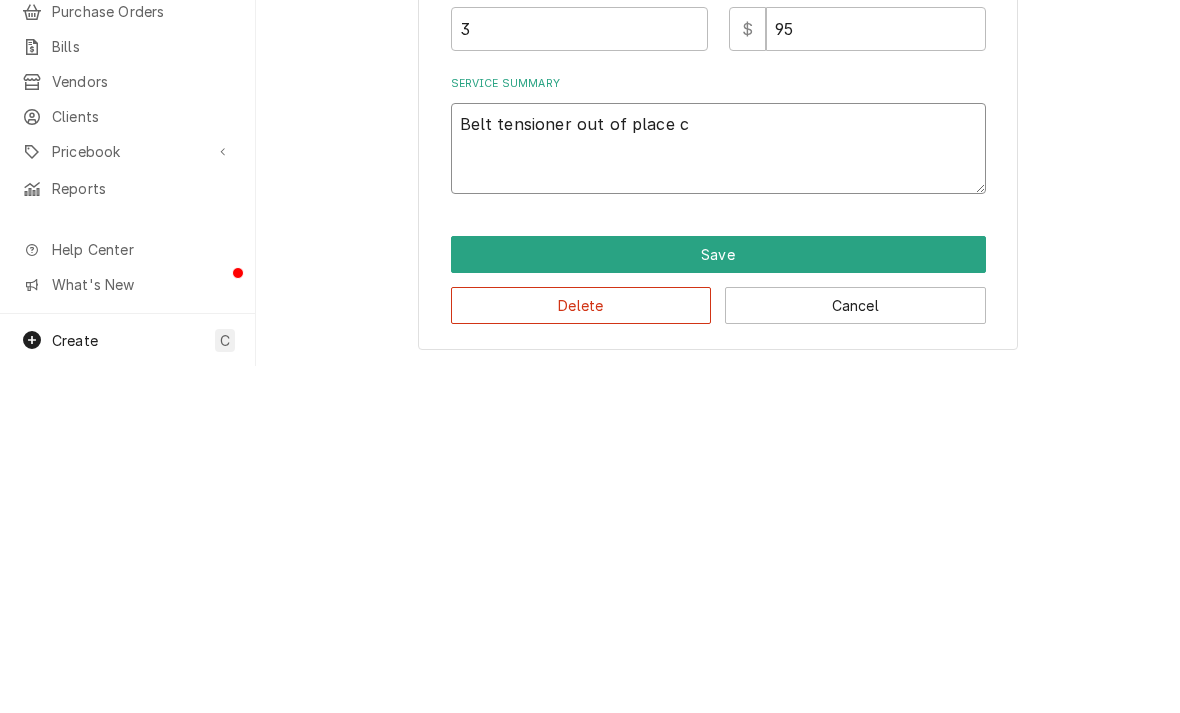 type on "x" 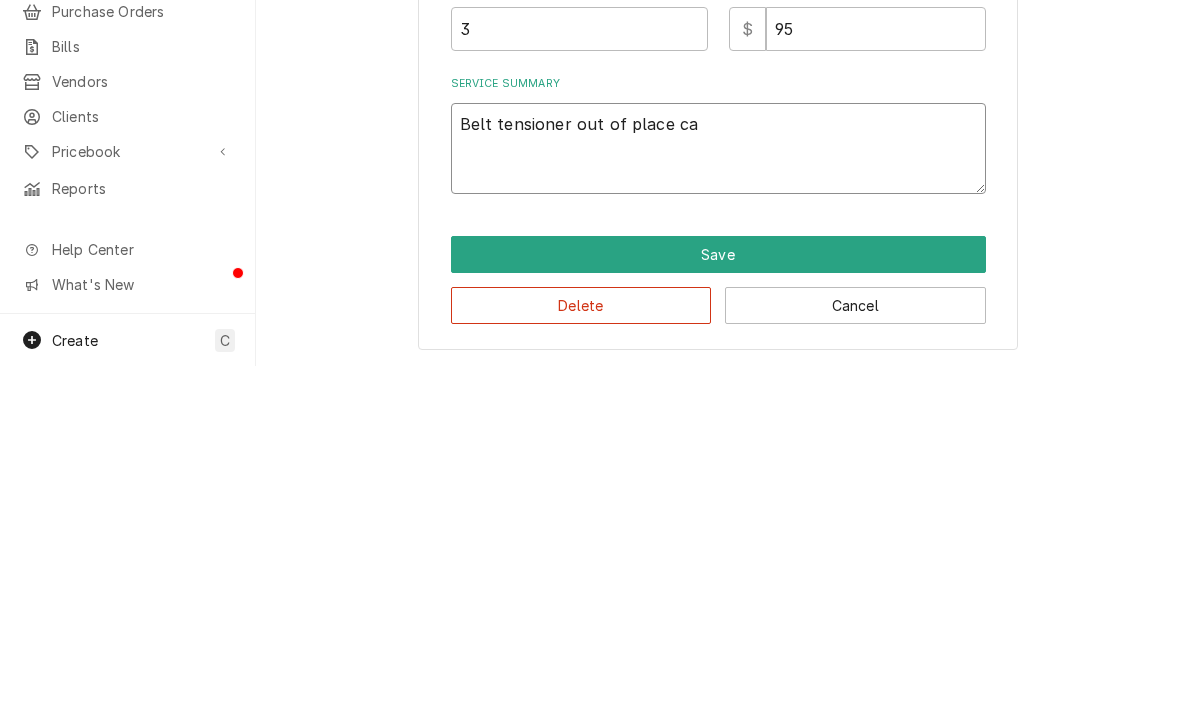 type on "Belt tensioner out of place cau" 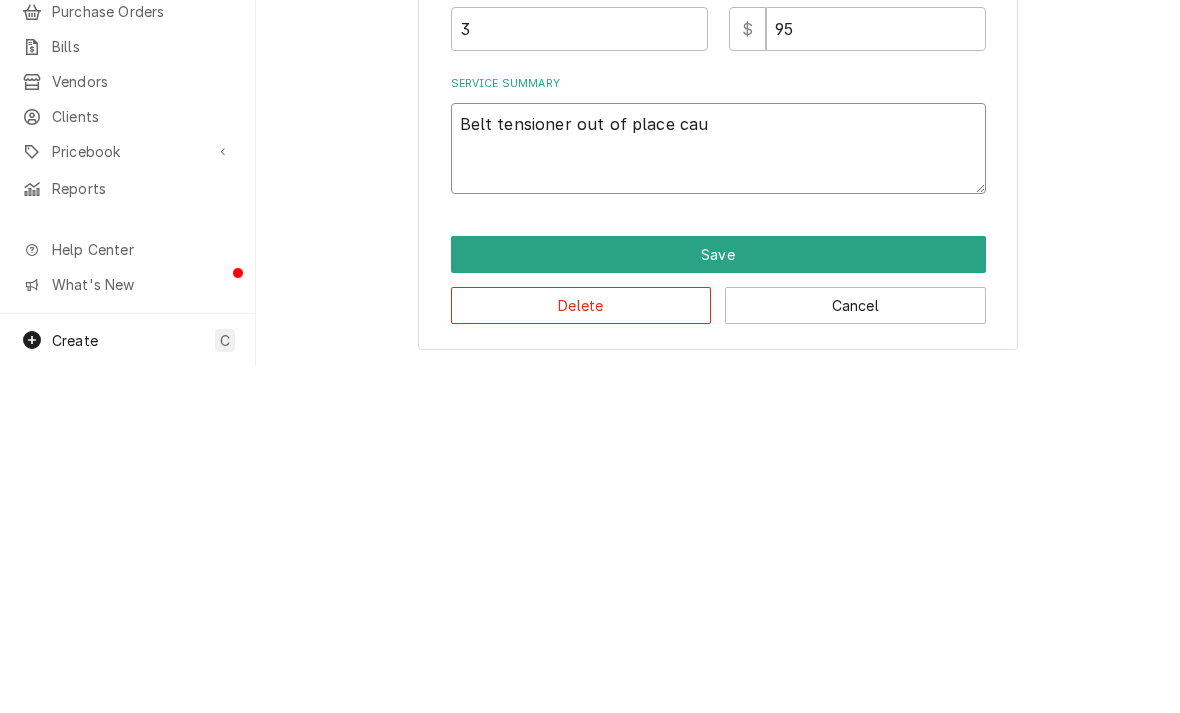 type on "x" 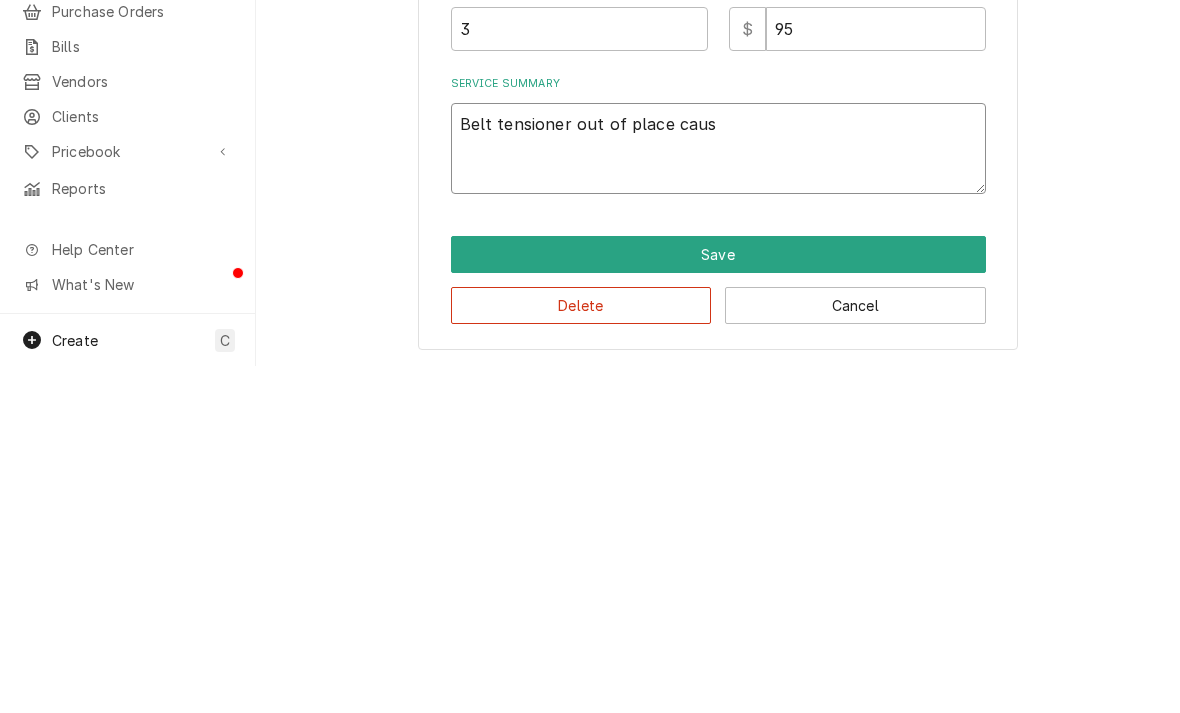 type on "x" 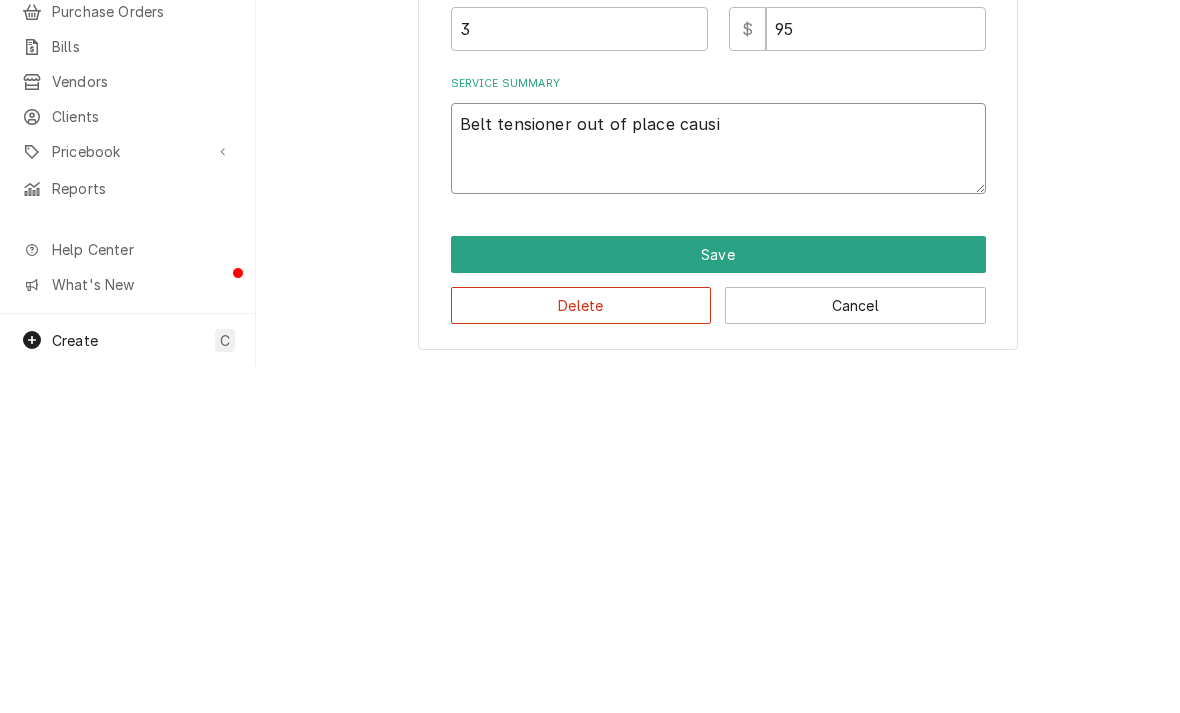 type on "x" 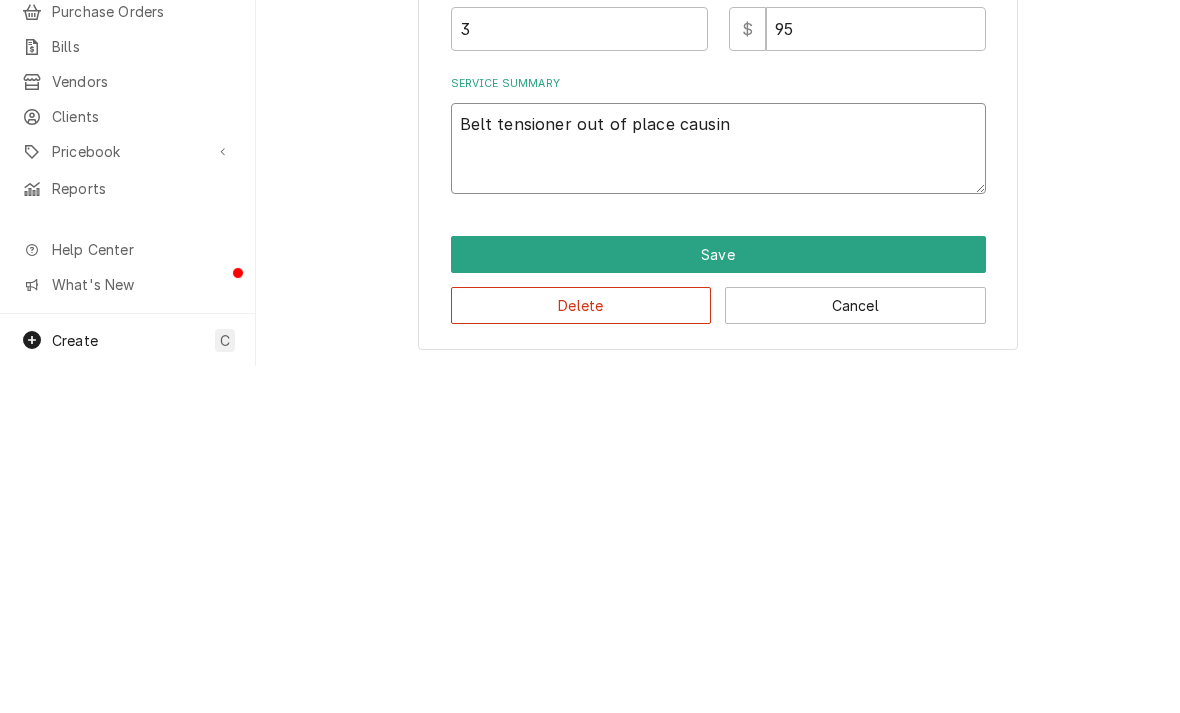 type on "x" 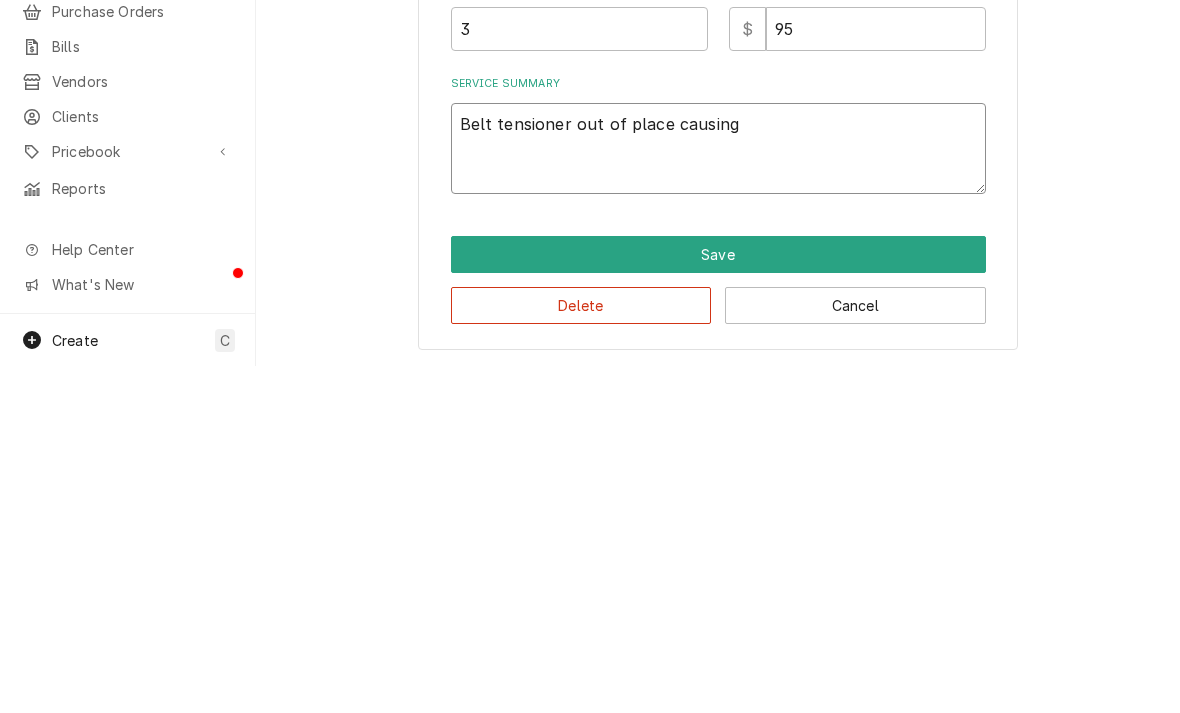 type on "x" 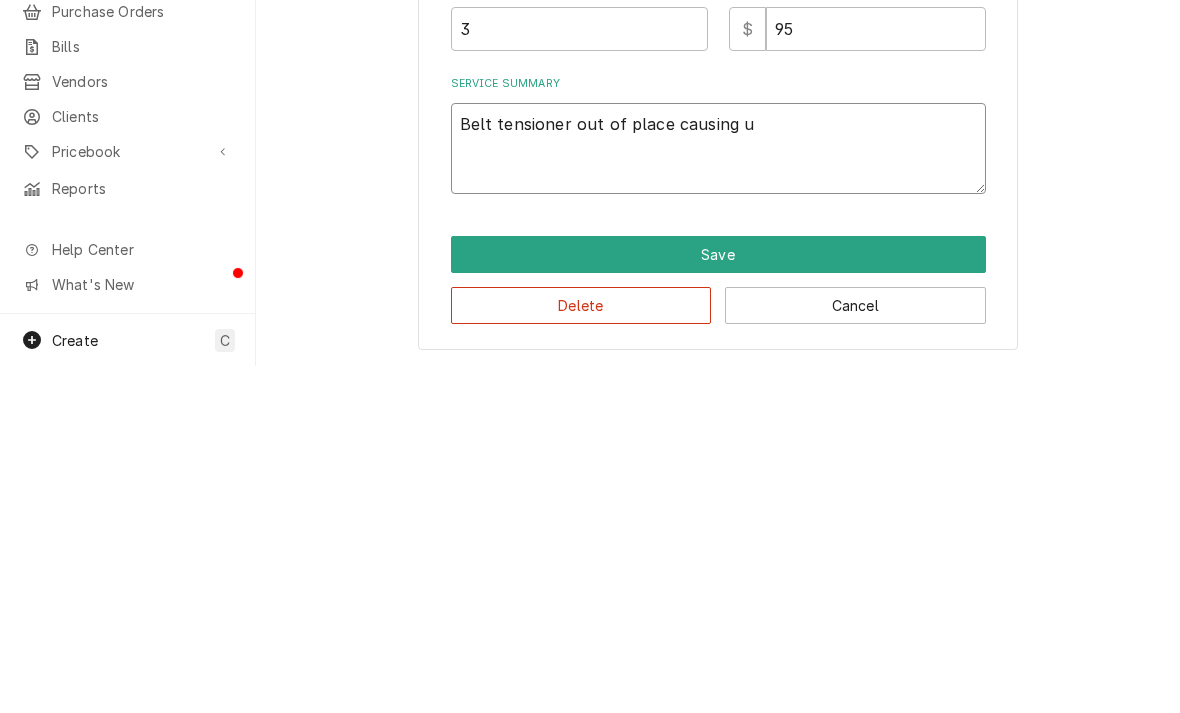 type on "x" 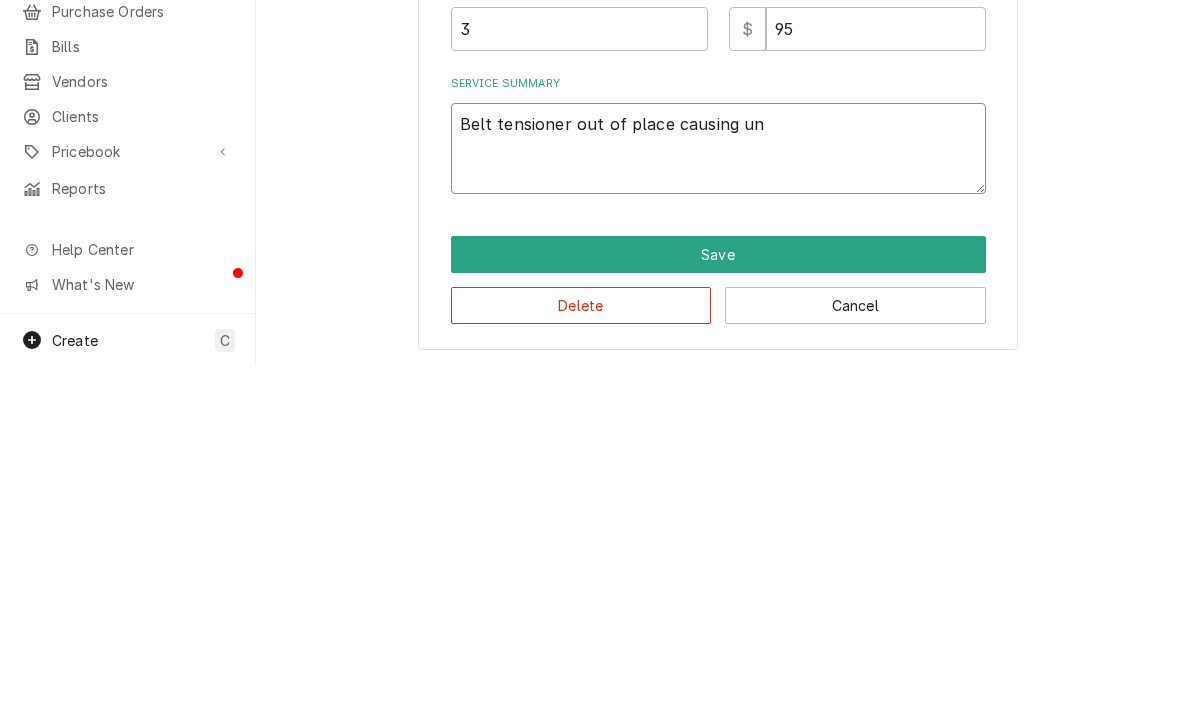 type on "x" 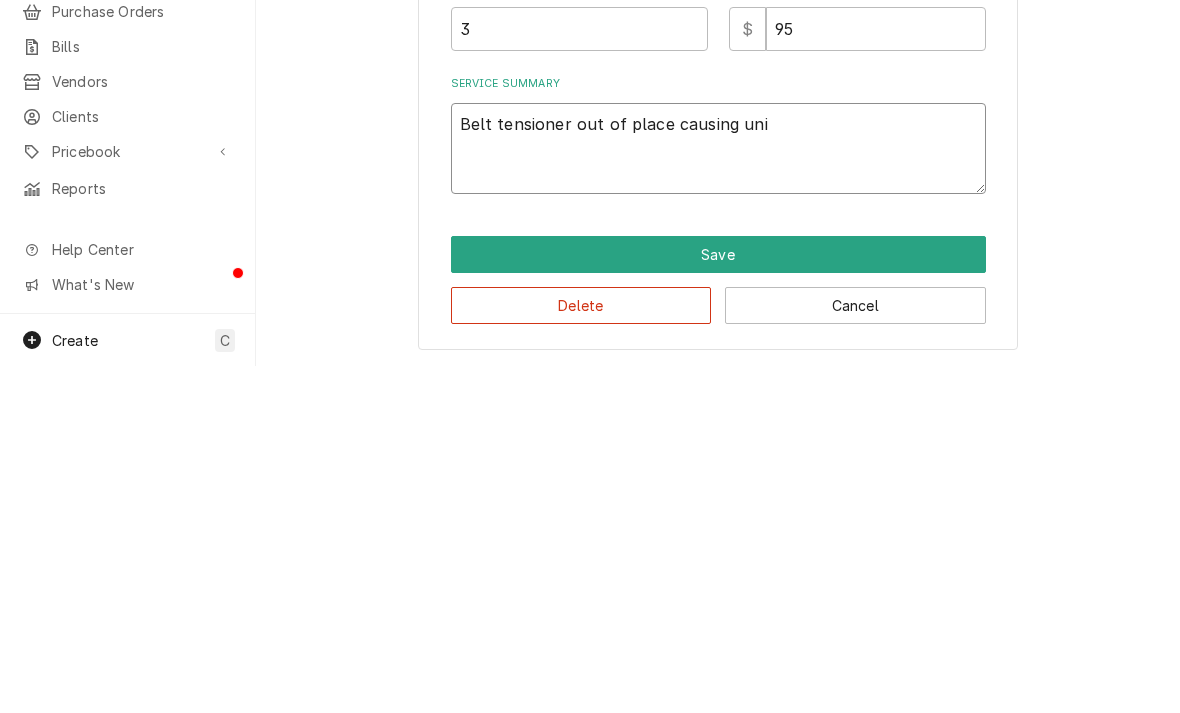 type on "x" 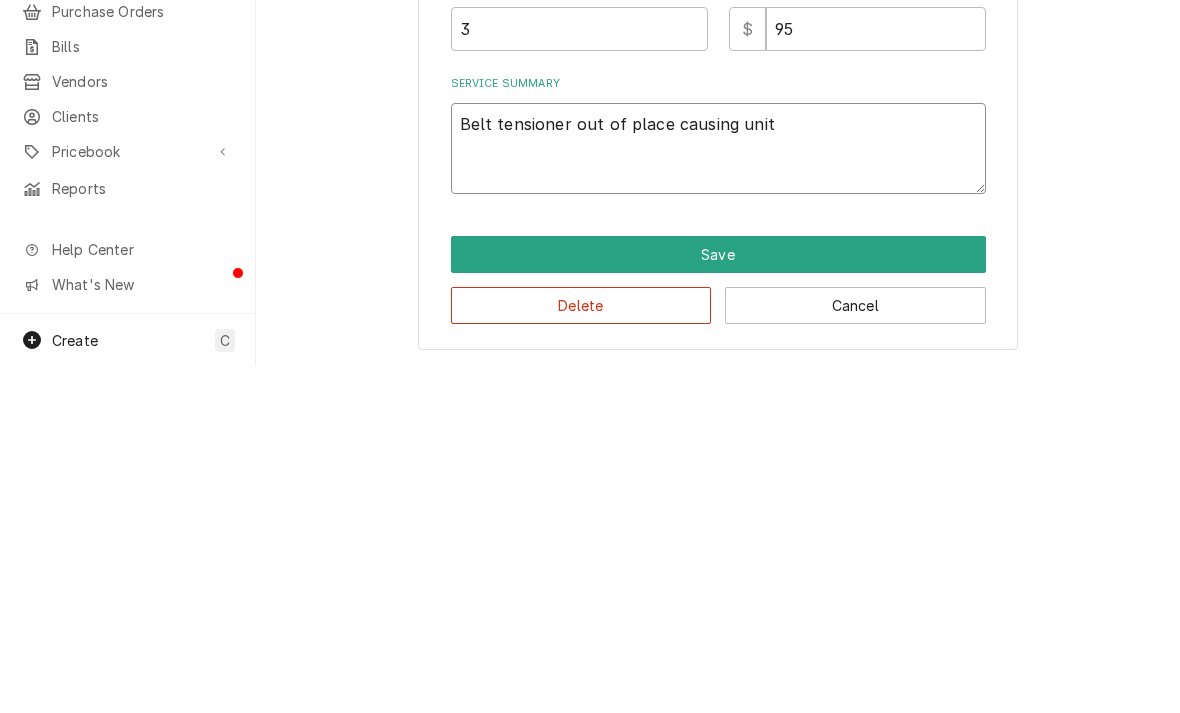 type on "x" 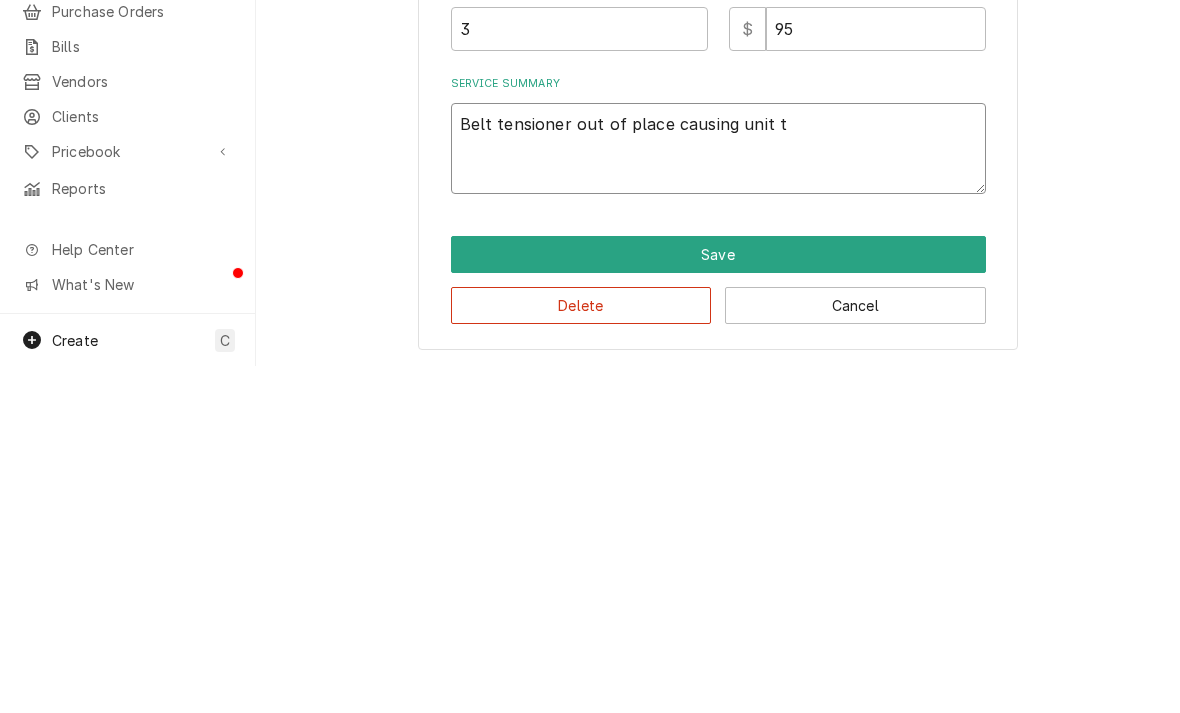 type on "x" 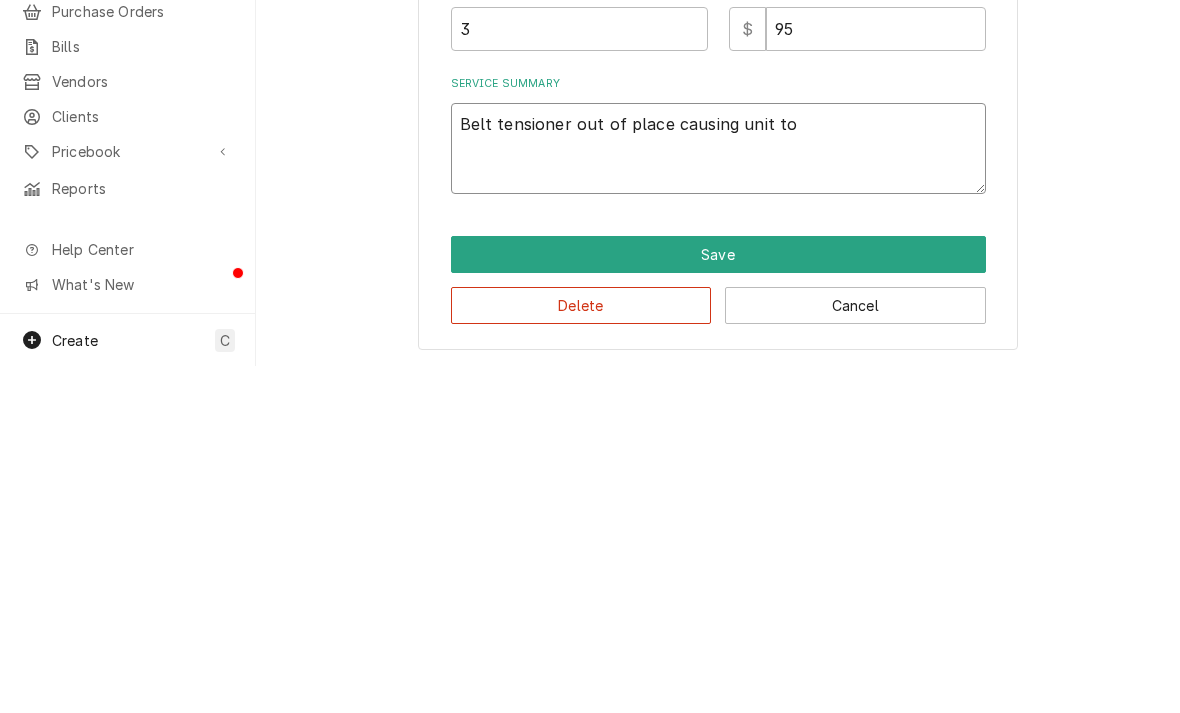 type on "x" 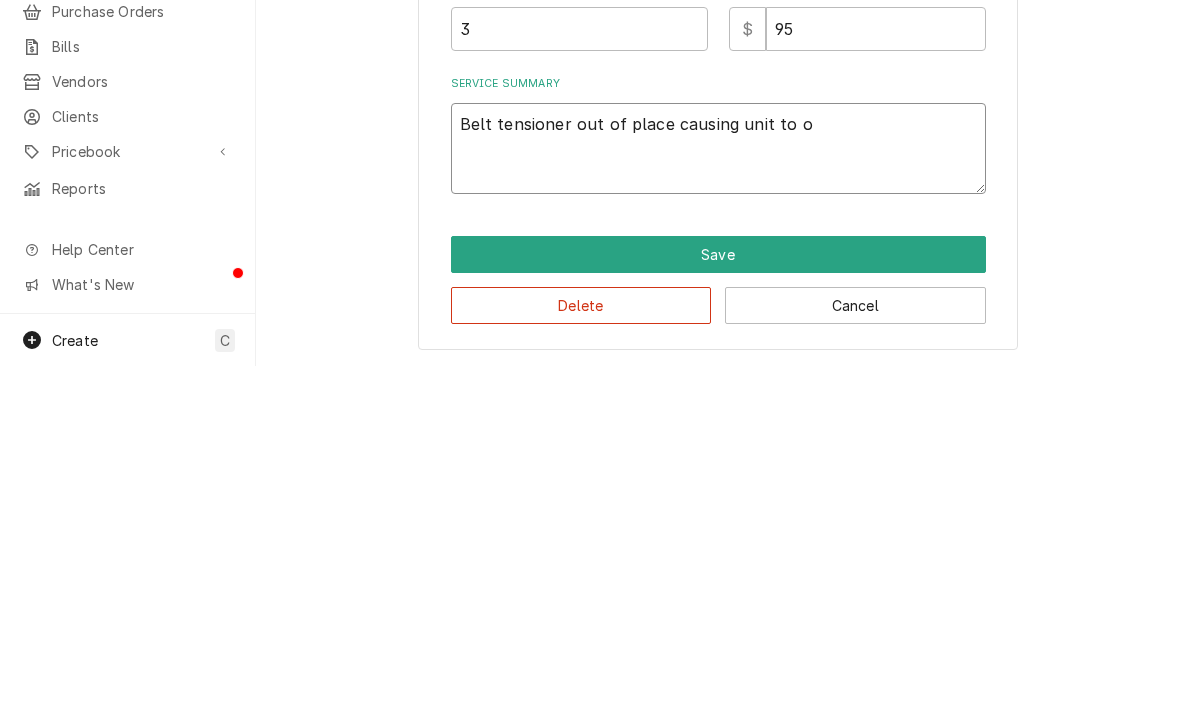 type on "x" 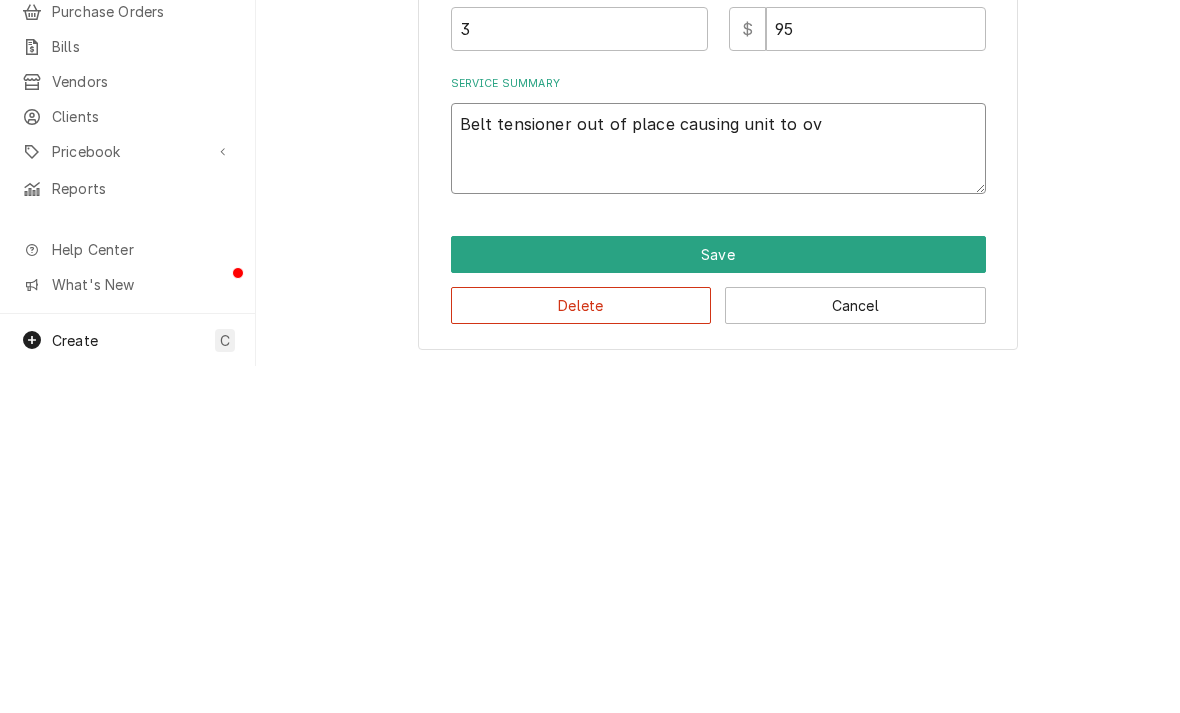 type on "x" 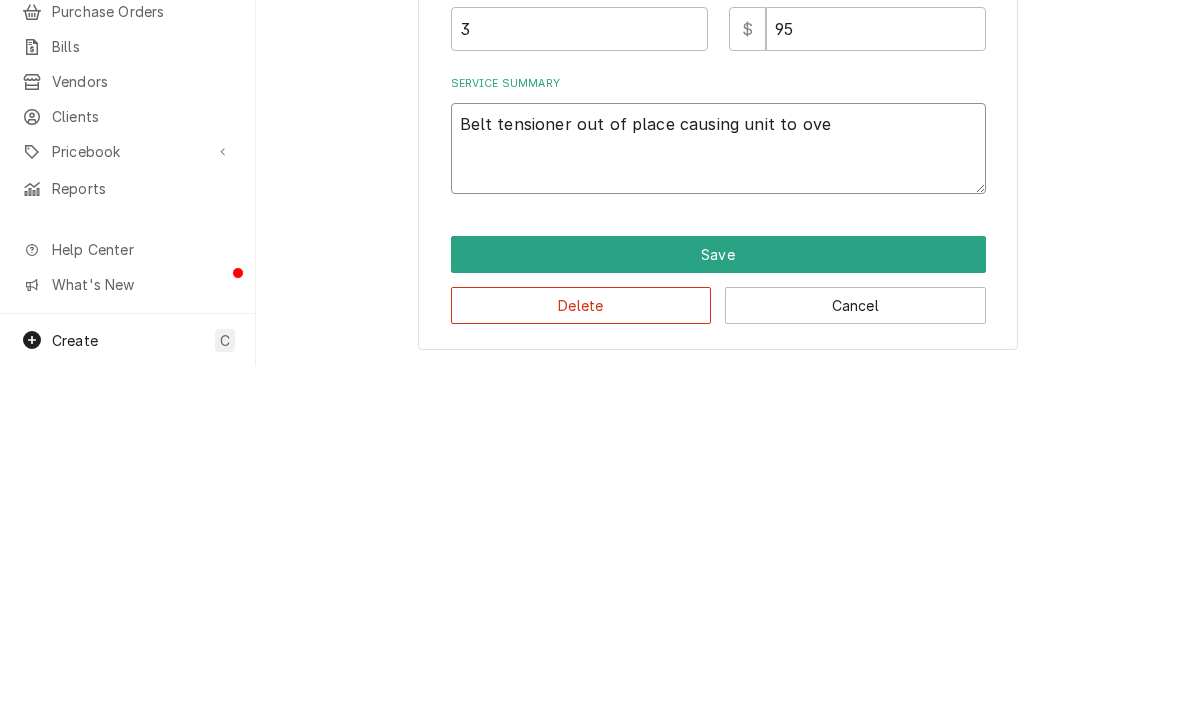 type on "x" 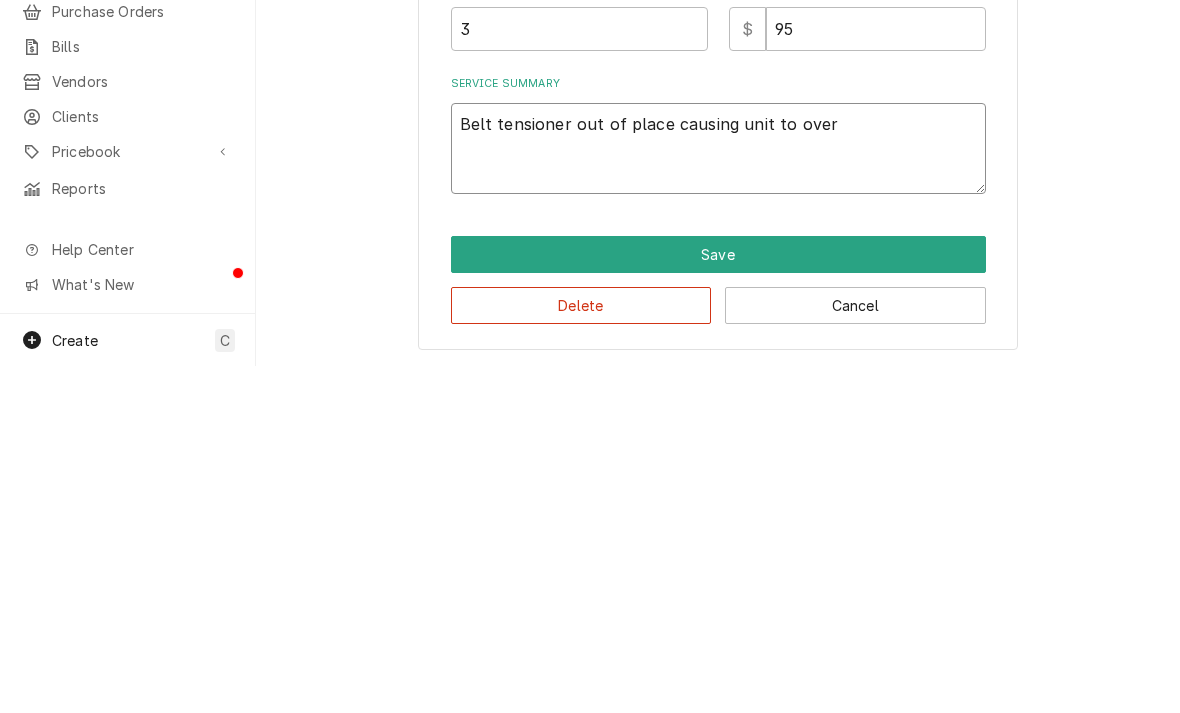 type on "x" 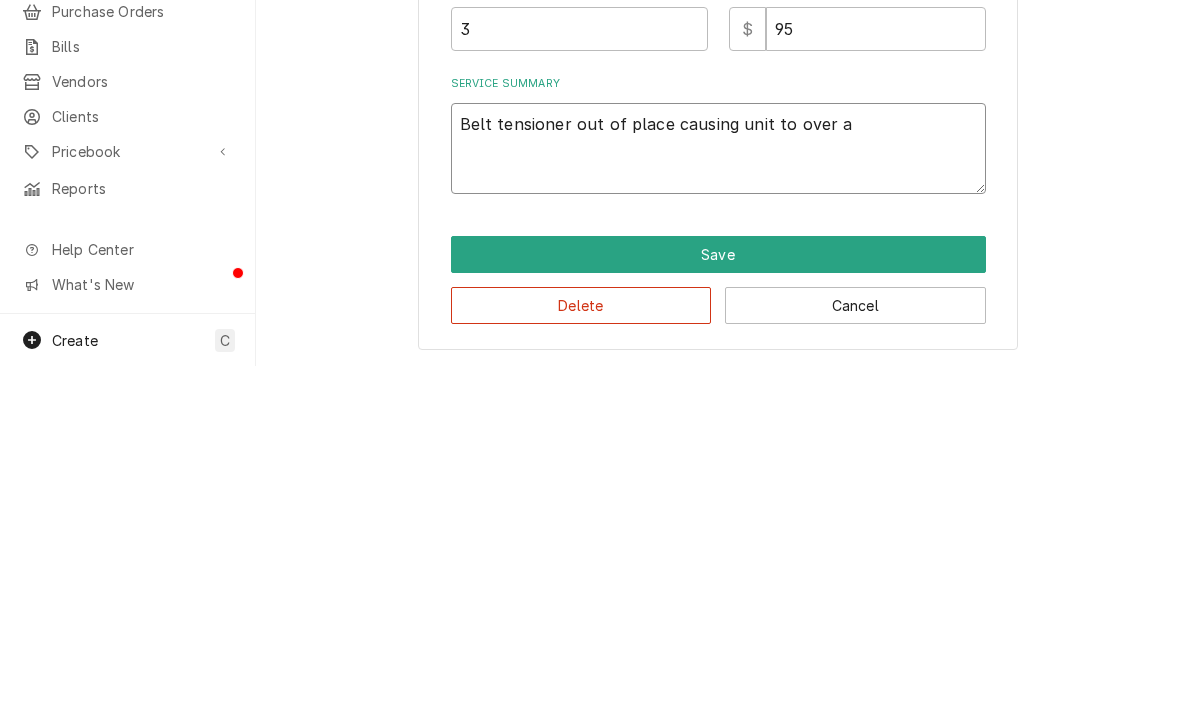 type on "x" 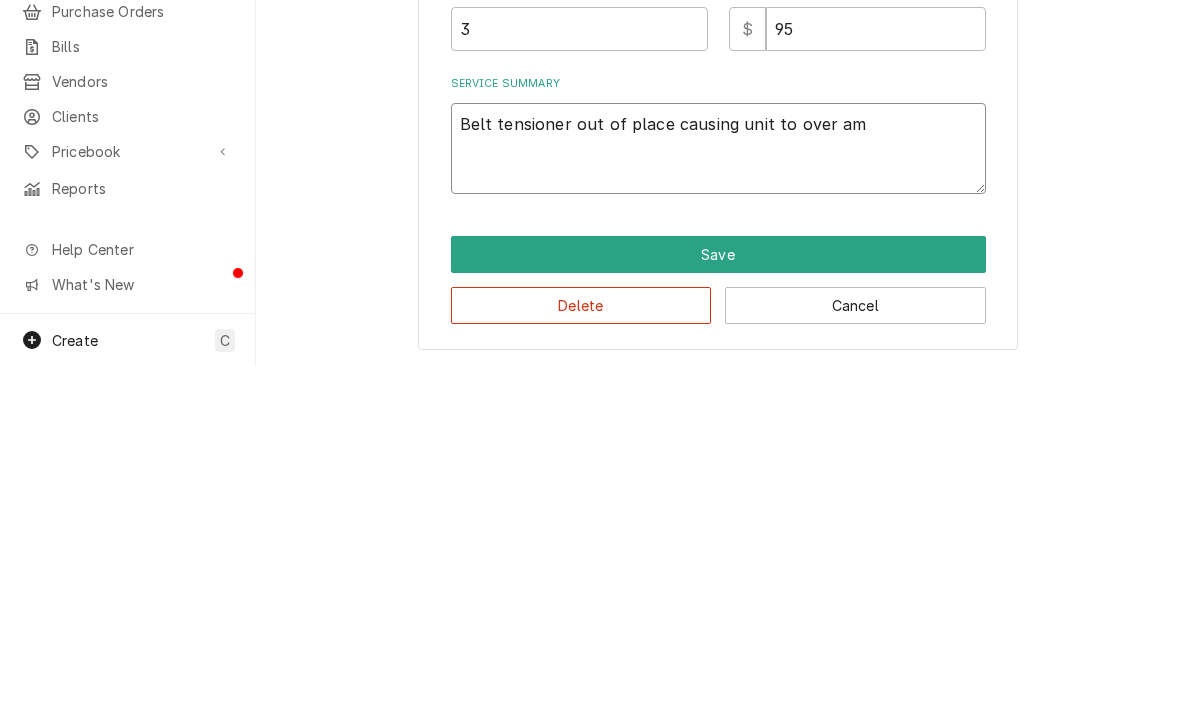 type on "x" 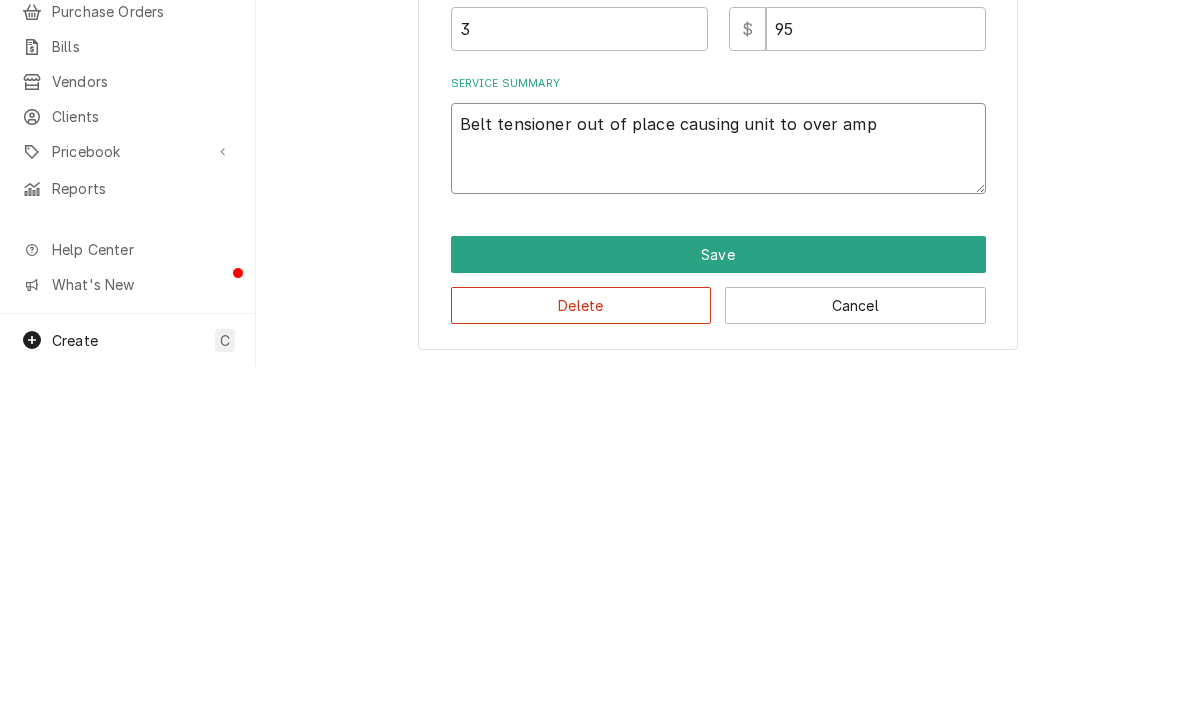 type on "x" 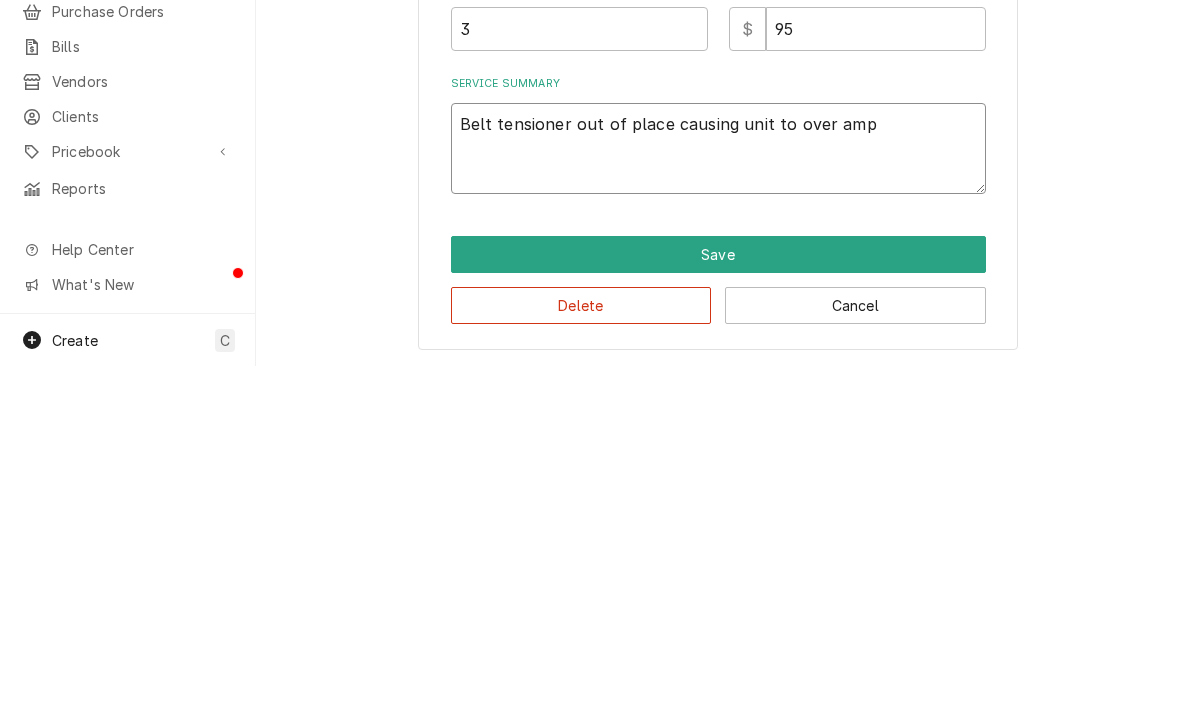 type on "Belt tensioner out of place causing unit to over amp a" 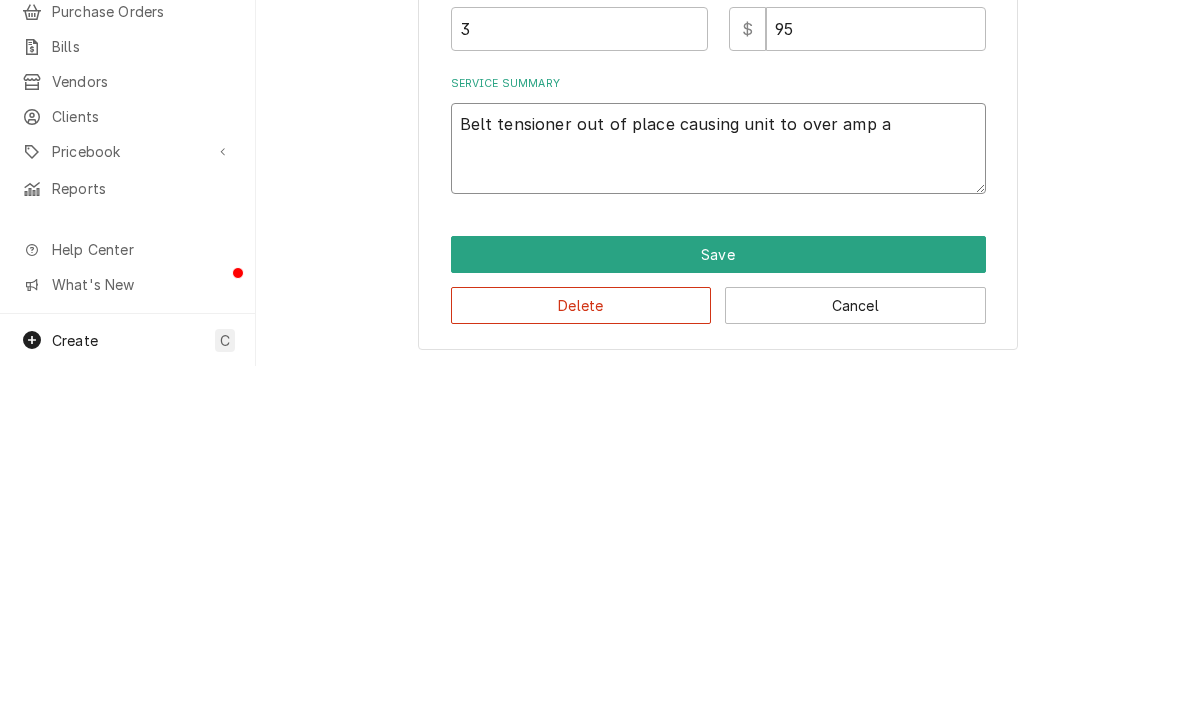 type on "x" 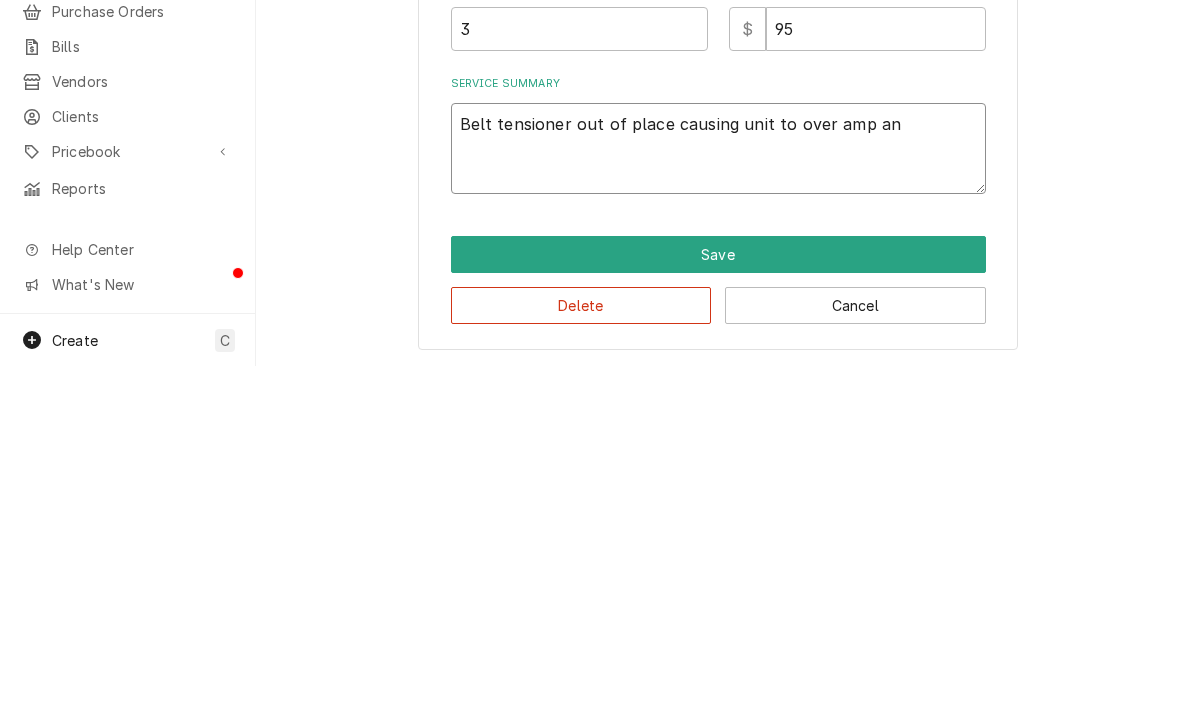 type on "x" 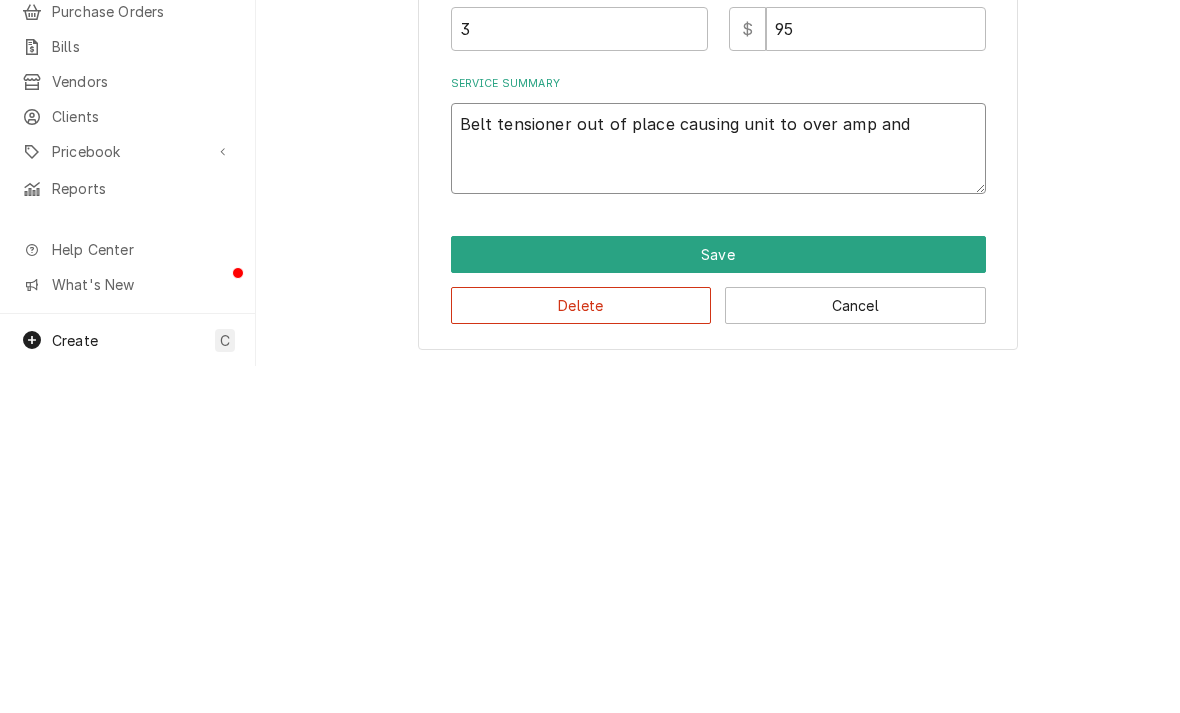 type on "x" 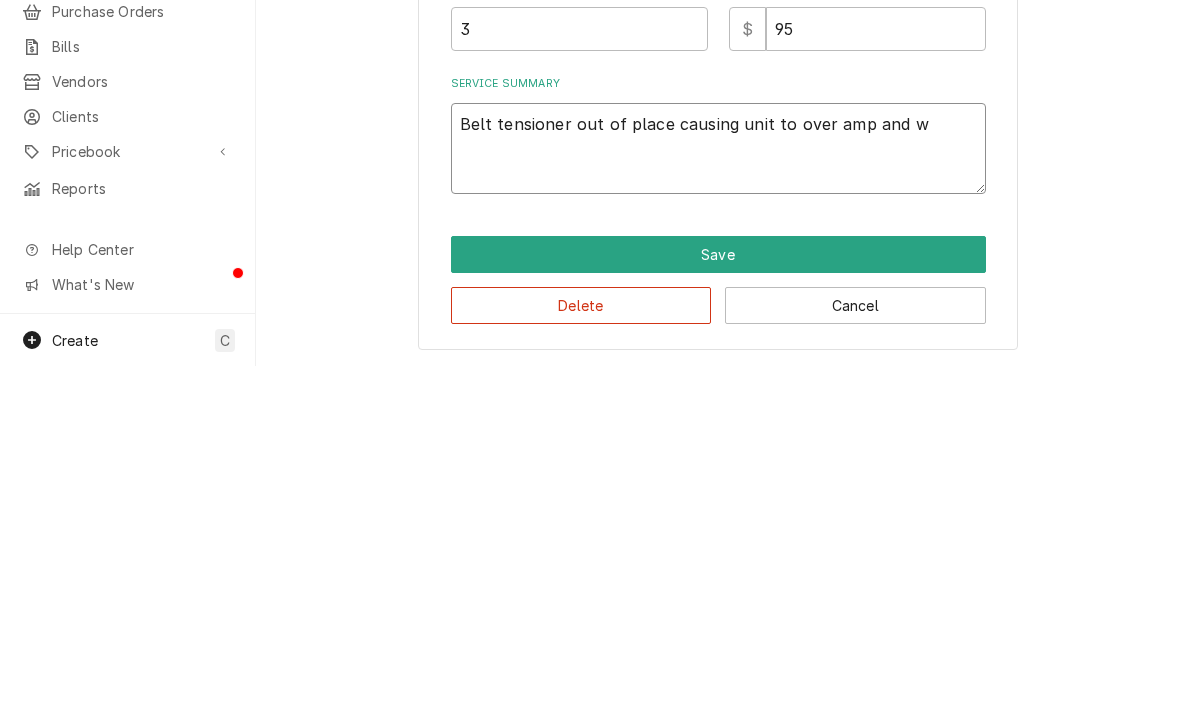 type on "x" 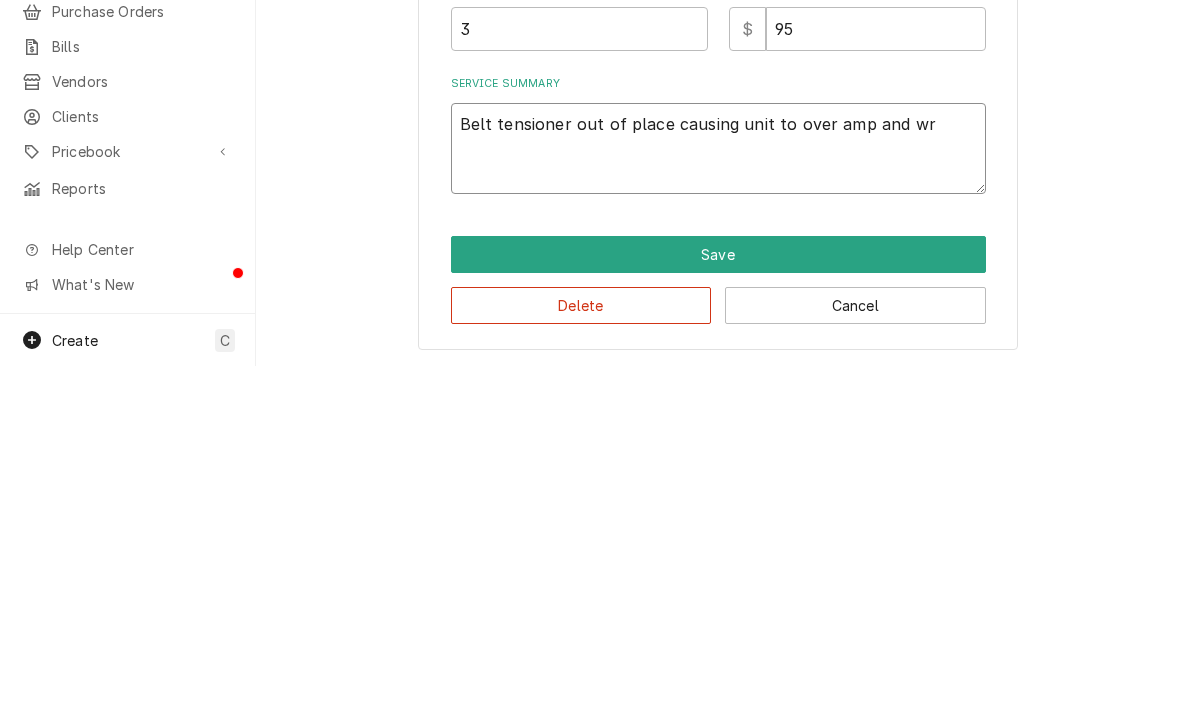 type on "x" 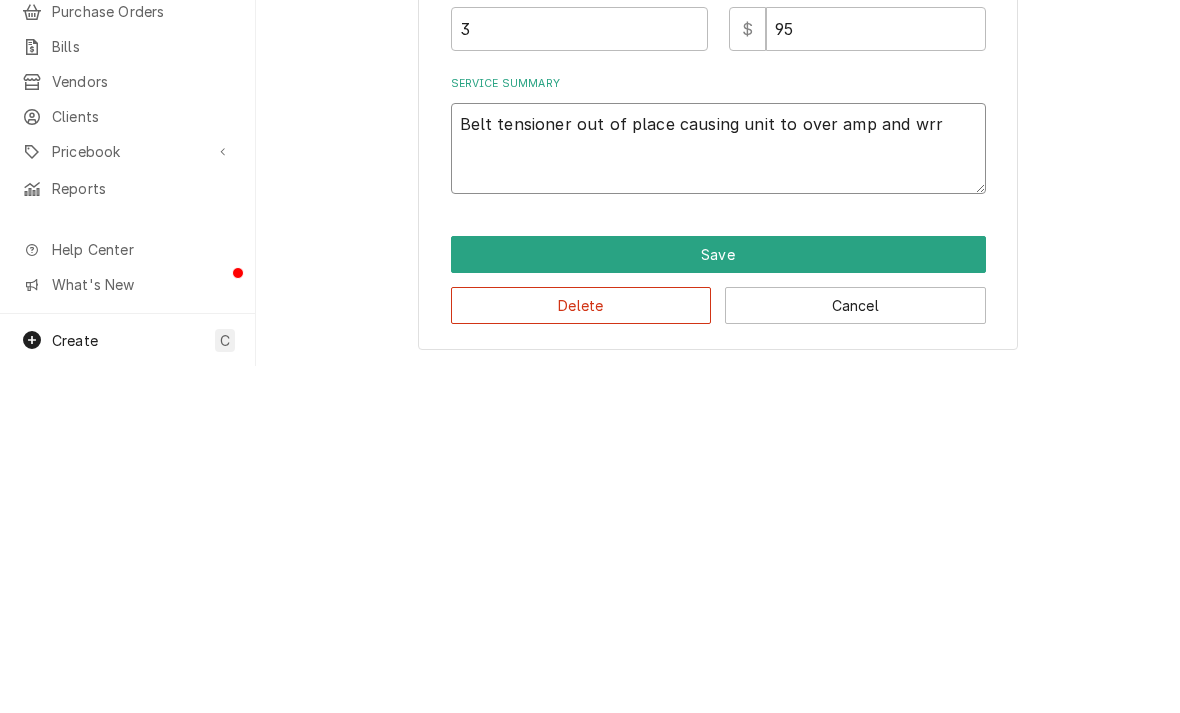 type on "x" 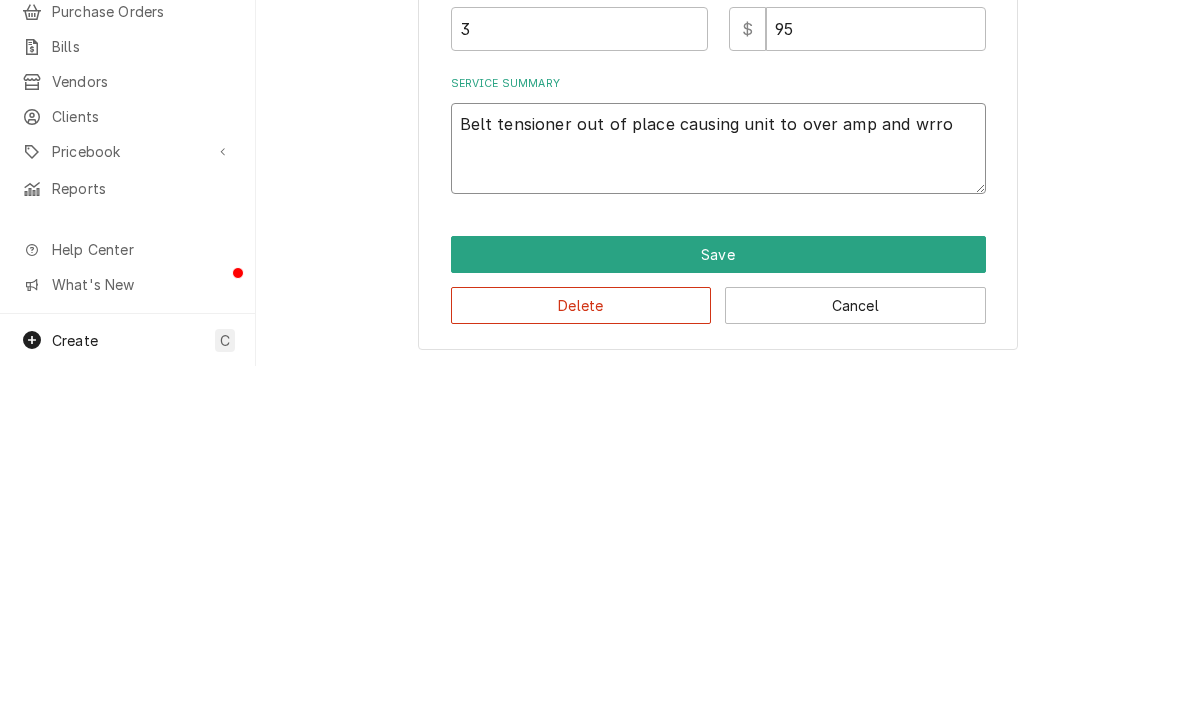 type on "x" 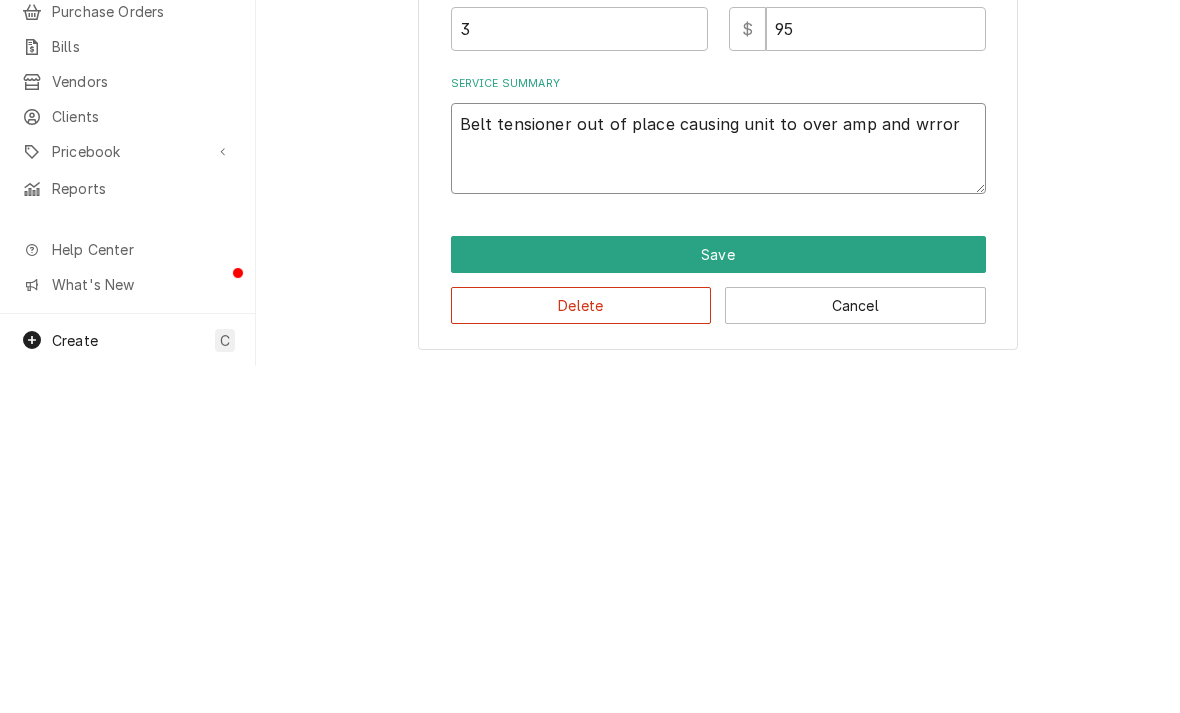 type on "x" 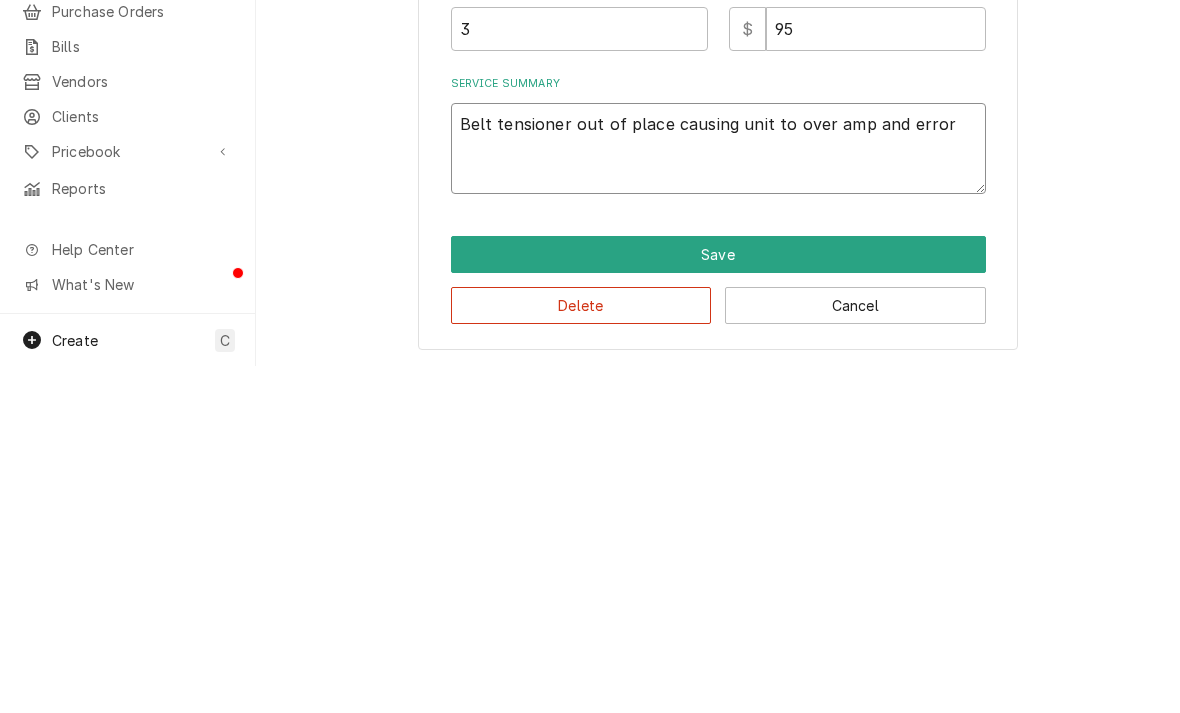 type on "Belt tensioner out of place causing unit to over amp and error" 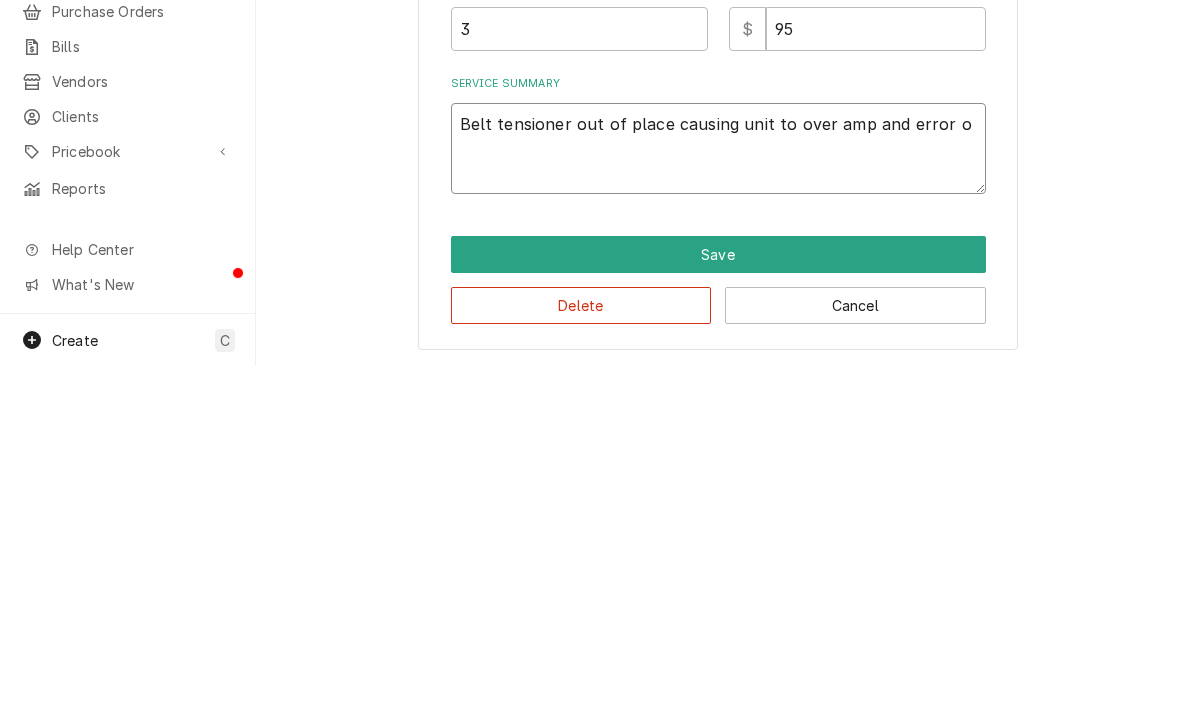 type on "x" 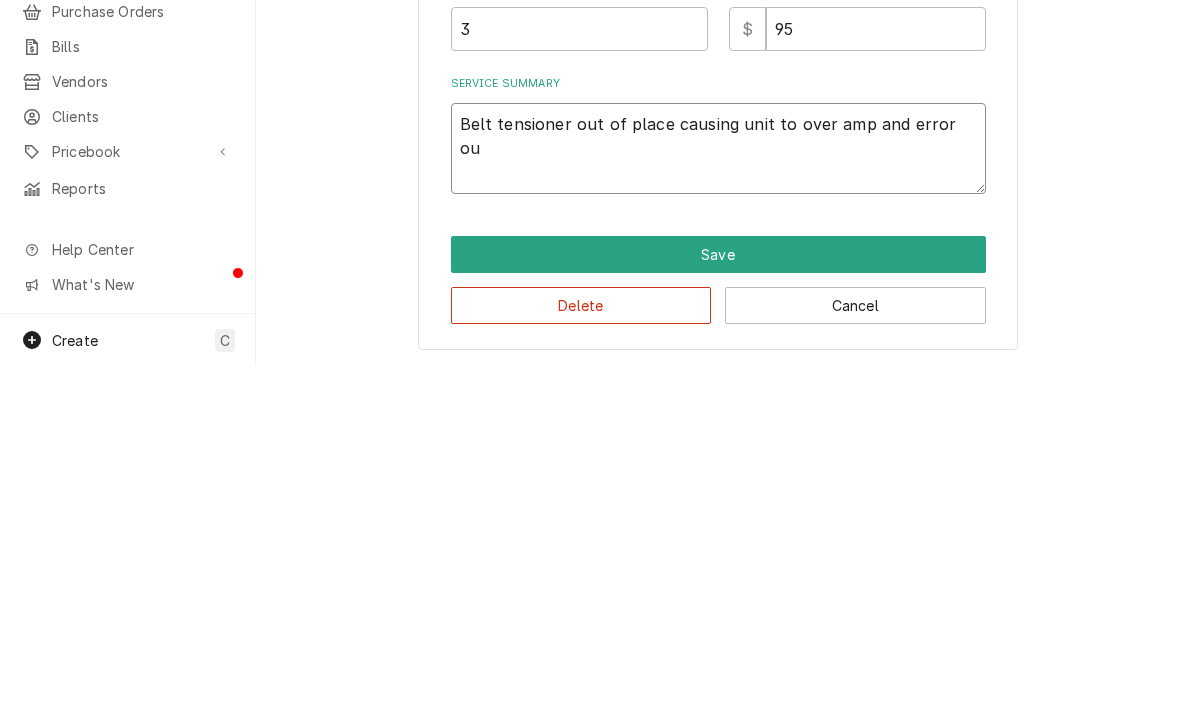 type on "x" 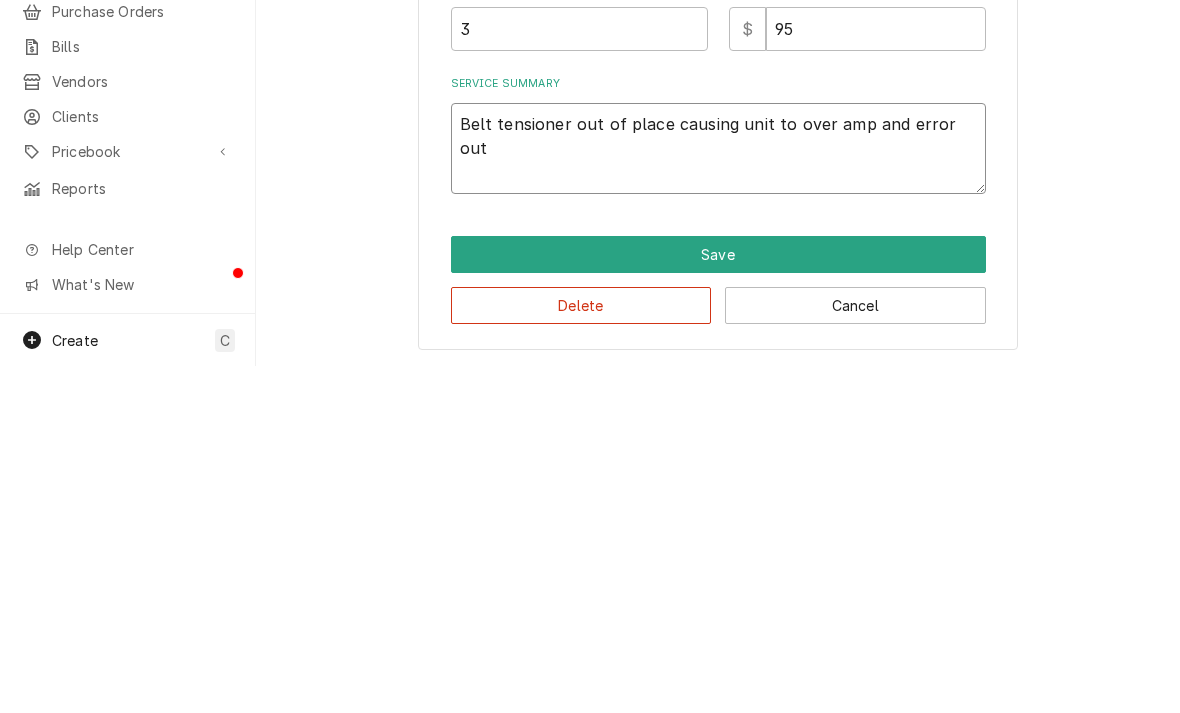 type on "Belt tensioner out of place causing unit to over amp and error out" 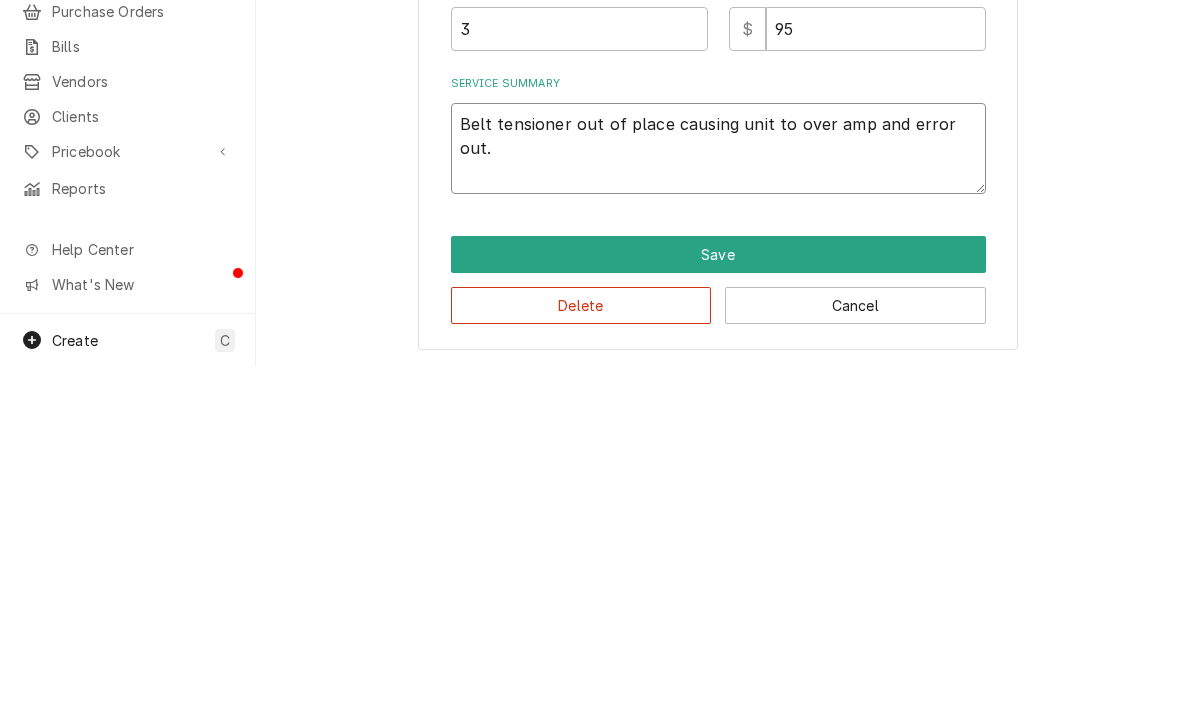 type on "x" 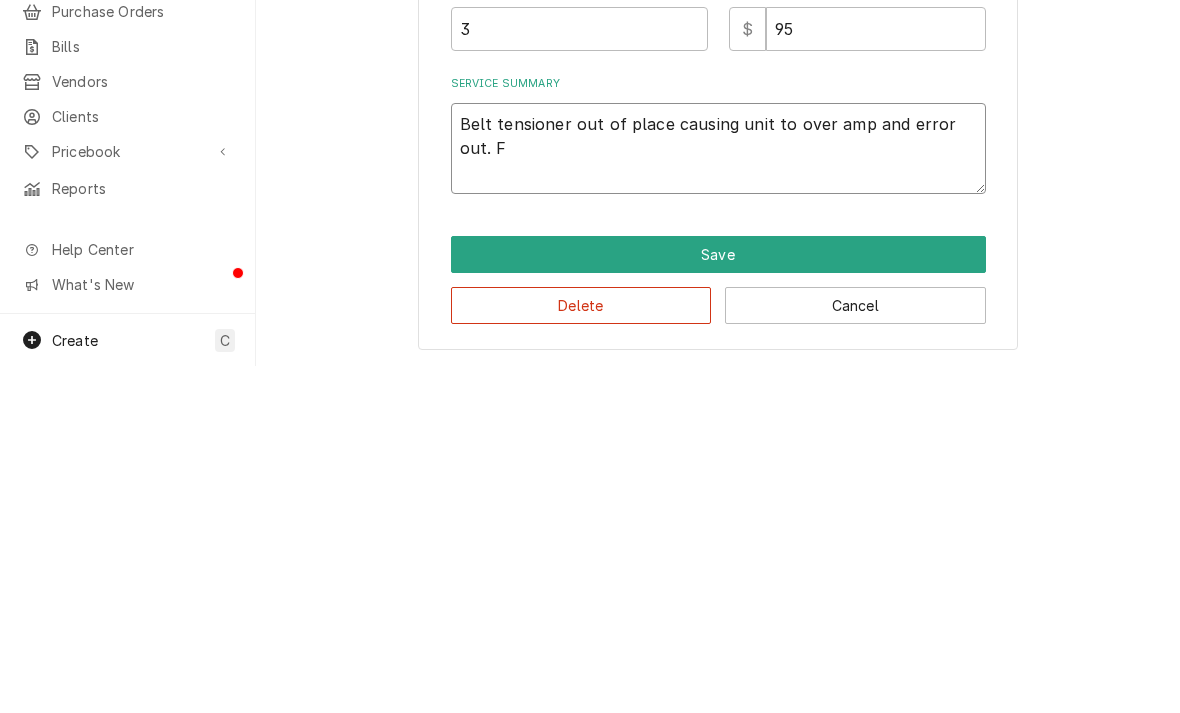 type on "x" 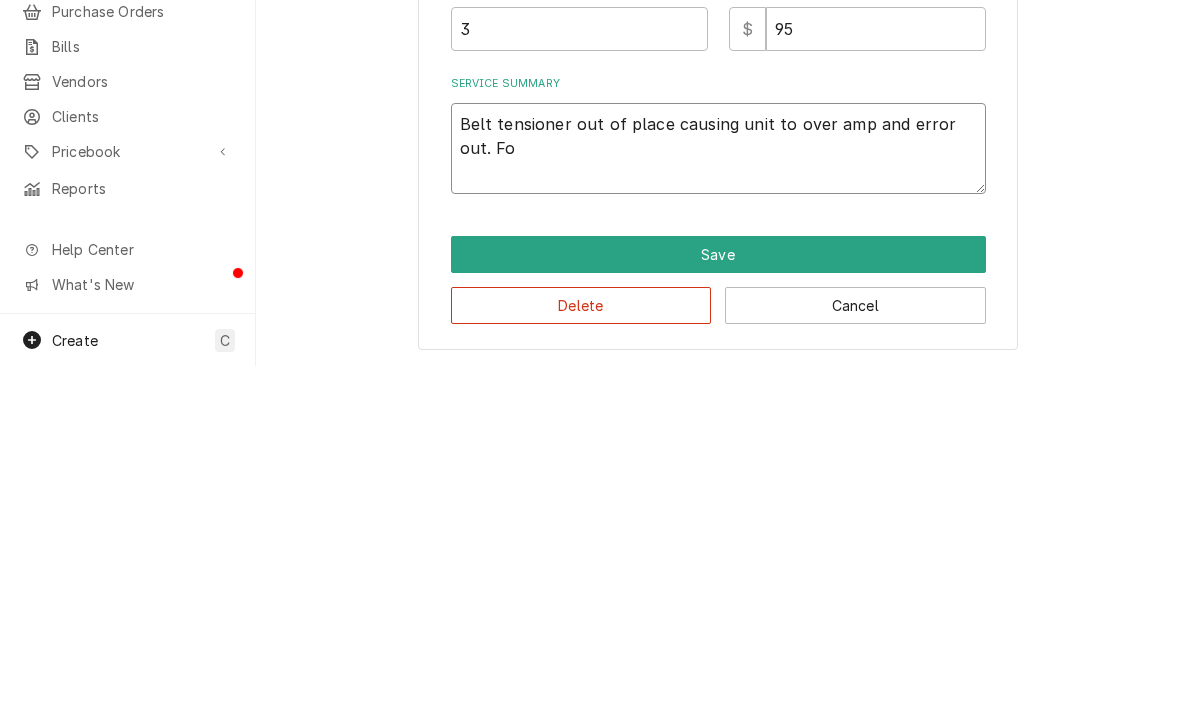 type on "Belt tensioner out of place causing unit to over amp and error out. Fou" 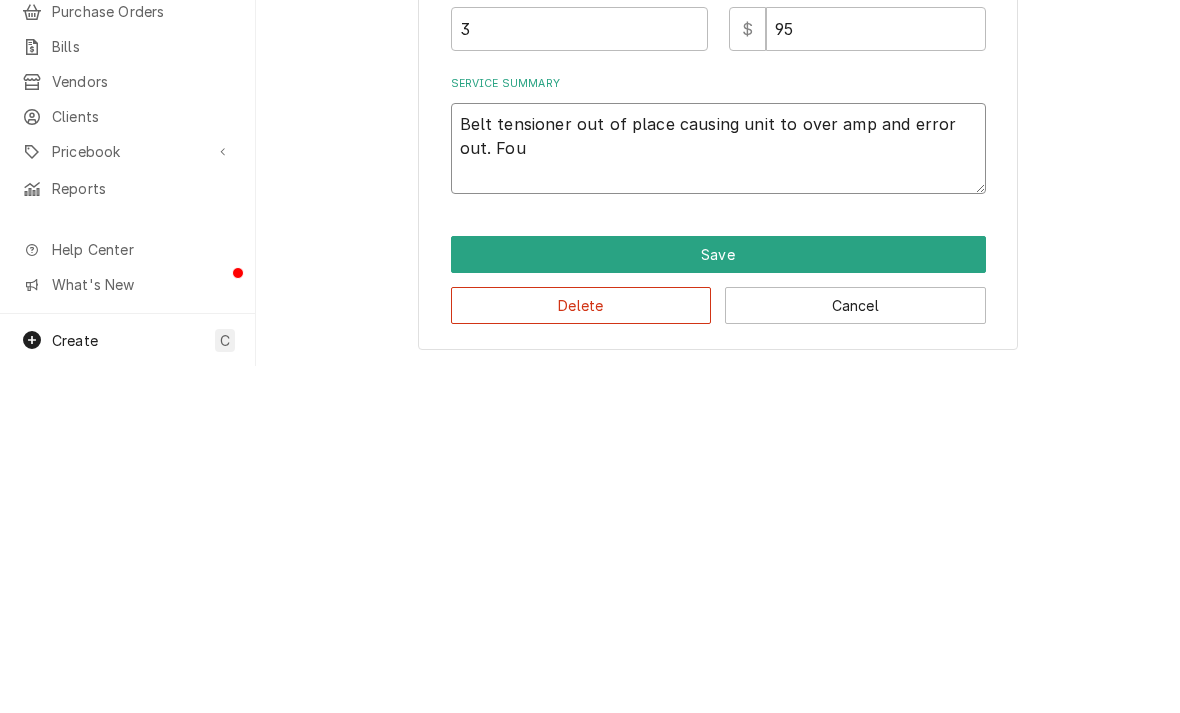 type on "x" 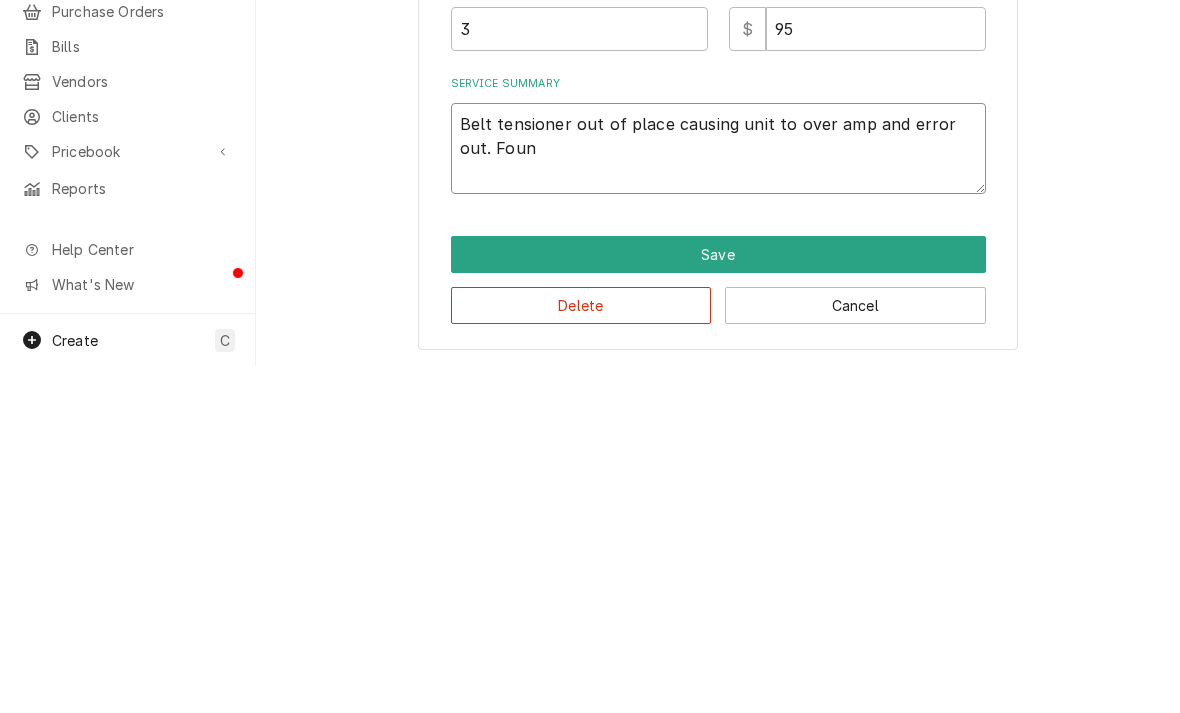 type on "x" 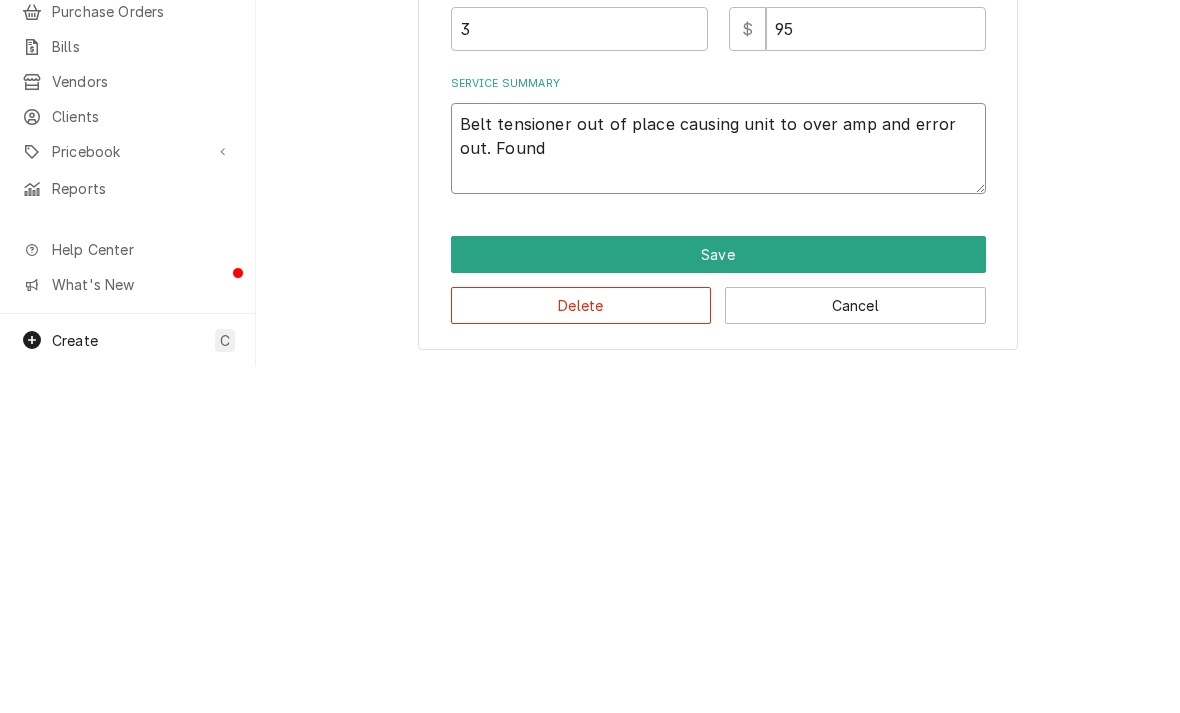 type on "Belt tensioner out of place causing unit to over amp and error out. Found" 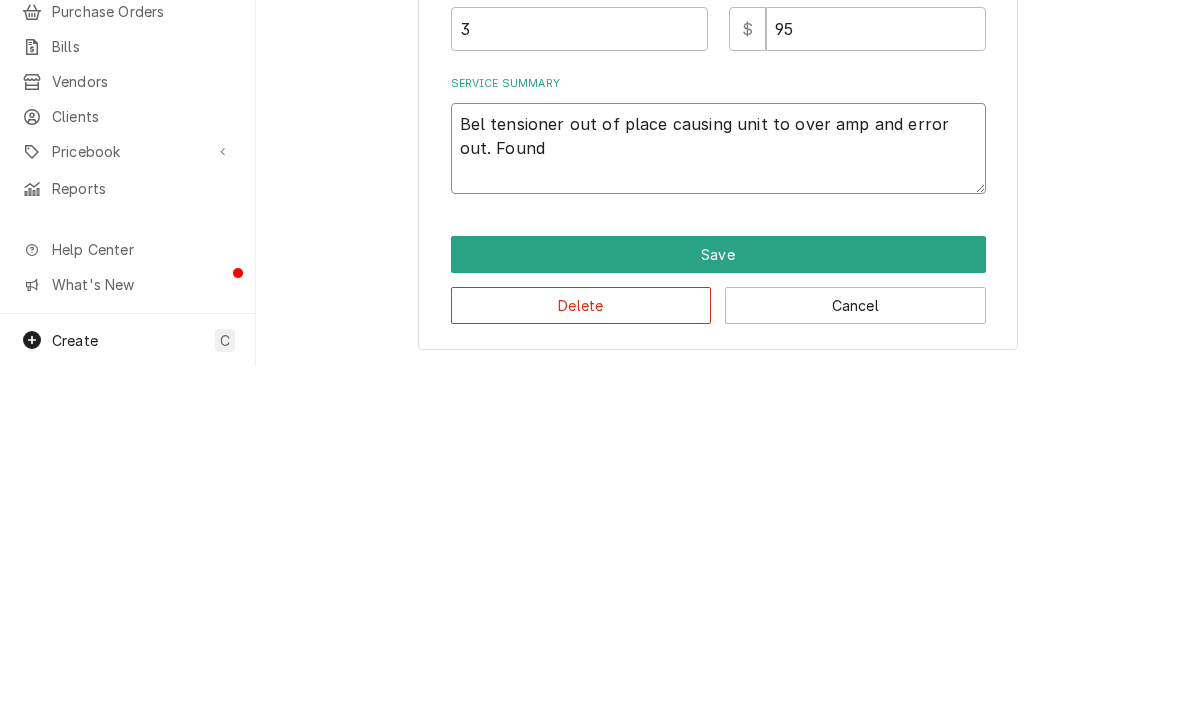 type on "x" 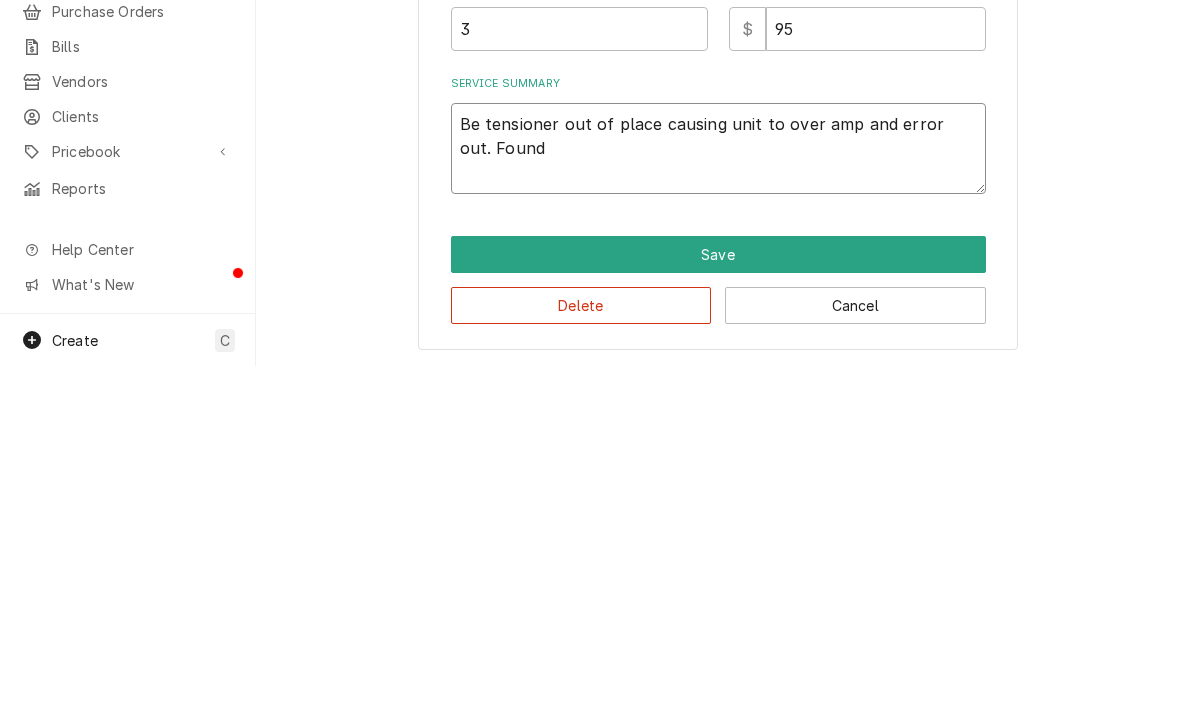type on "x" 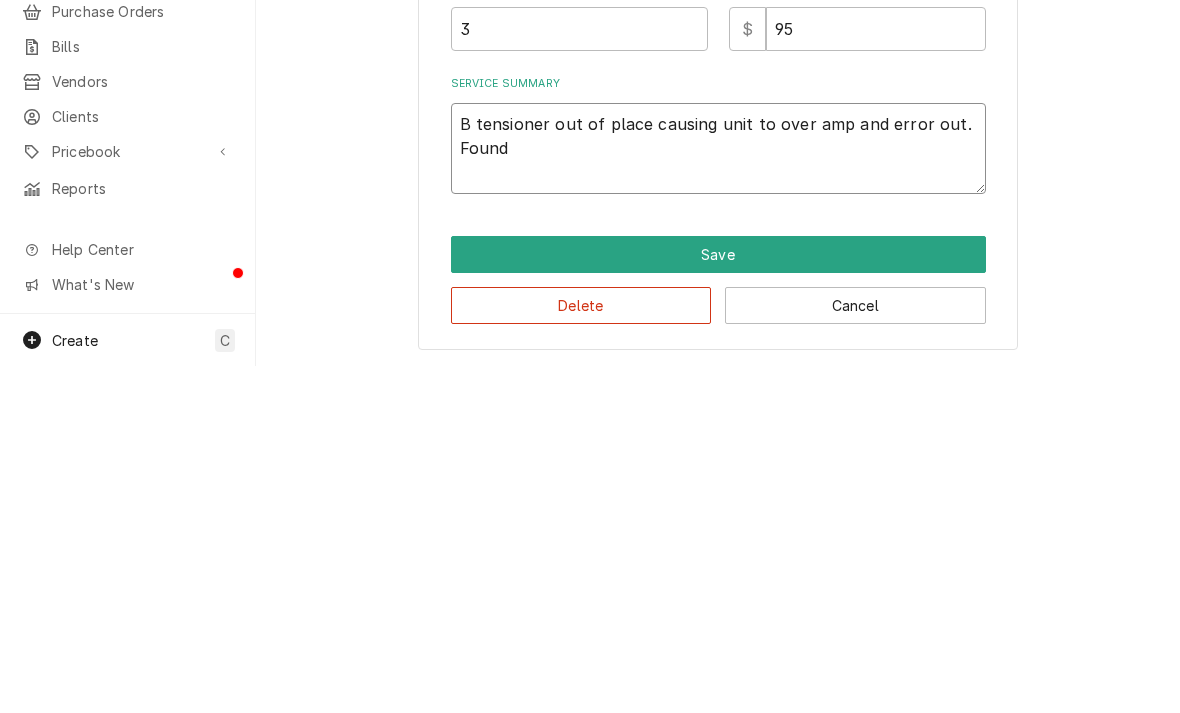 type on "x" 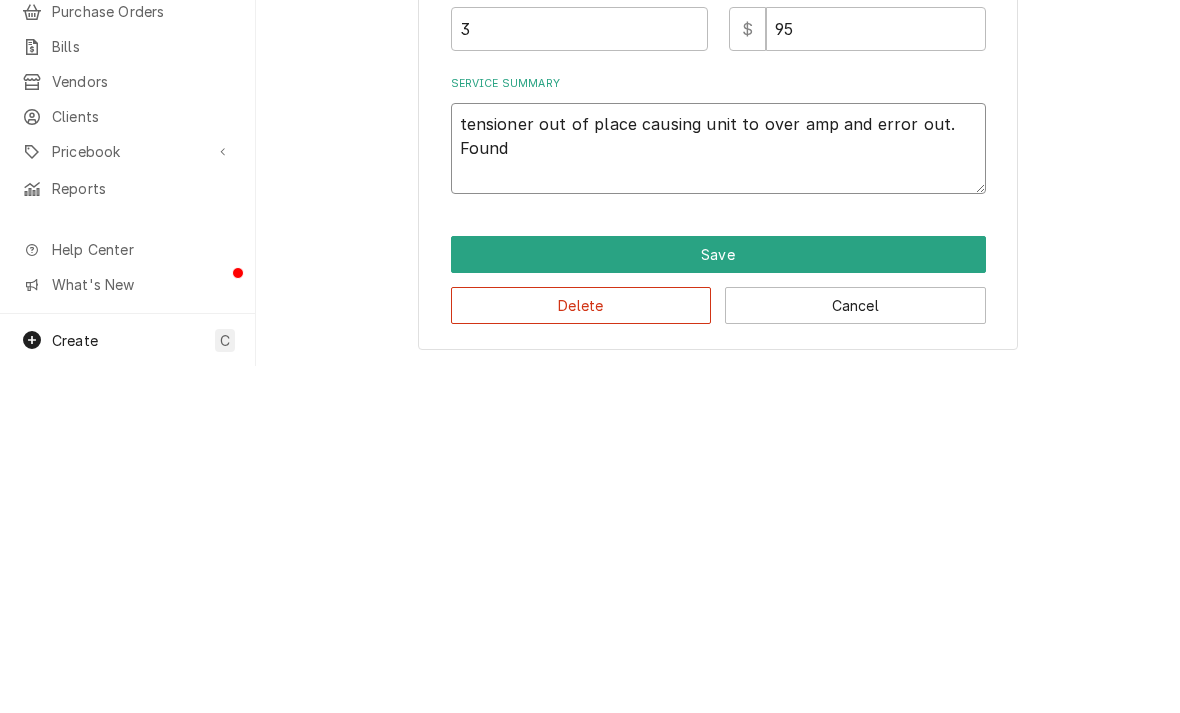 type on "x" 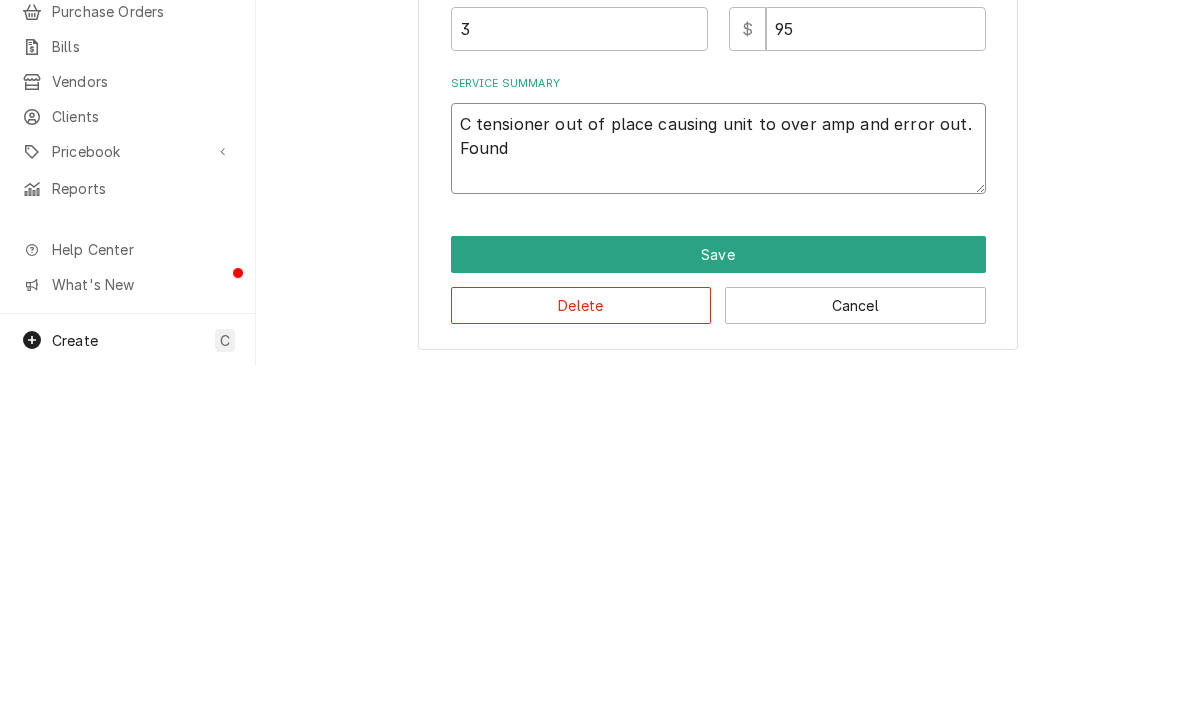 type on "x" 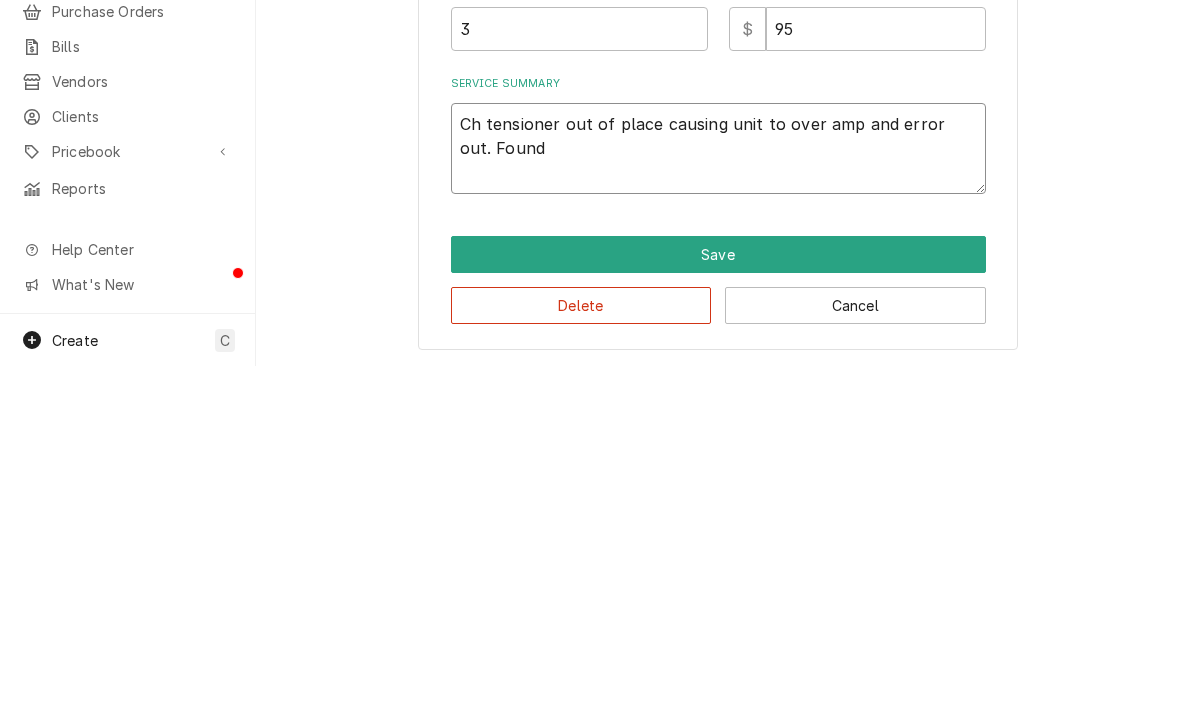 type on "x" 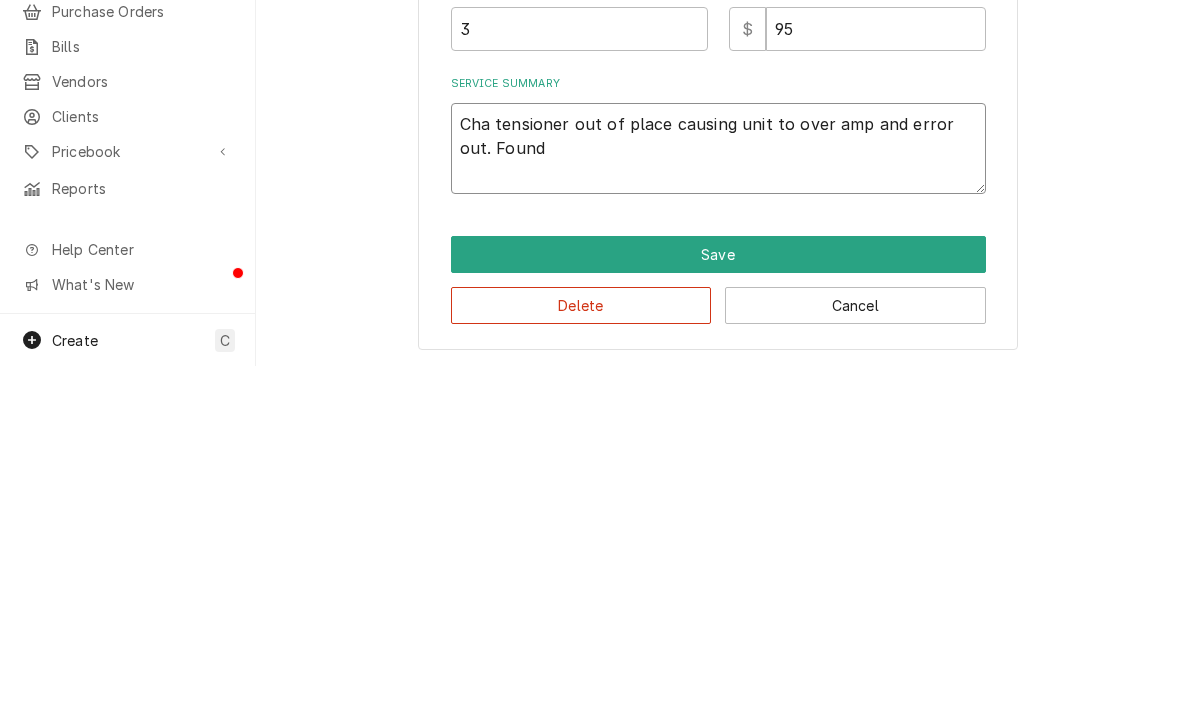 type on "Chai tensioner out of place causing unit to over amp and error out. Found" 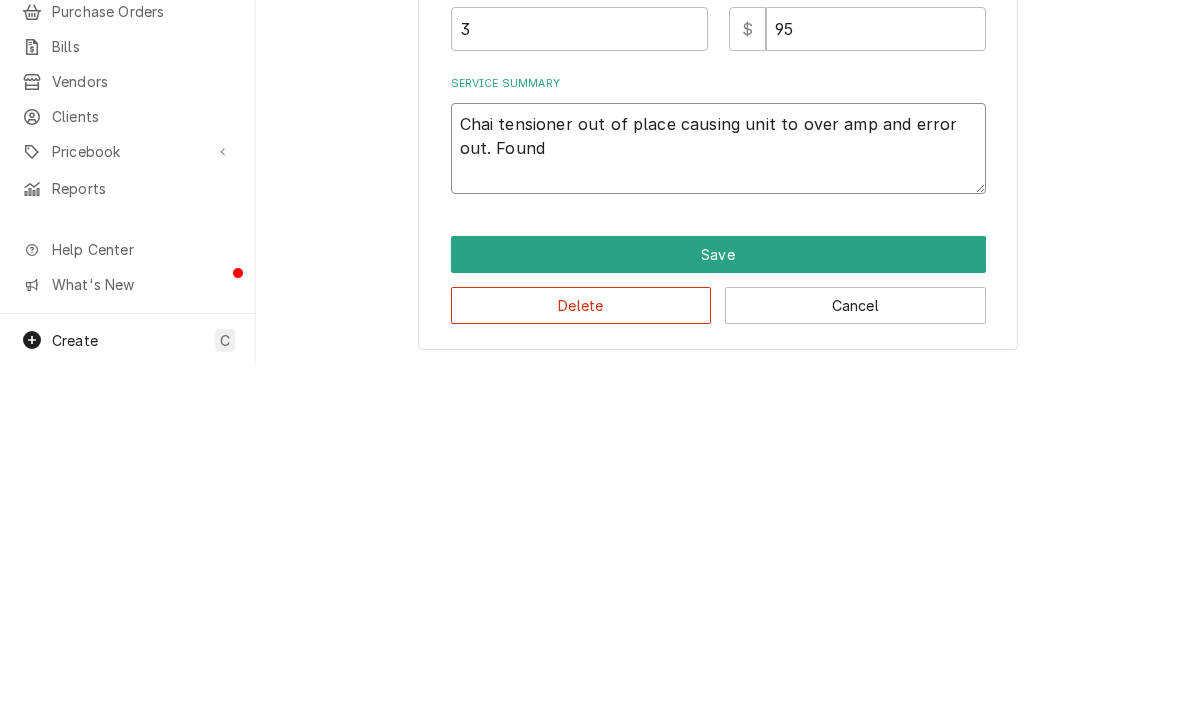 type on "x" 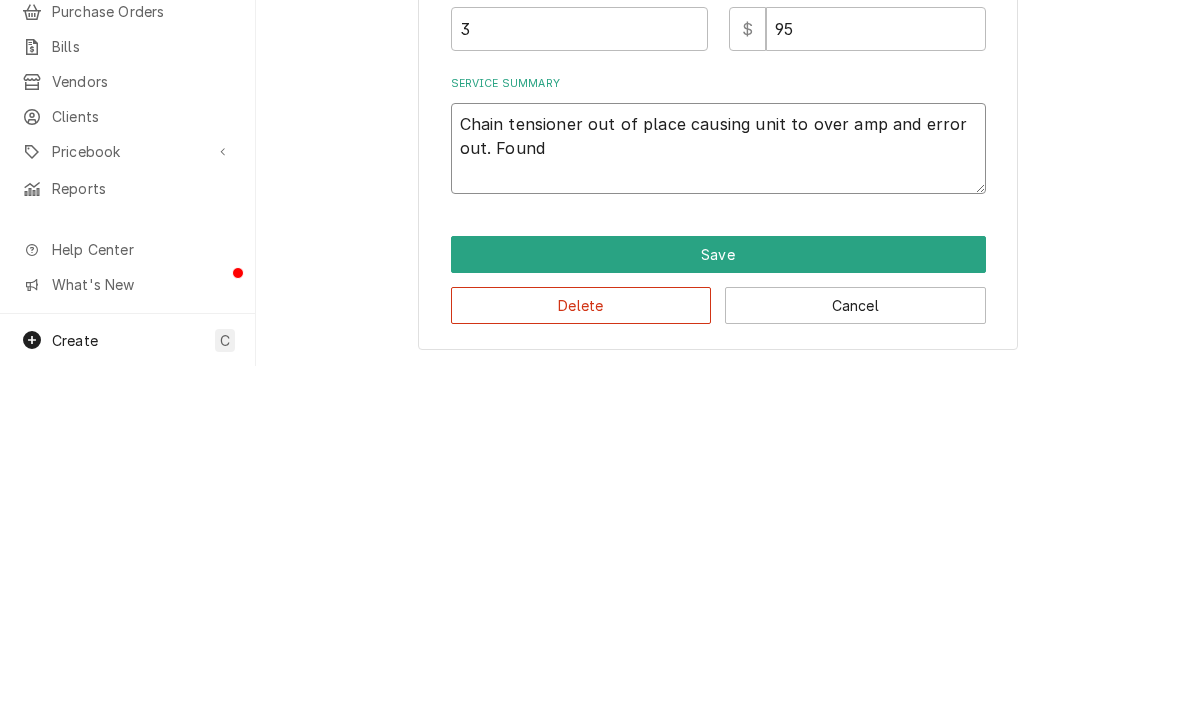 click on "Chain tensioner out of place causing unit to over amp and error out. Found" at bounding box center (718, 495) 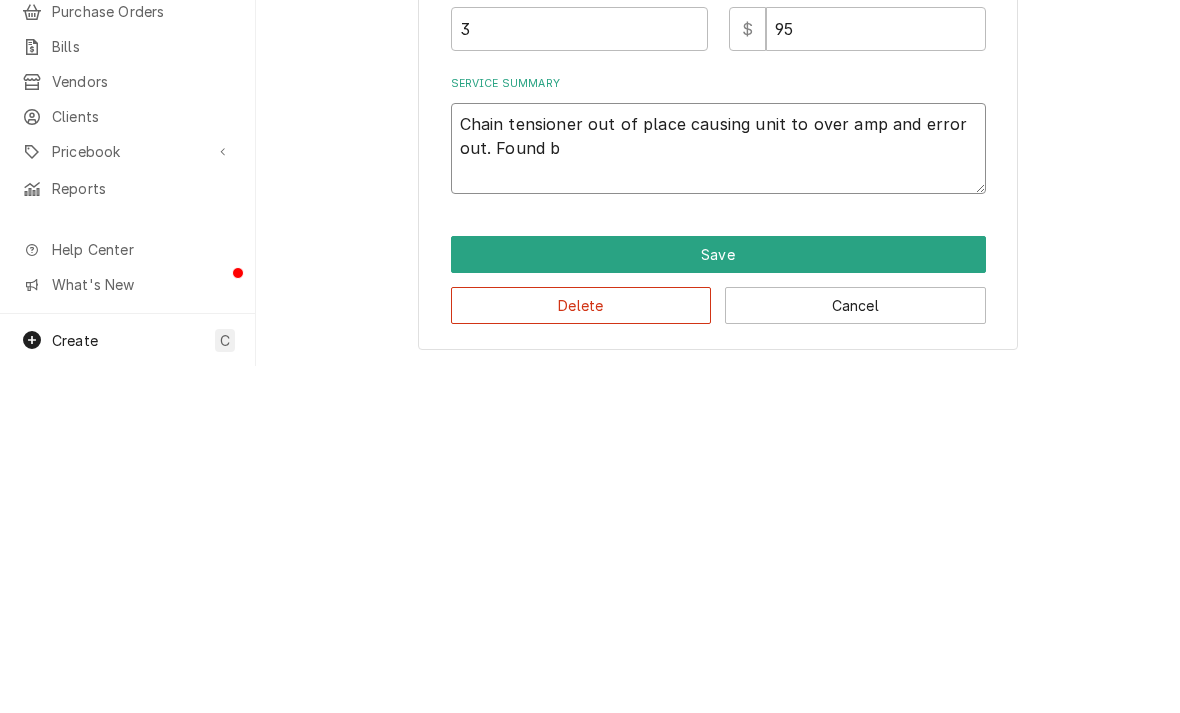 type on "x" 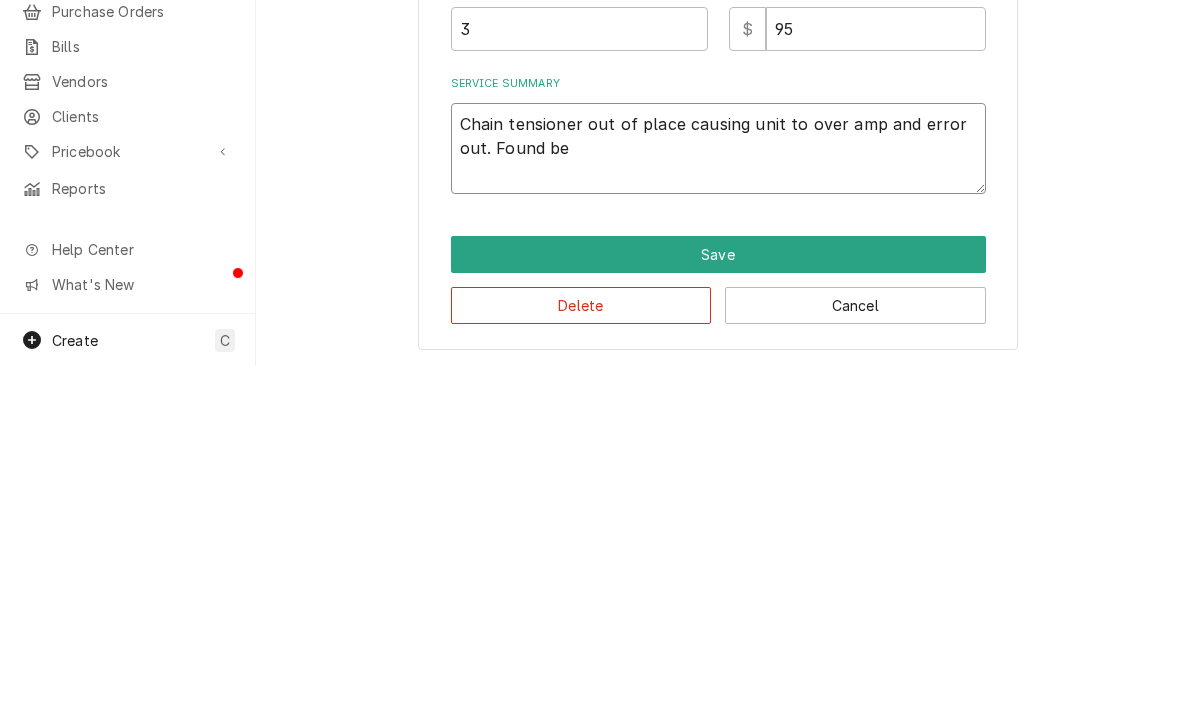 type on "x" 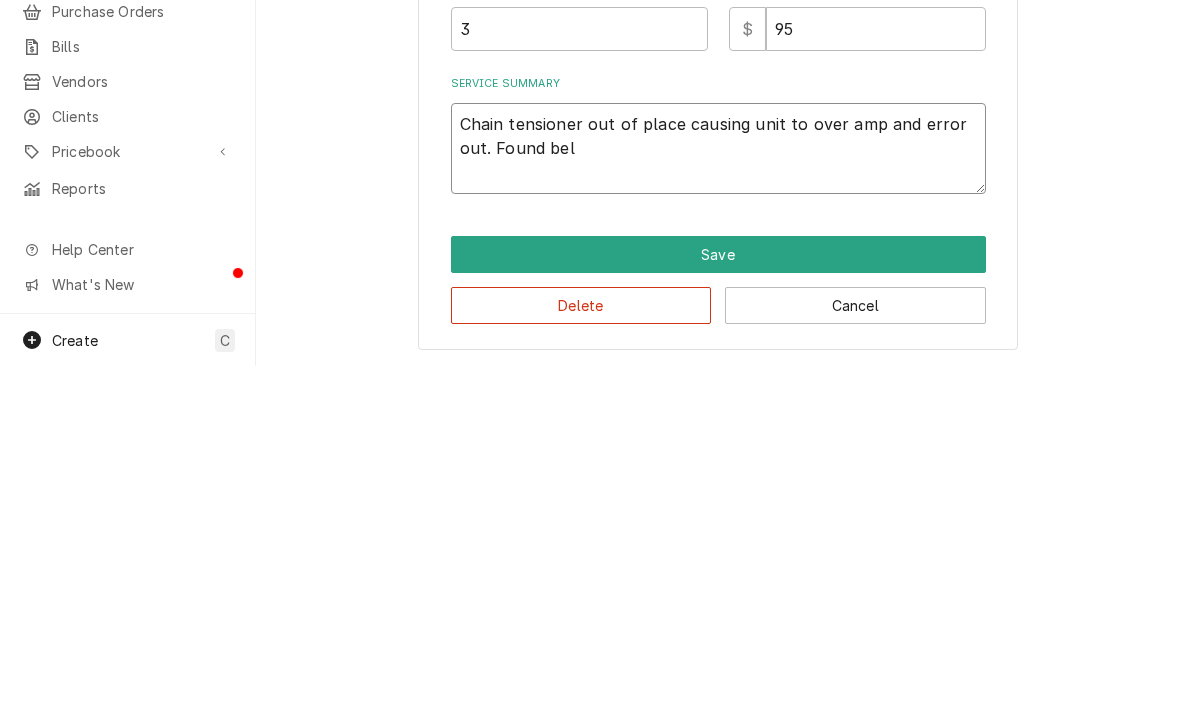 type on "x" 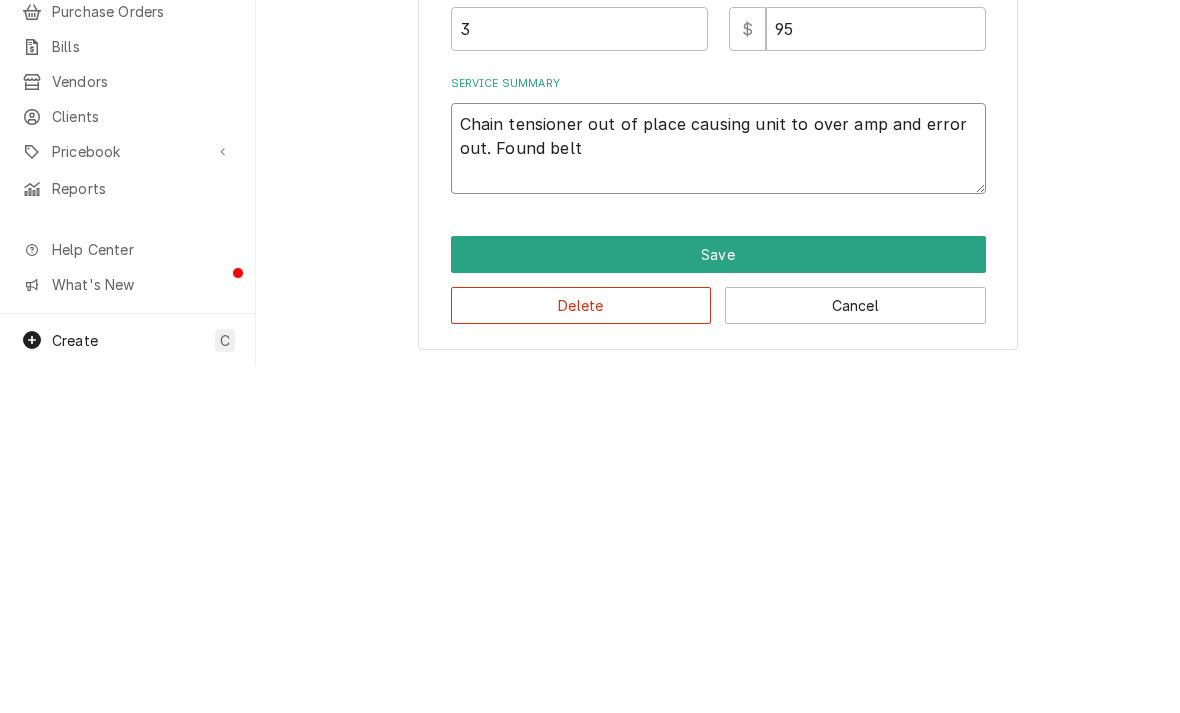 type on "x" 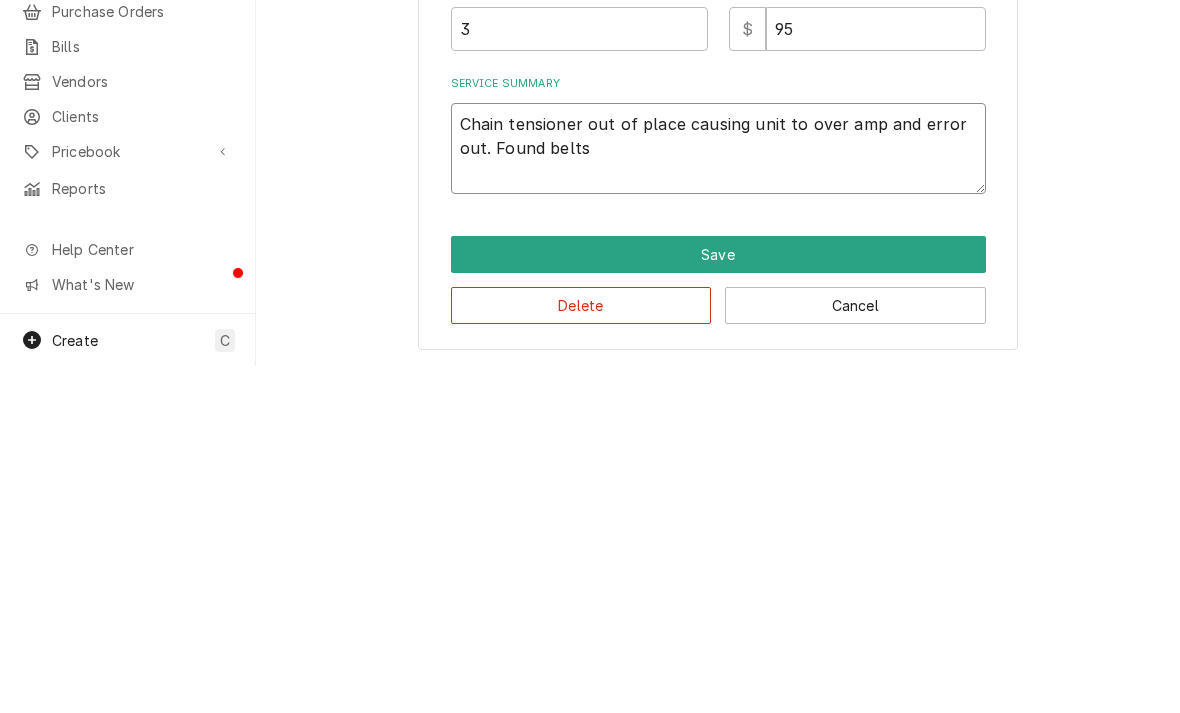 type on "x" 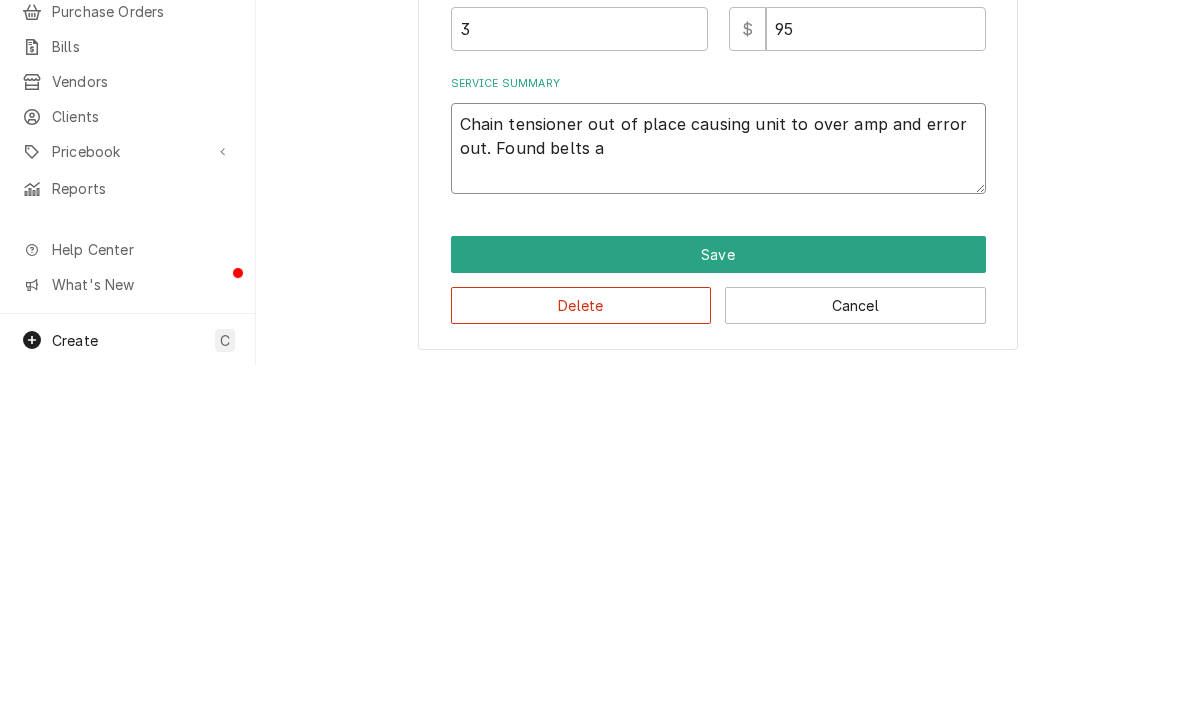 type on "x" 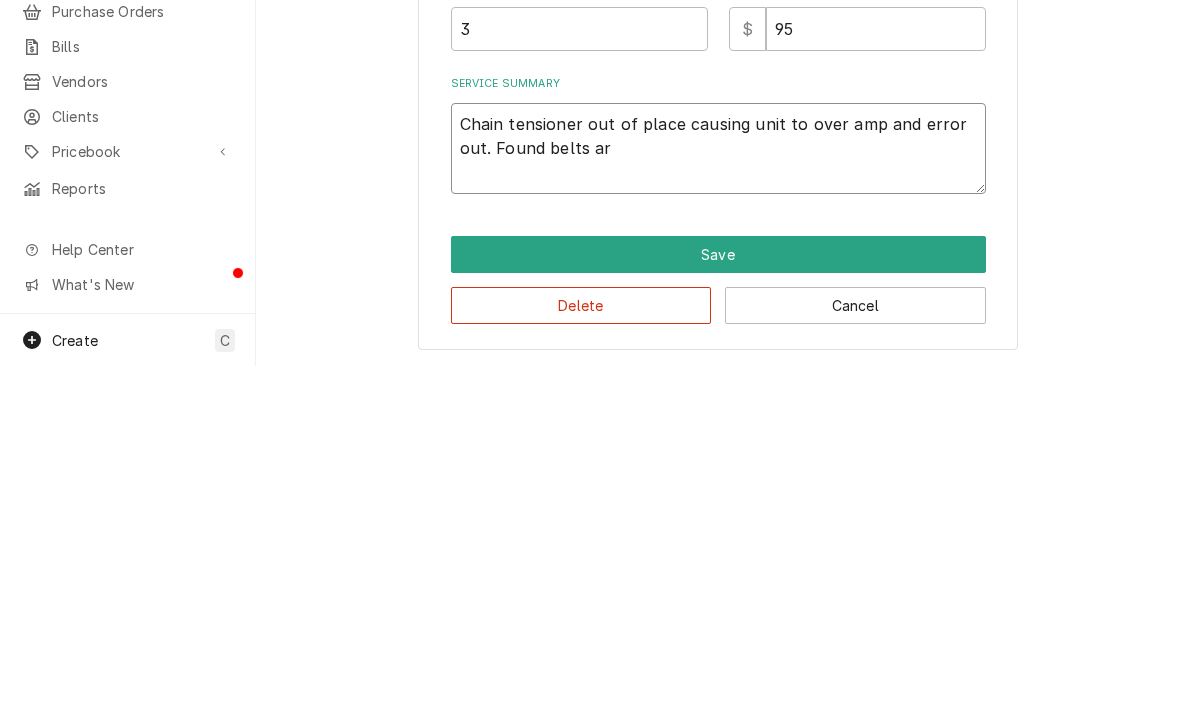 type on "x" 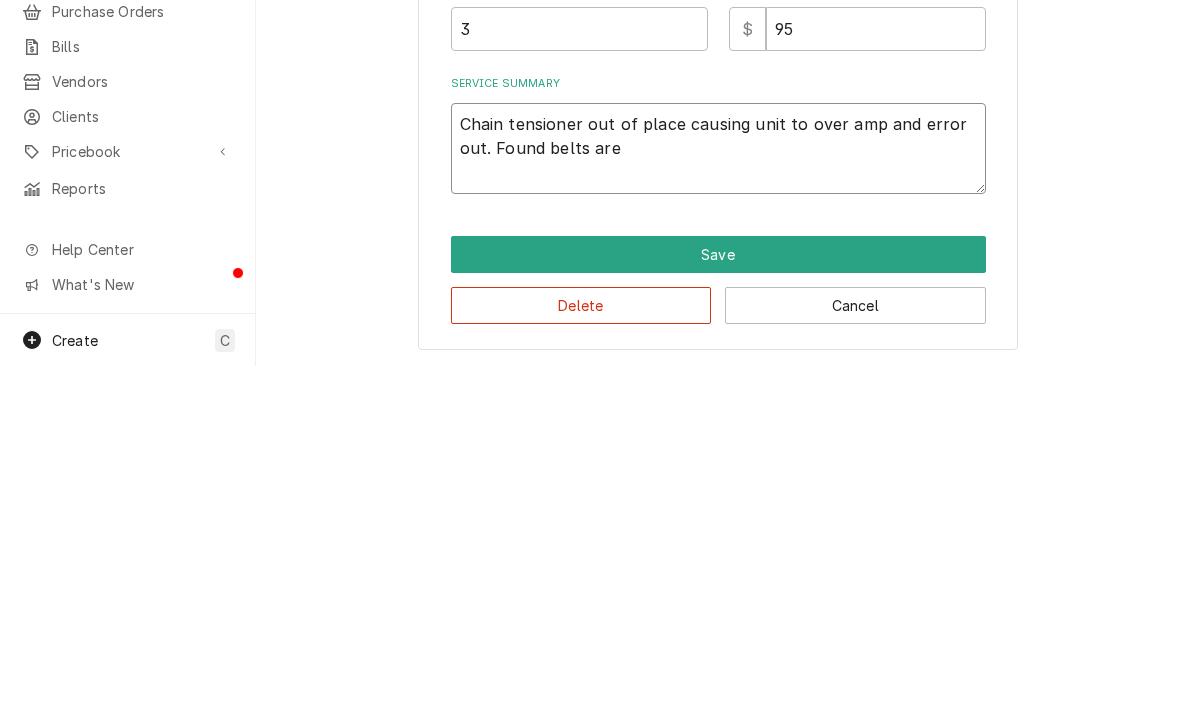type on "Chain tensioner out of place causing unit to over amp and error out. Found belts are" 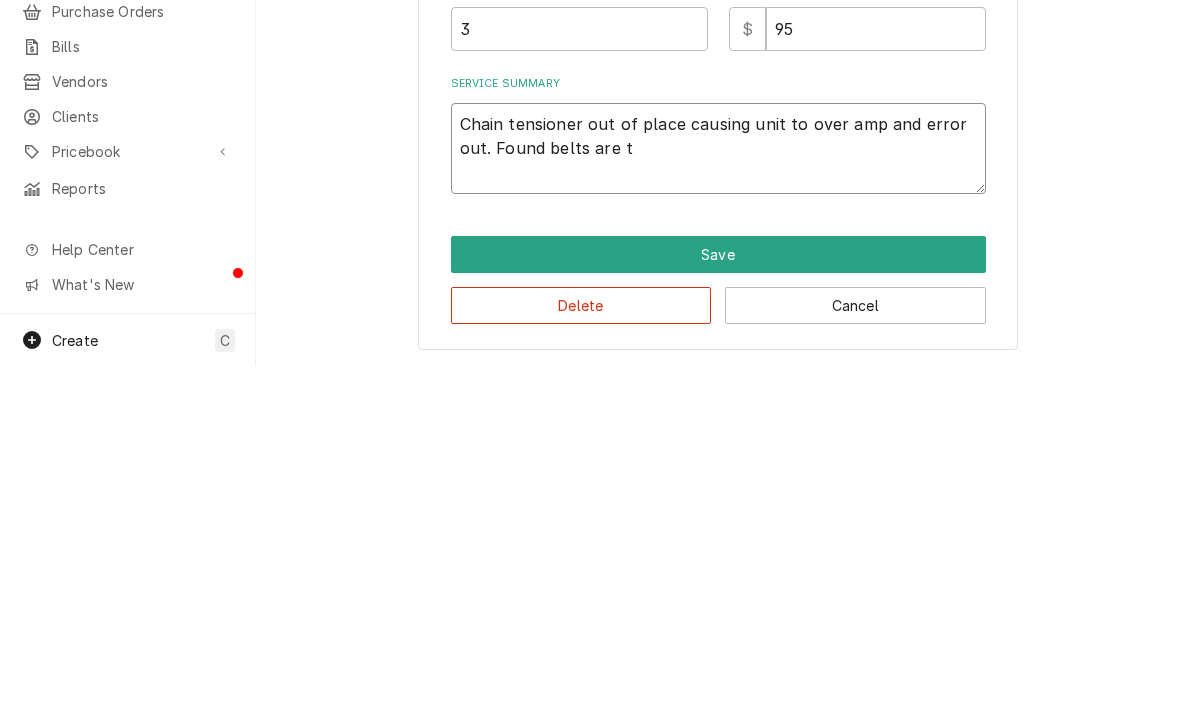 type on "x" 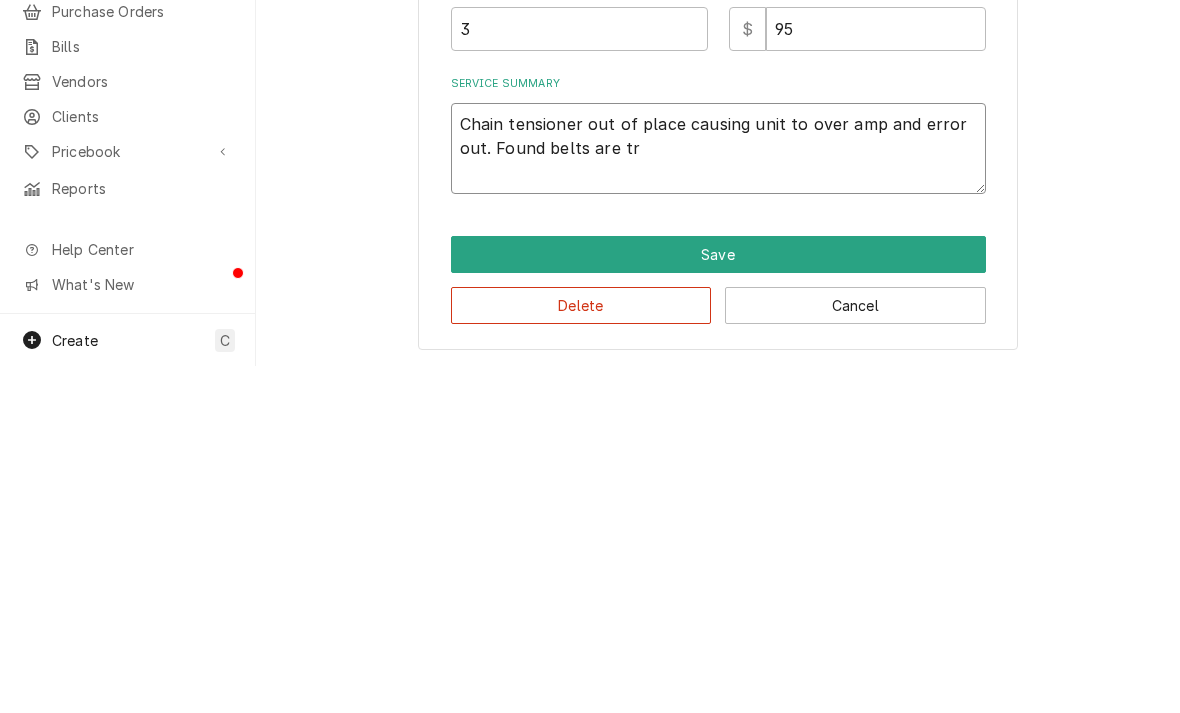 type on "x" 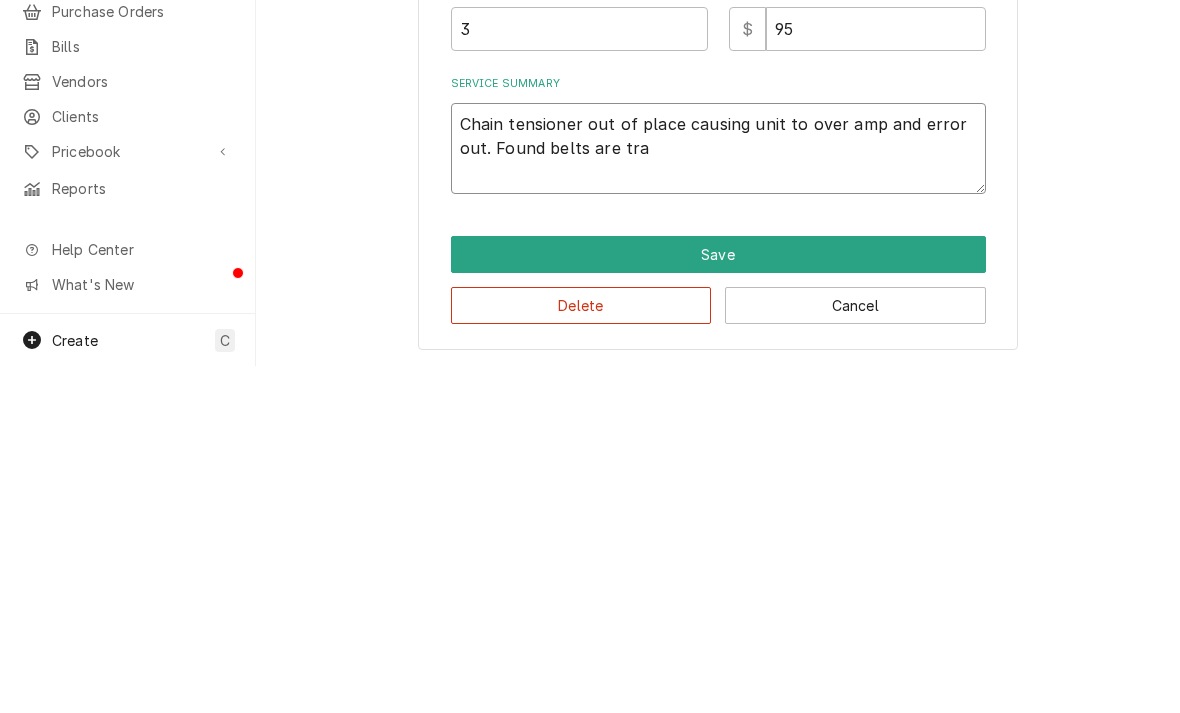 type on "Chain tensioner out of place causing unit to over amp and error out. Found belts are tras" 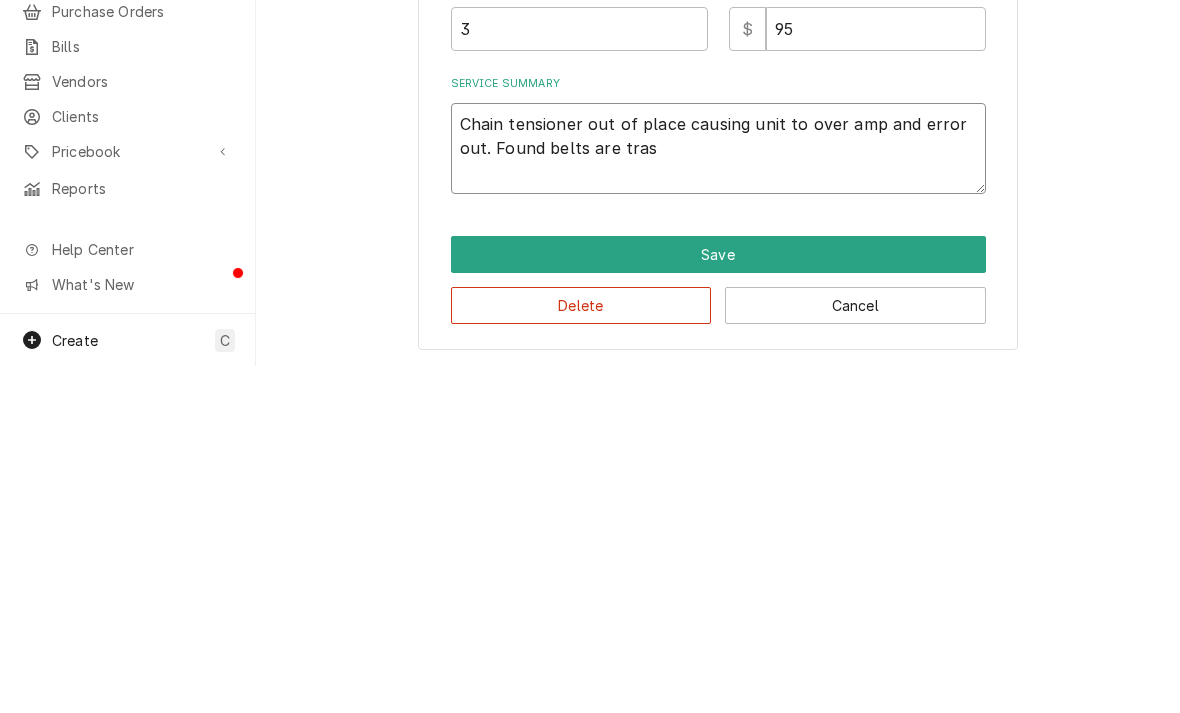 type on "Chain tensioner out of place causing unit to over amp and error out. Found belts are trash" 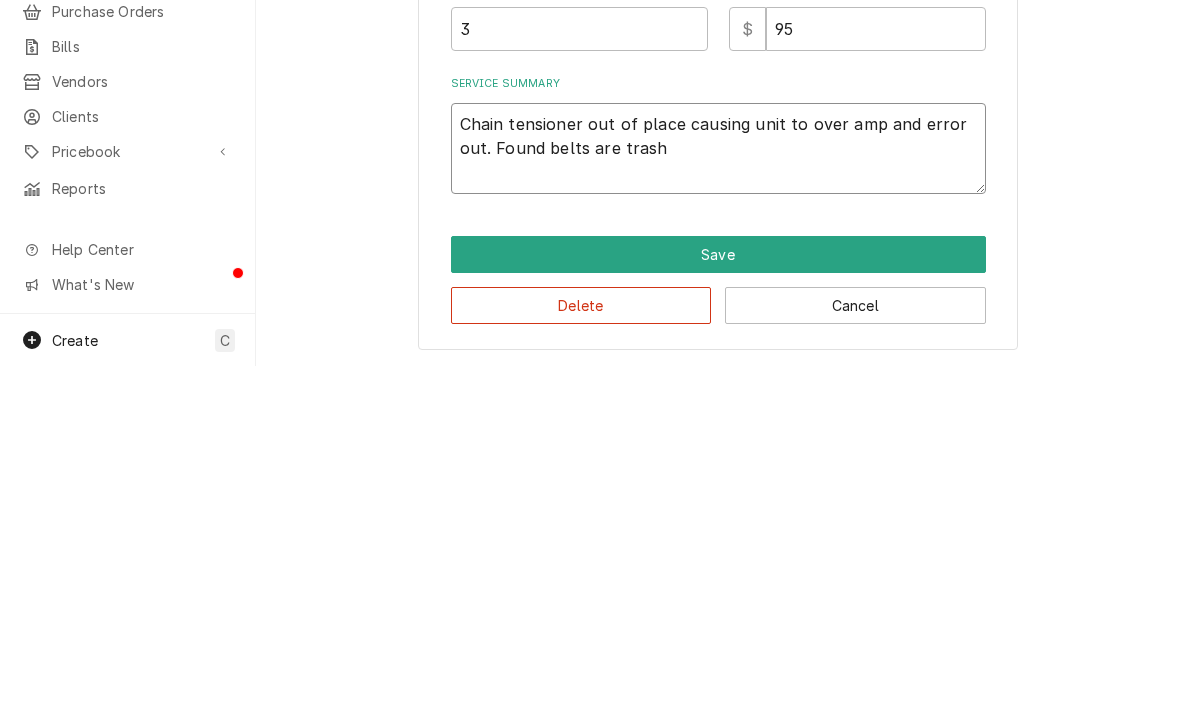 type on "x" 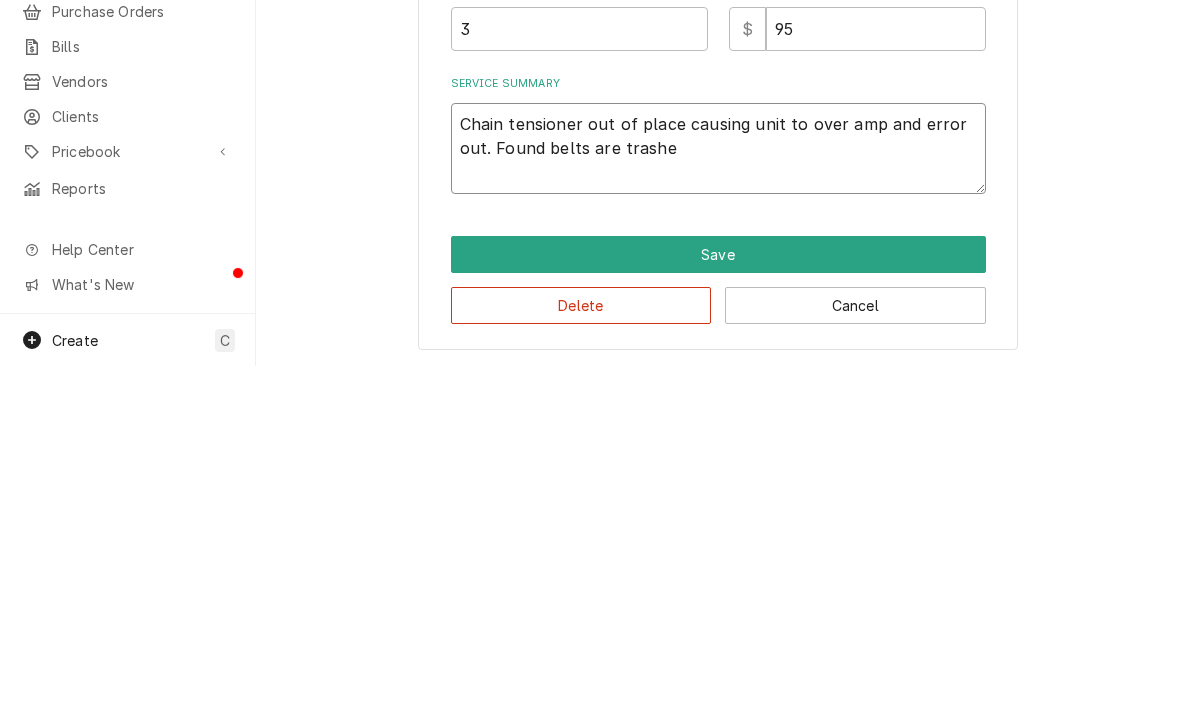 type on "Chain tensioner out of place causing unit to over amp and error out. Found belts are trashed" 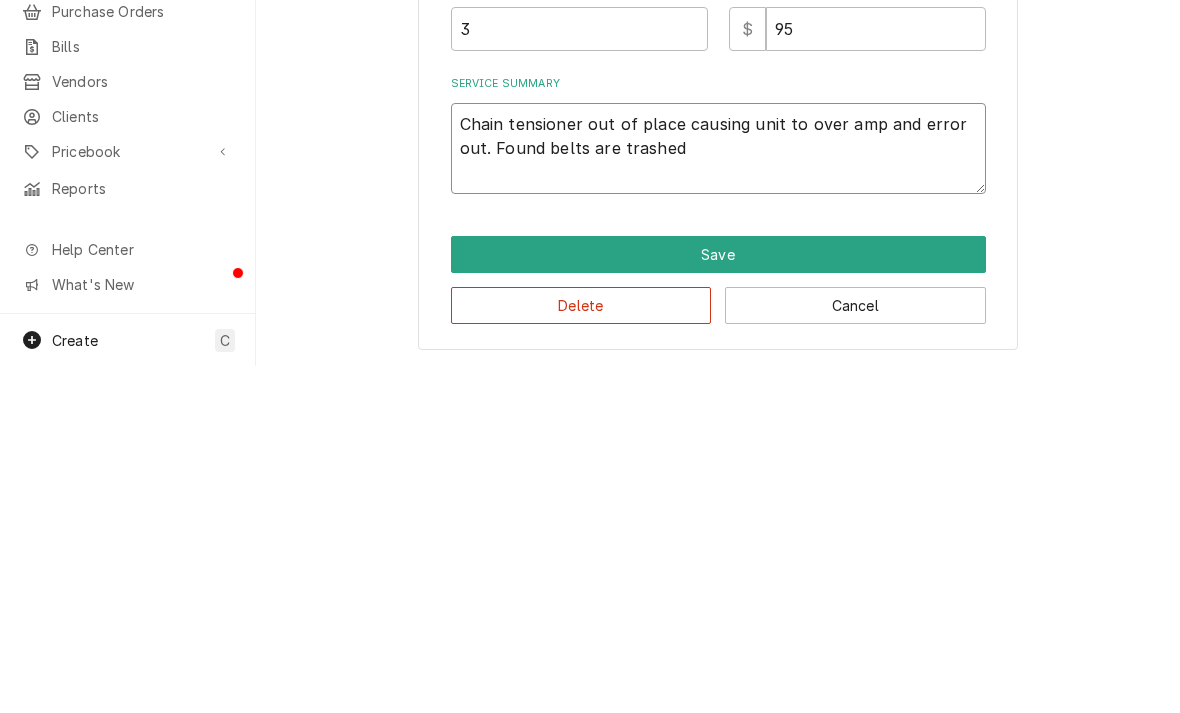 type on "Chain tensioner out of place causing unit to over amp and error out. Found belts are trashed" 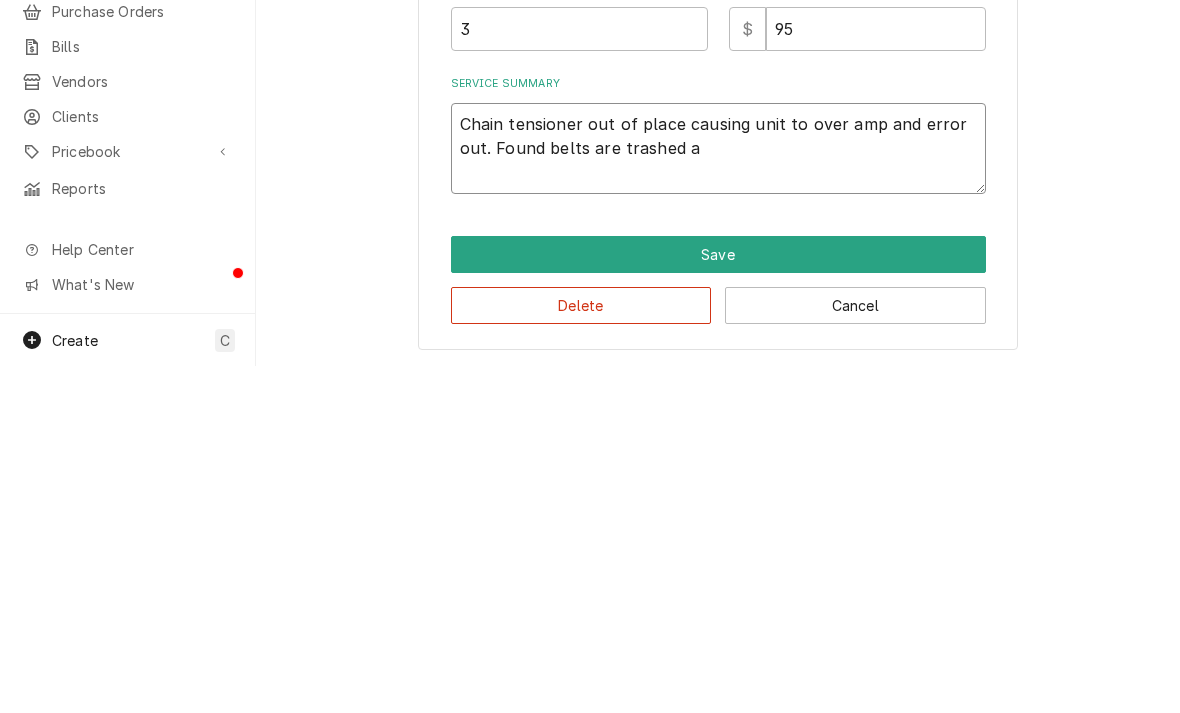 type on "x" 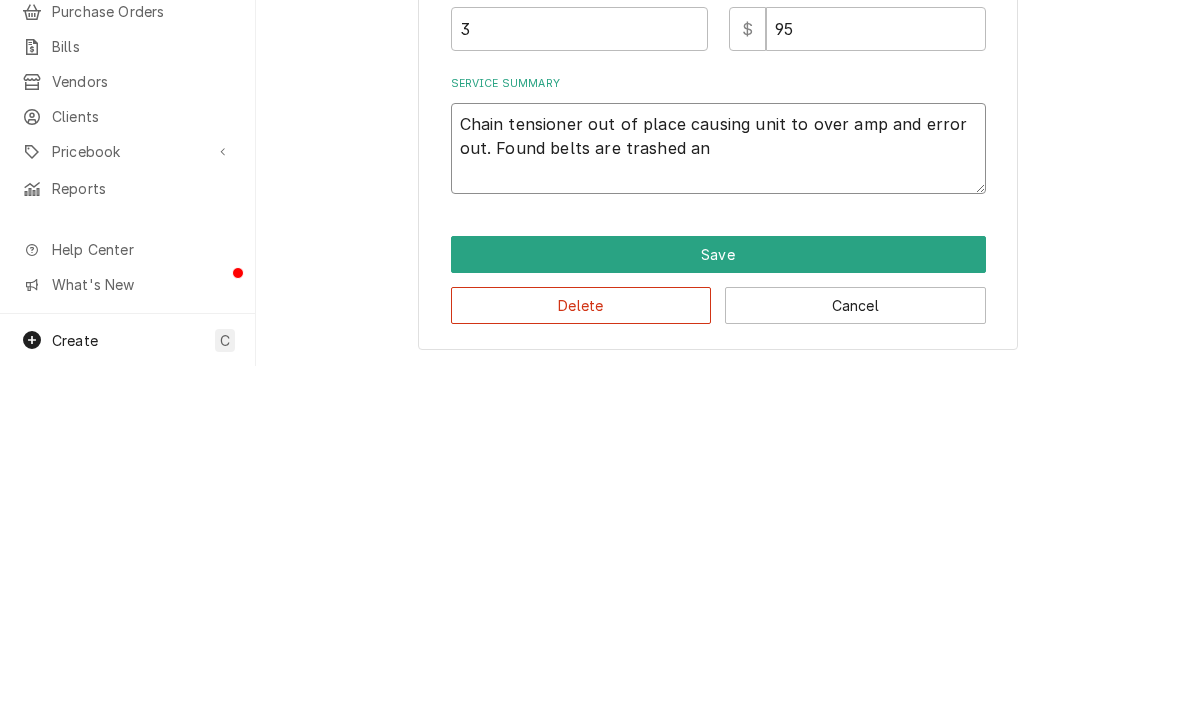 type on "x" 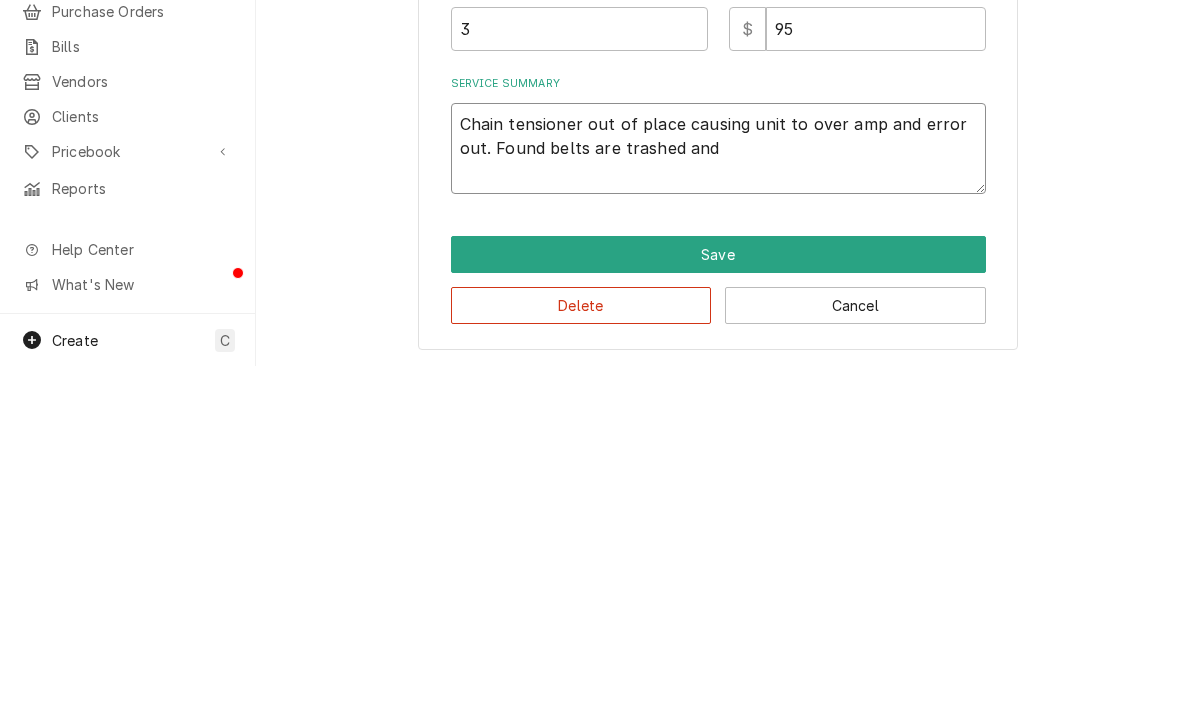 type on "x" 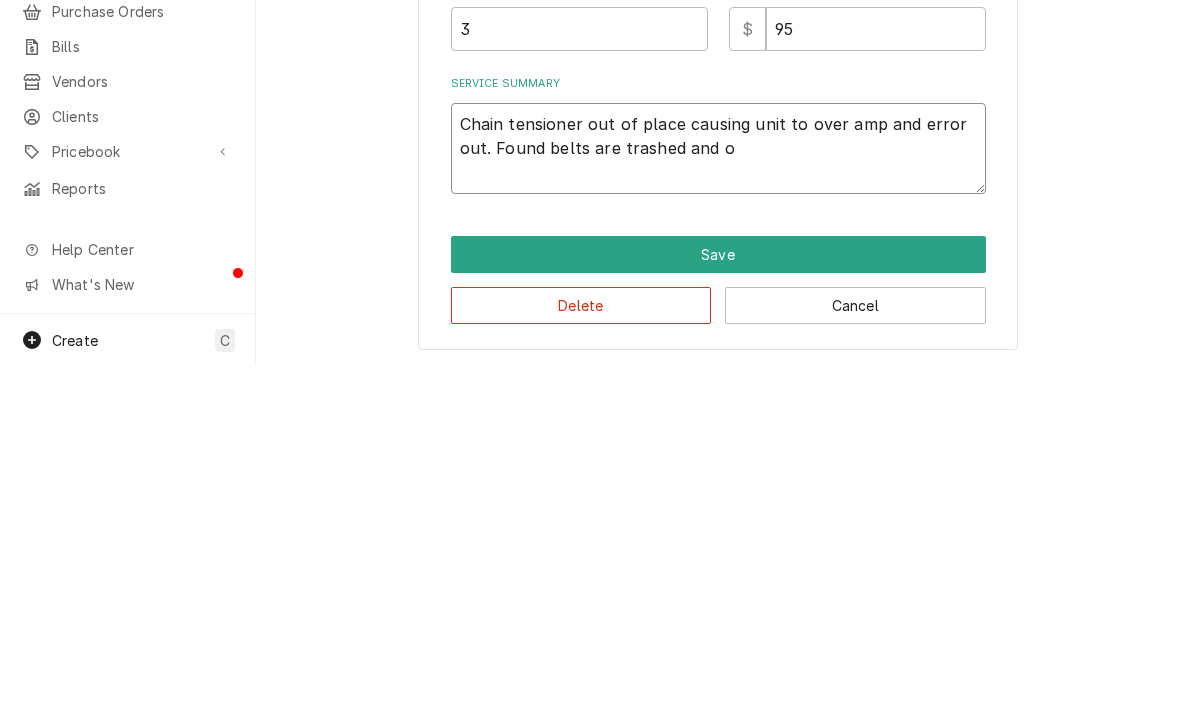 type on "x" 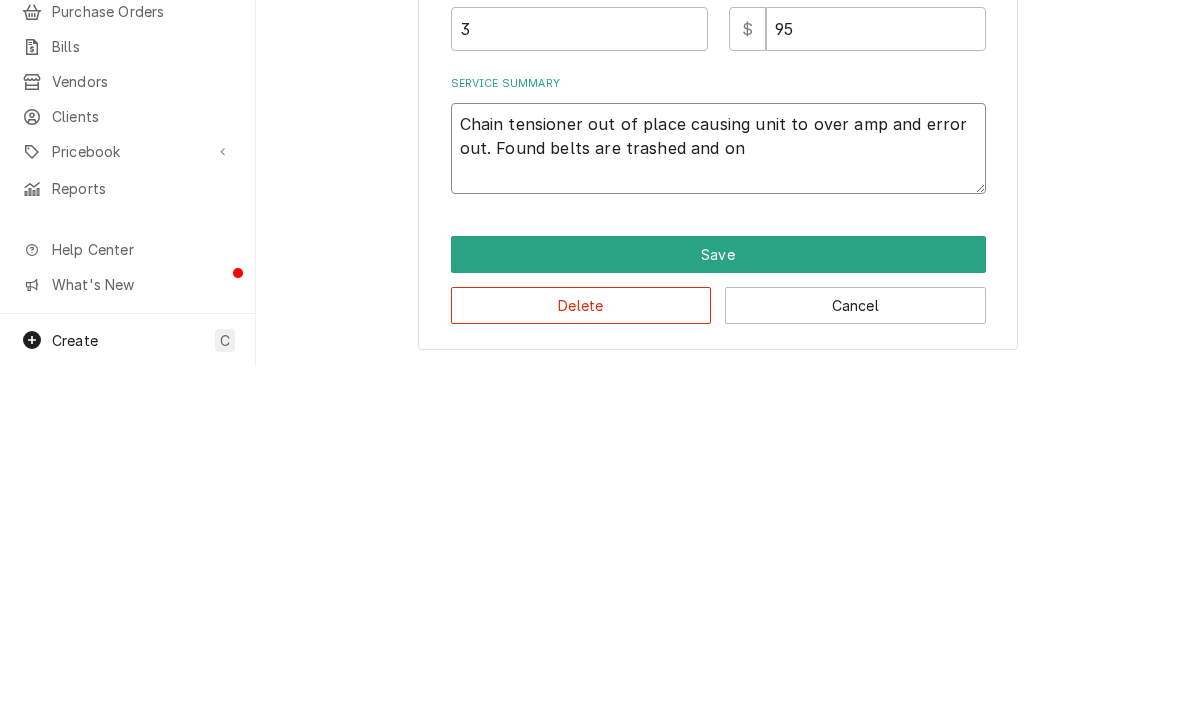 type on "x" 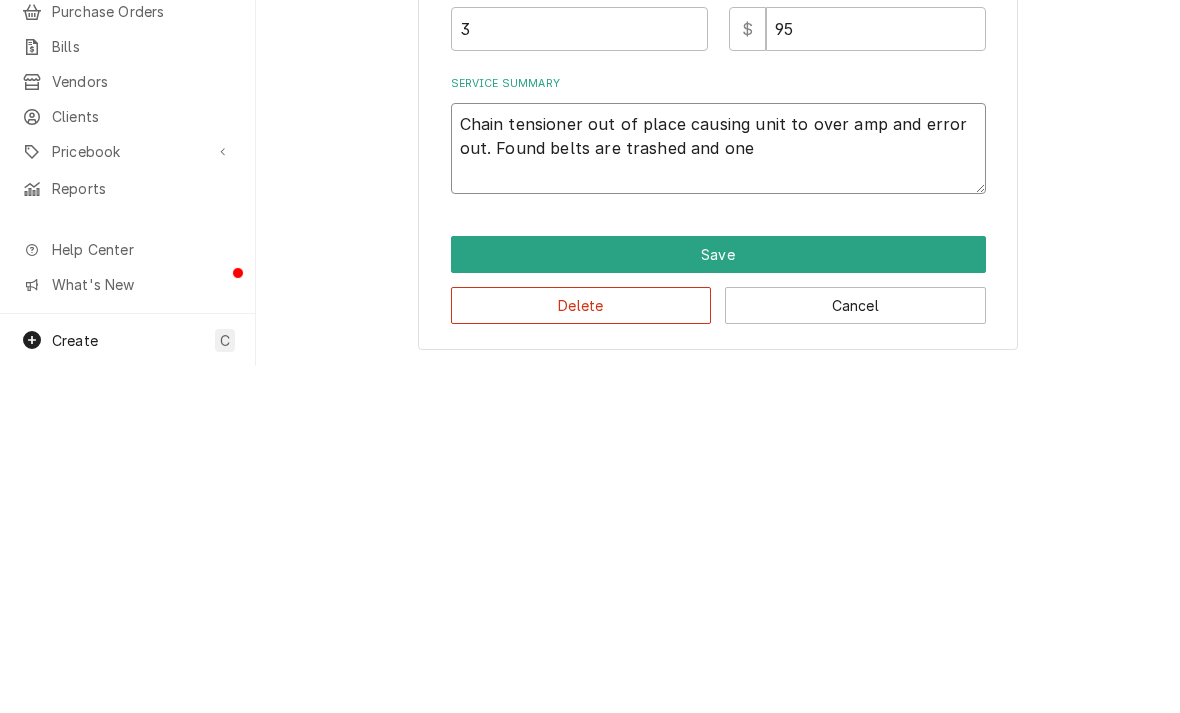 type on "Chain tensioner out of place causing unit to over amp and error out. Found belts are trashed and one" 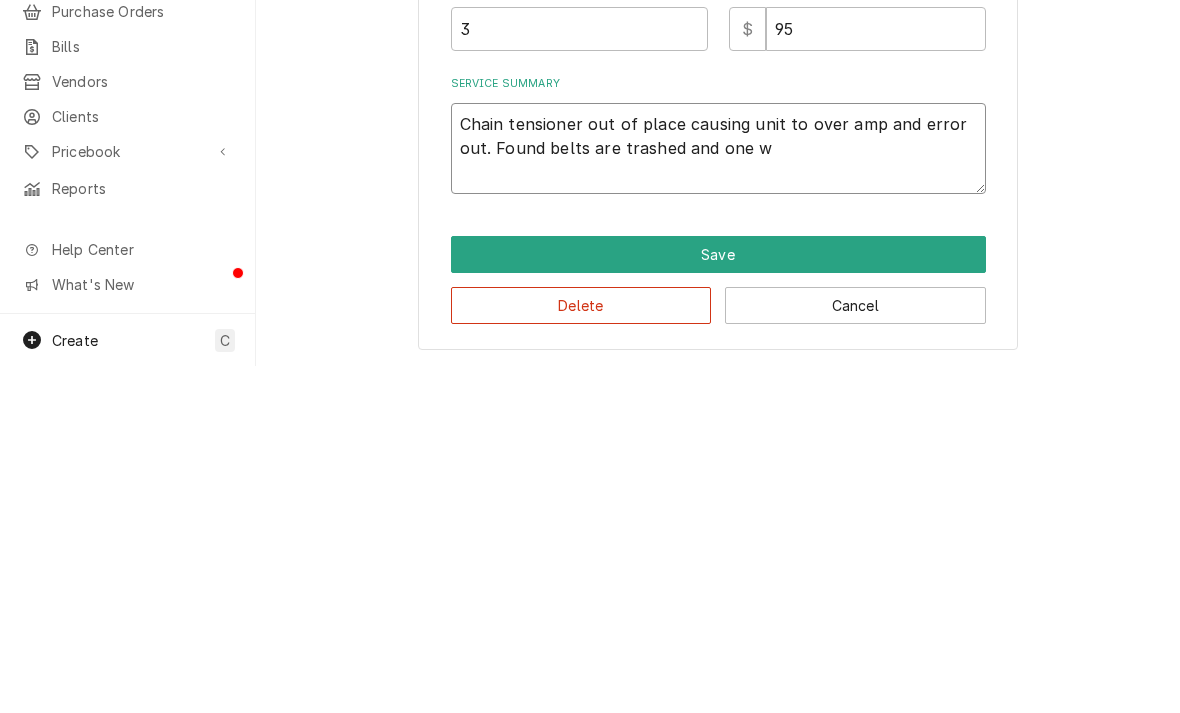 type on "x" 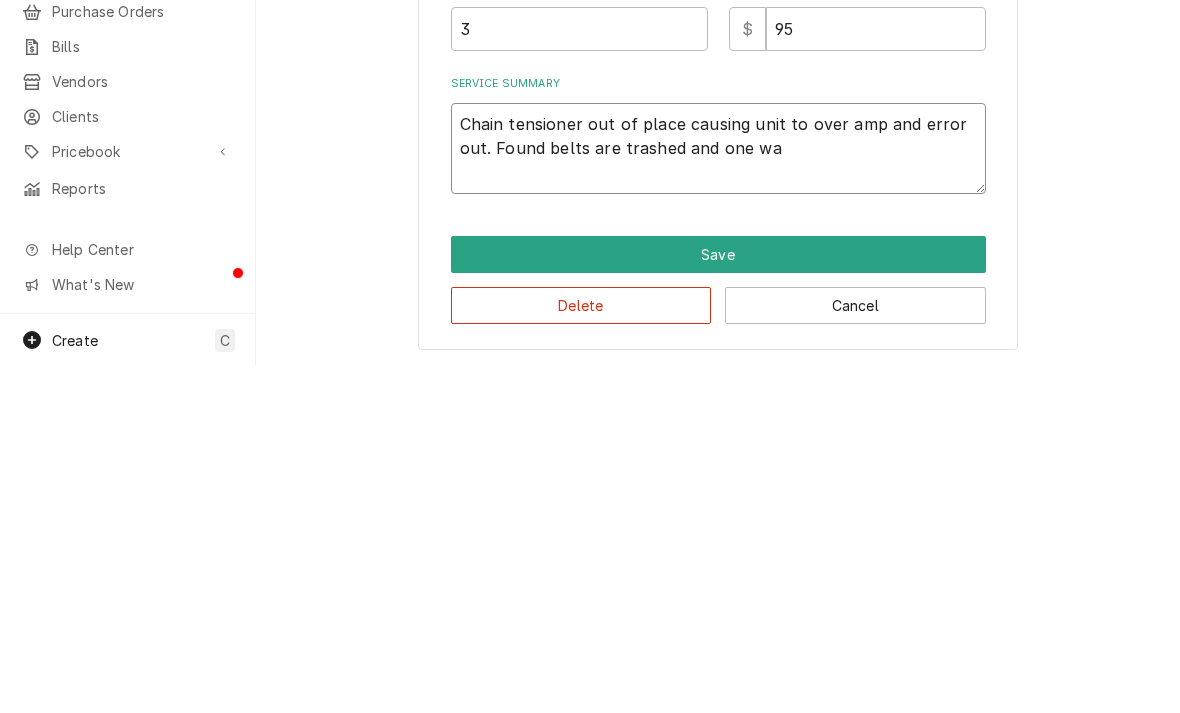 type on "x" 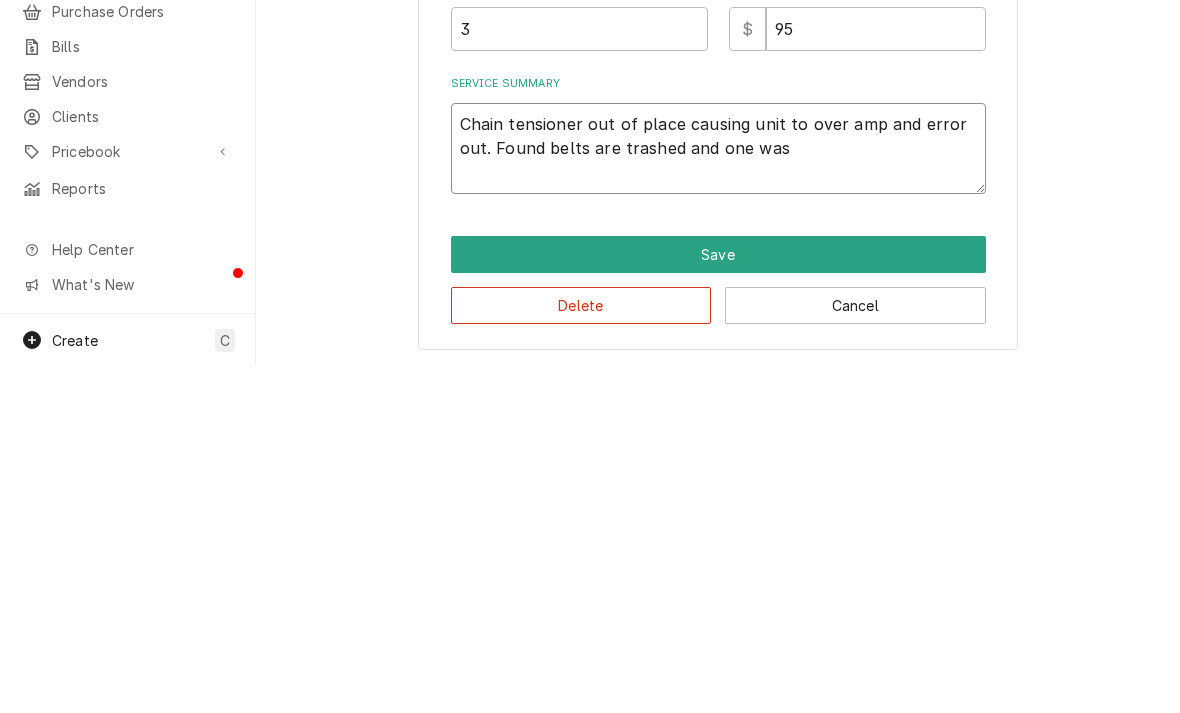type on "x" 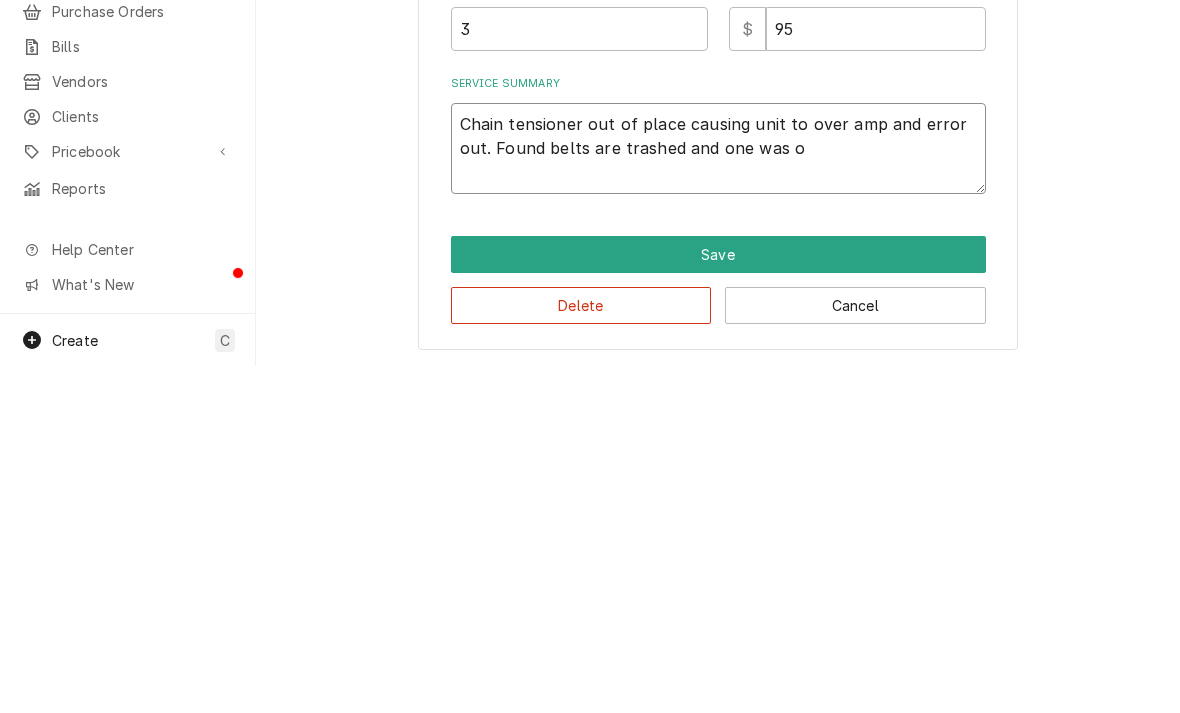 type 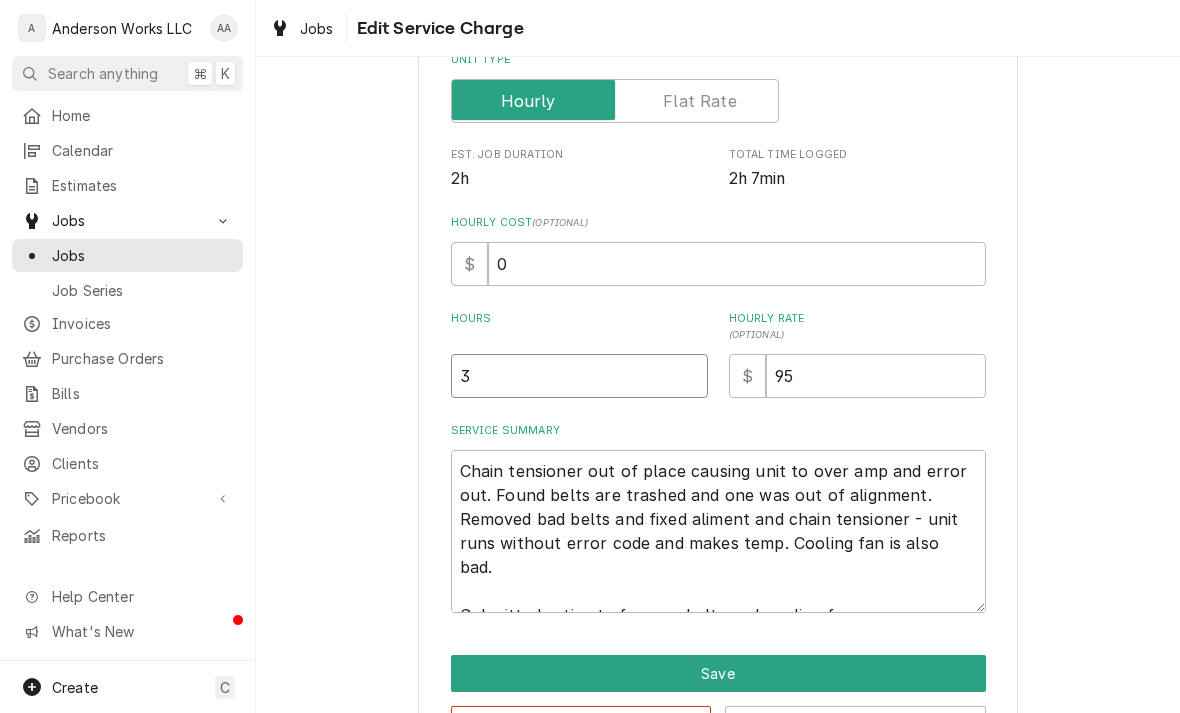 click on "3" at bounding box center (579, 376) 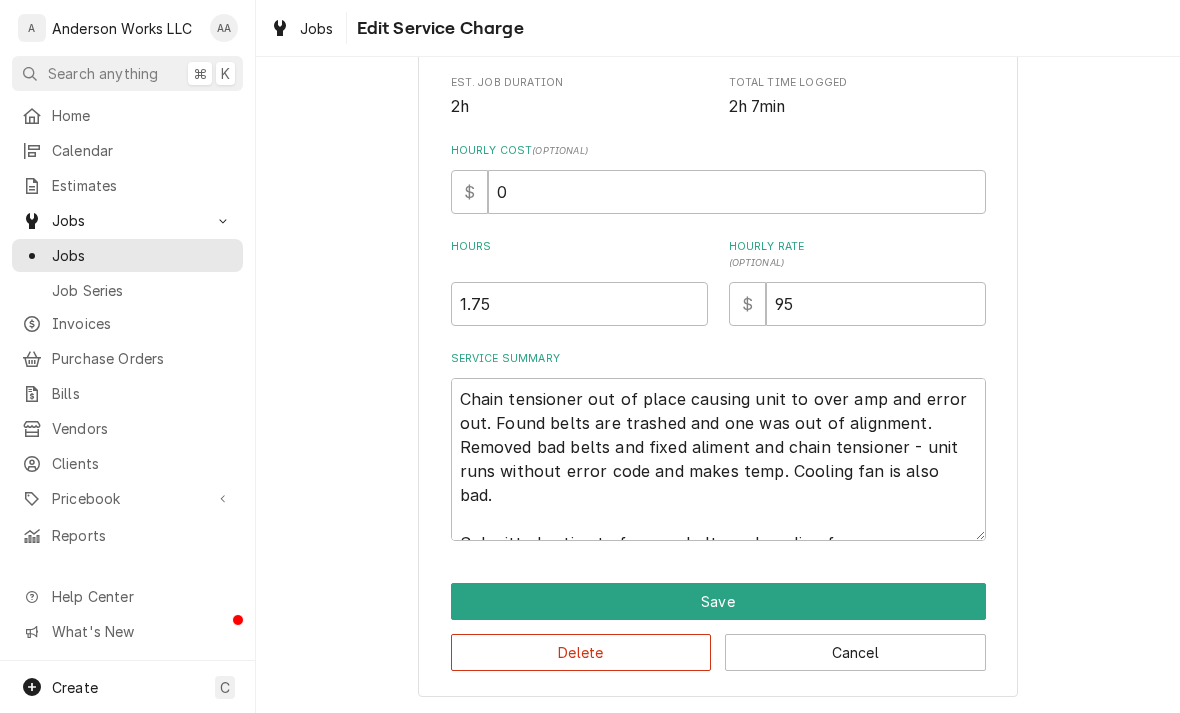 click on "Save" at bounding box center (718, 601) 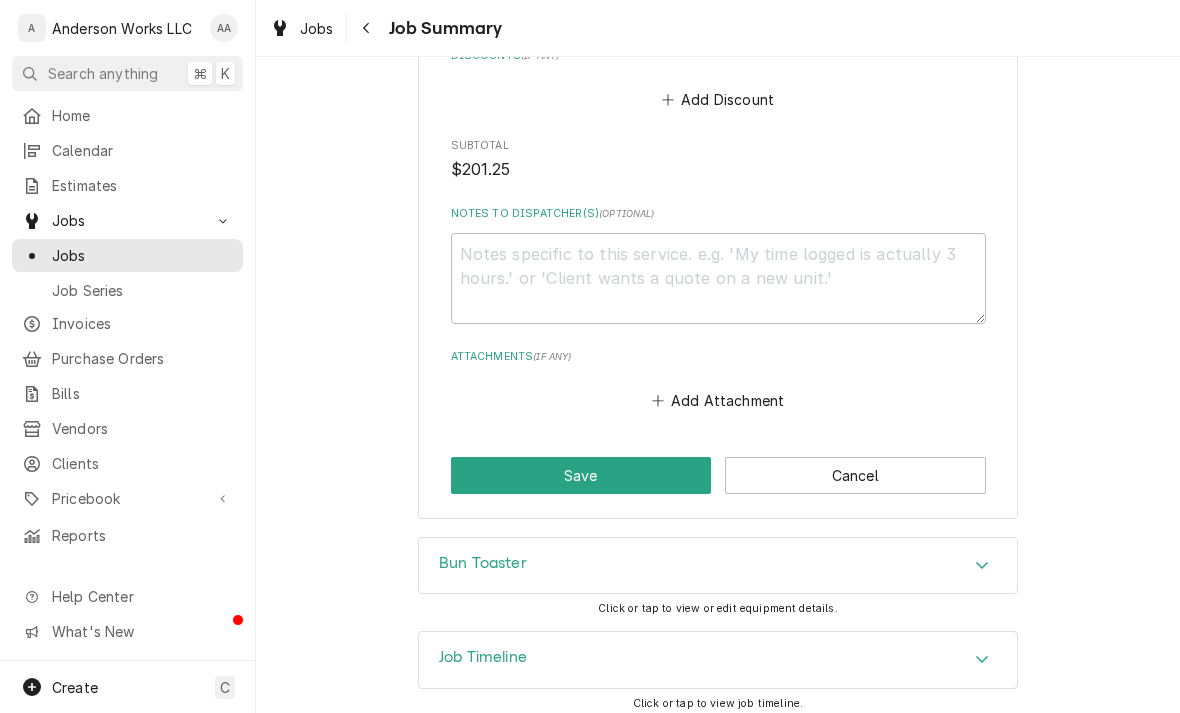 scroll, scrollTop: 1349, scrollLeft: 0, axis: vertical 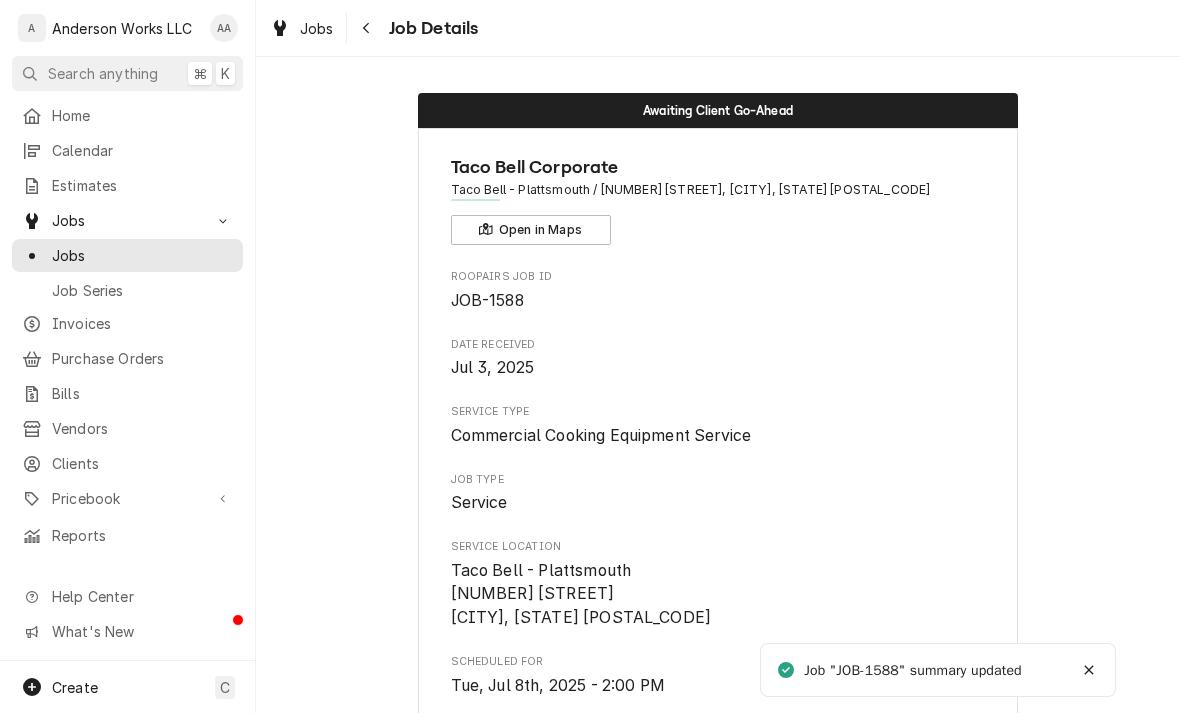 click on "Estimates" at bounding box center (142, 185) 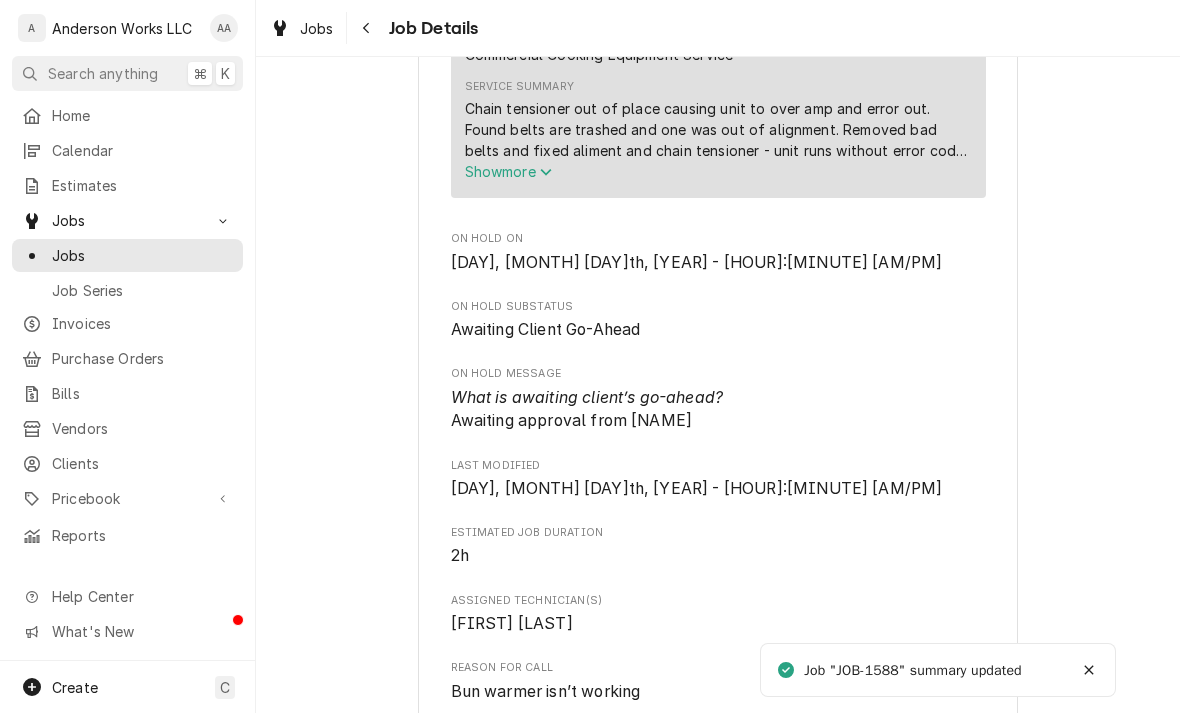 scroll, scrollTop: 636, scrollLeft: 0, axis: vertical 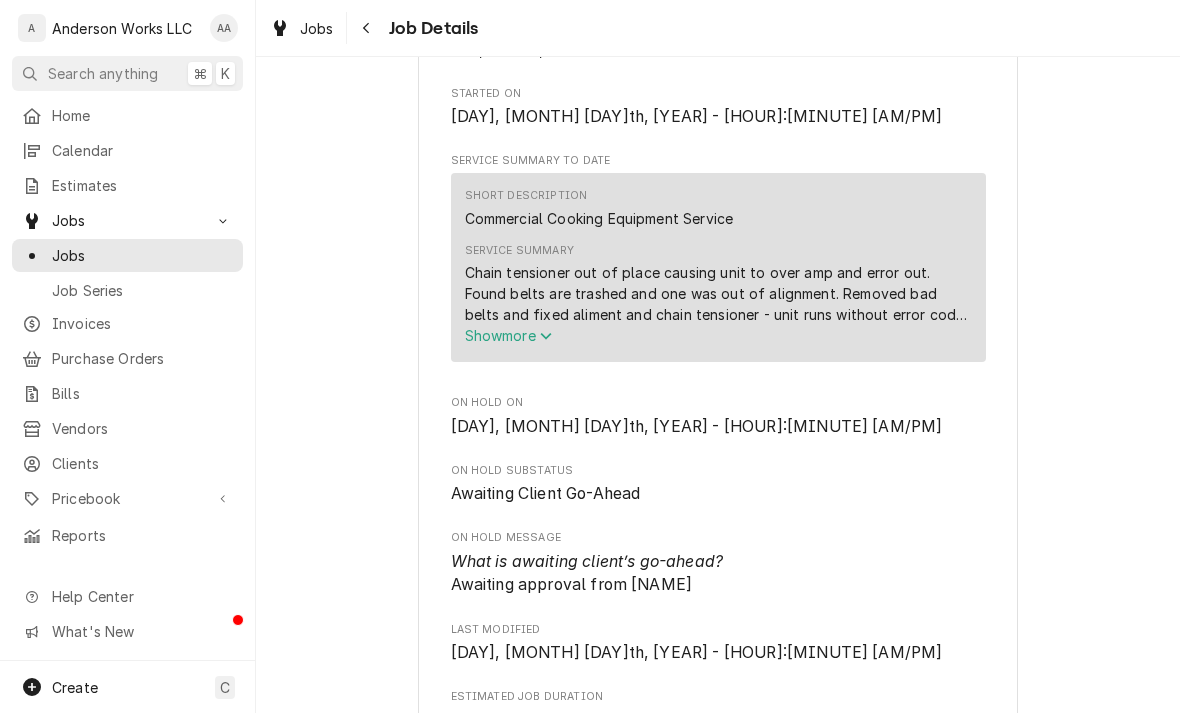 click on "Show  more" at bounding box center (509, 335) 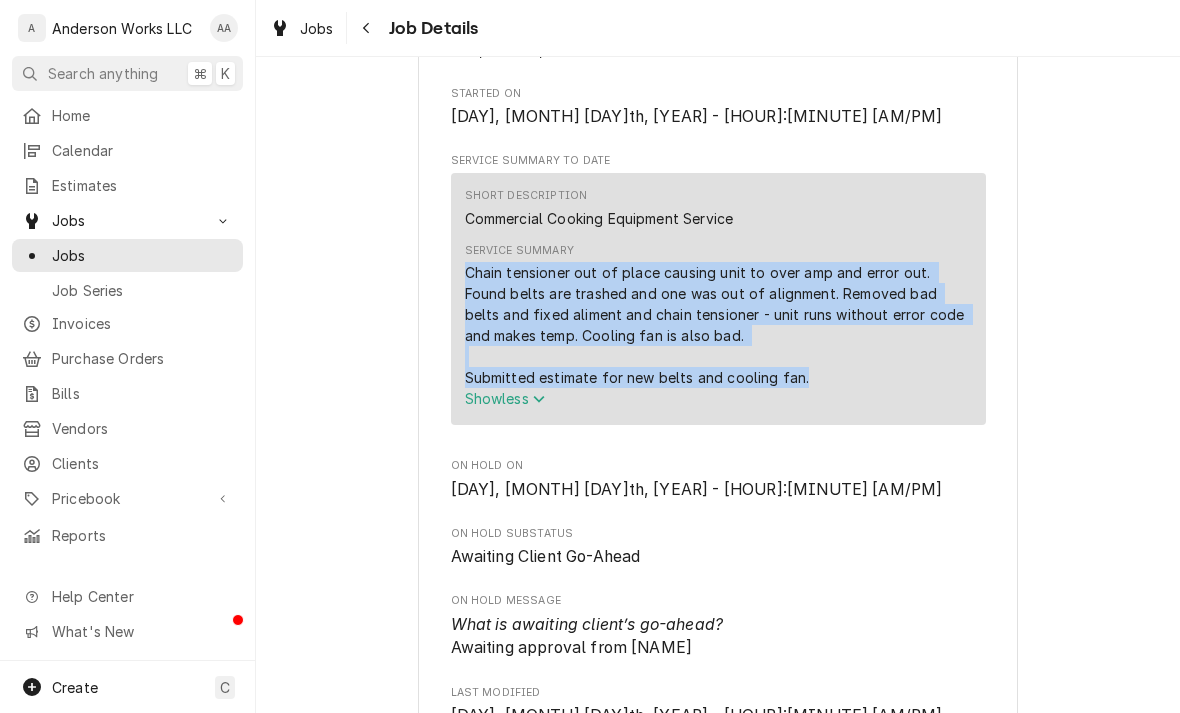 click on "Estimates" at bounding box center [127, 185] 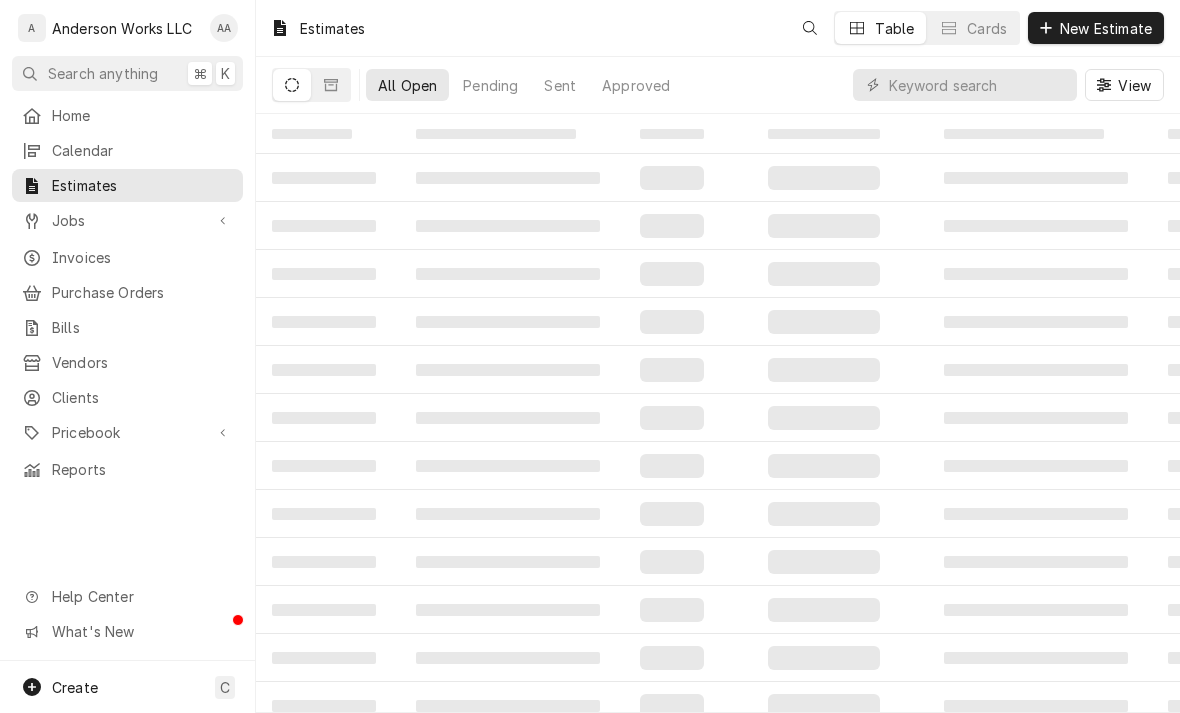 scroll, scrollTop: 0, scrollLeft: 0, axis: both 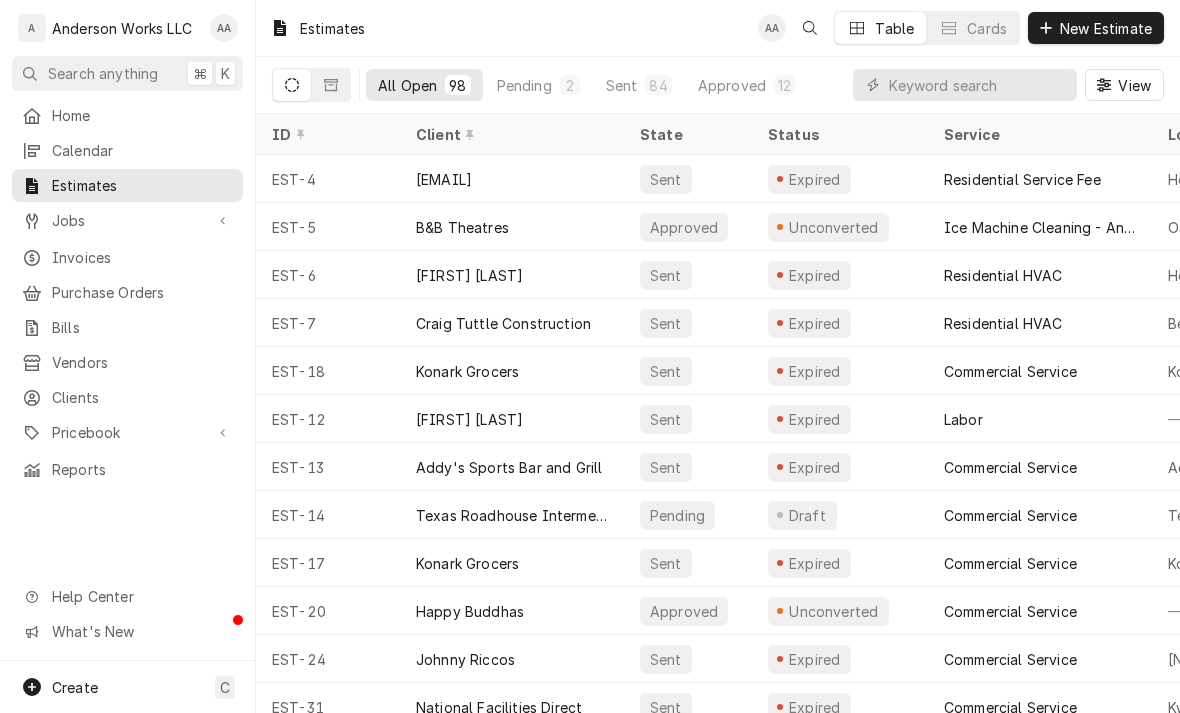 click on "New Estimate" at bounding box center [1106, 28] 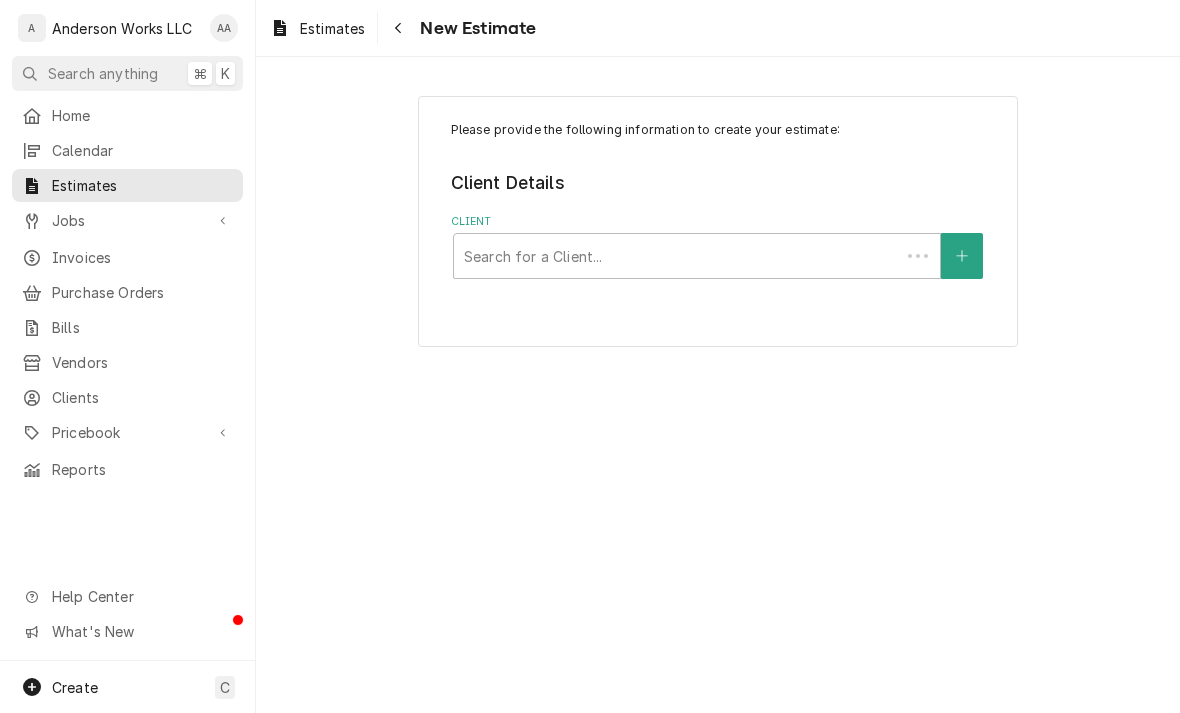 scroll, scrollTop: 0, scrollLeft: 0, axis: both 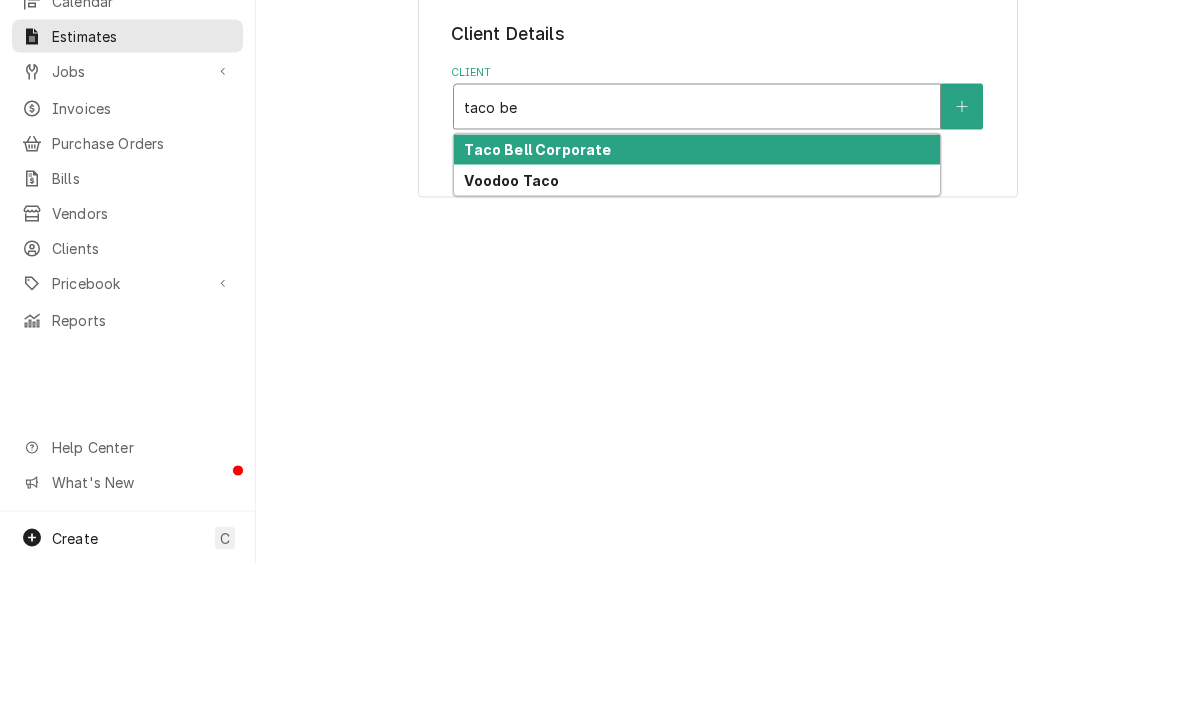 click on "Taco Bell Corporate" at bounding box center [537, 298] 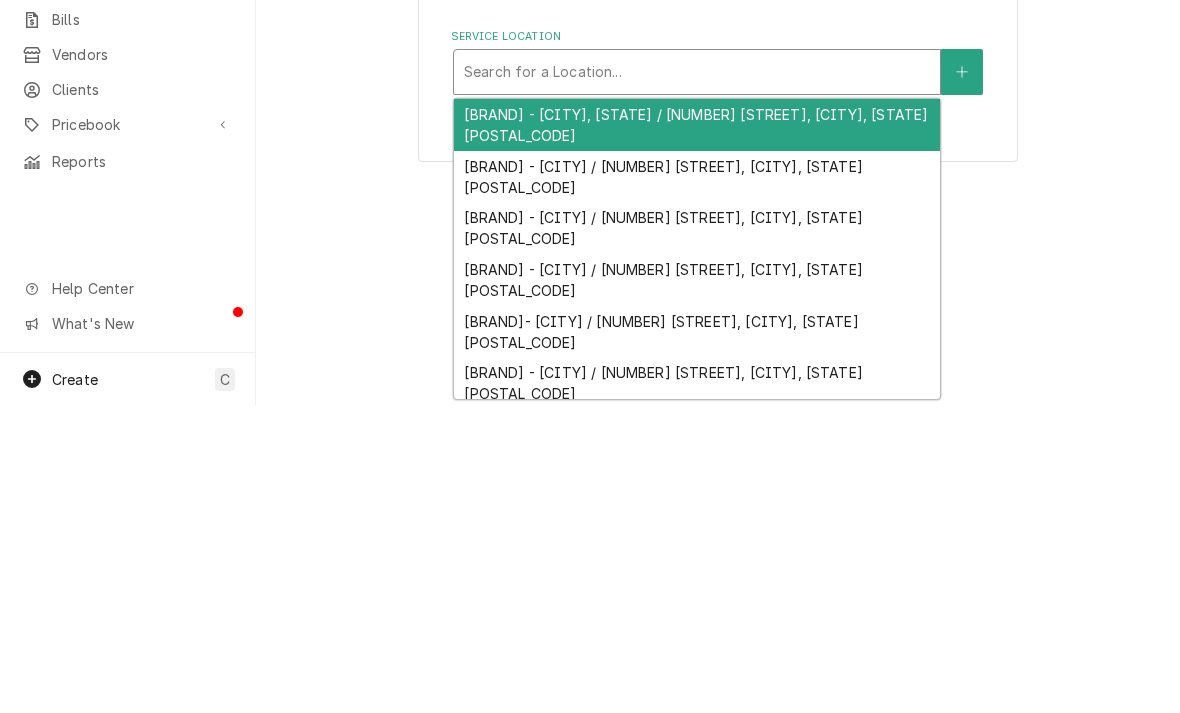 click on "[BRAND] - [CITY] / [NUMBER] [STREET], [CITY], [STATE] [POSTAL_CODE]" at bounding box center [697, 588] 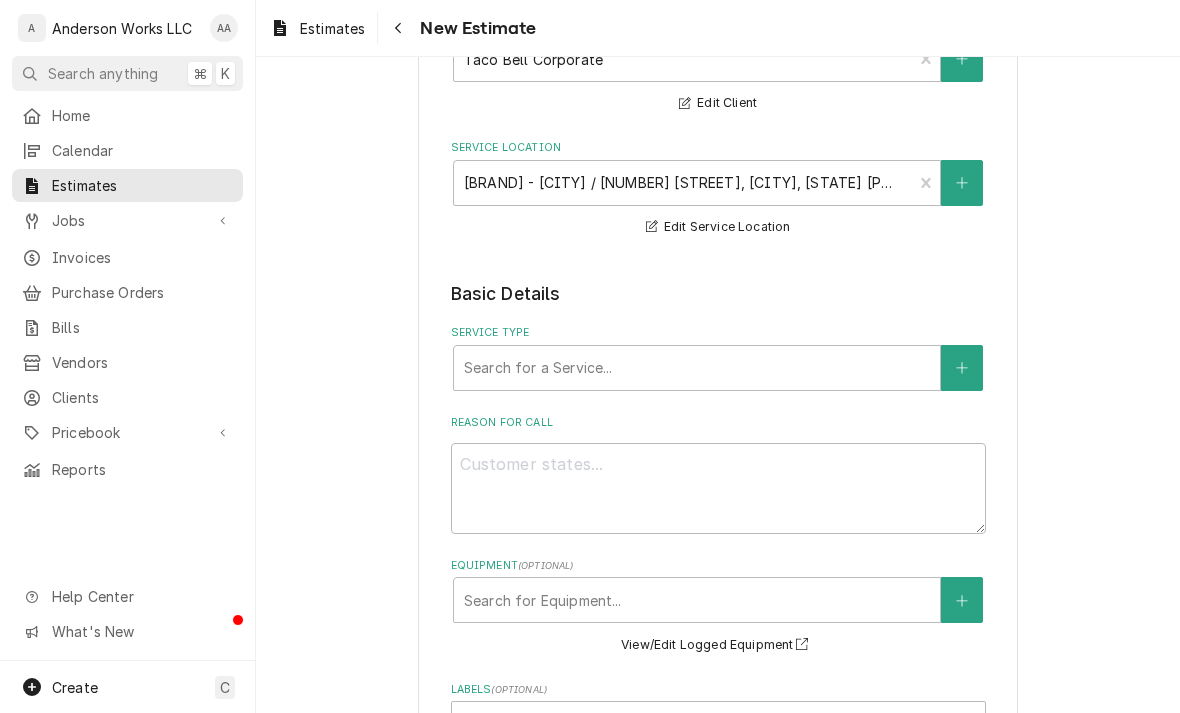 scroll, scrollTop: 199, scrollLeft: 0, axis: vertical 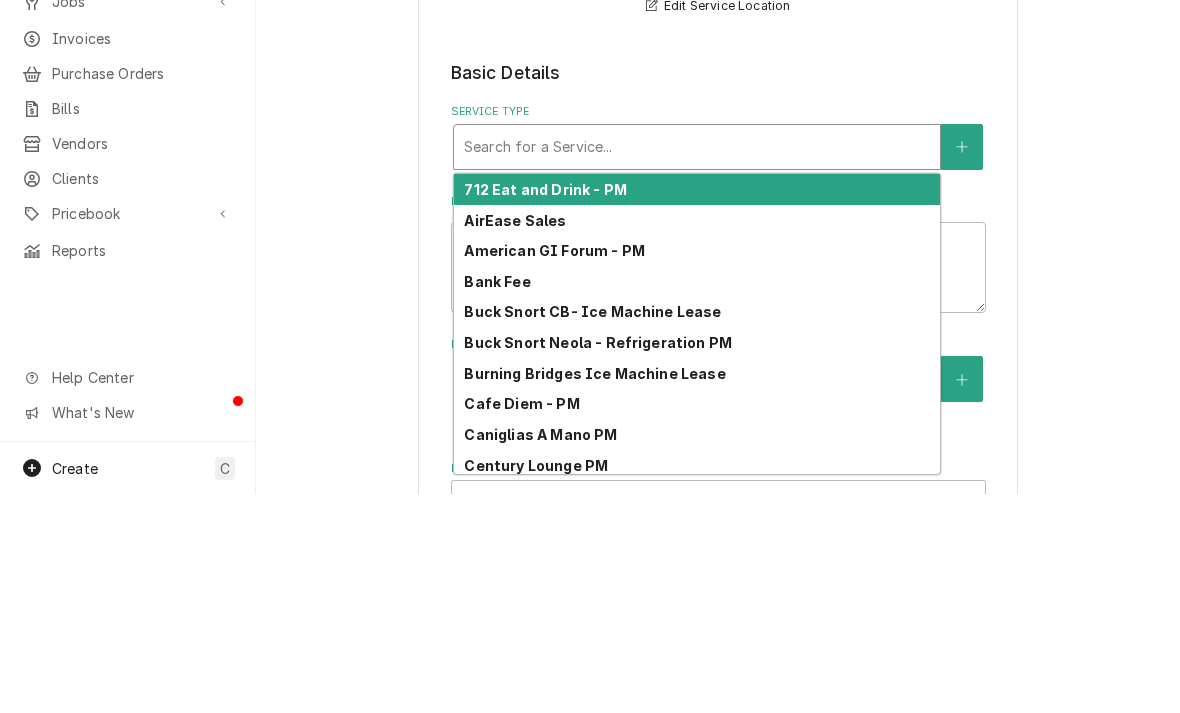 type on "x" 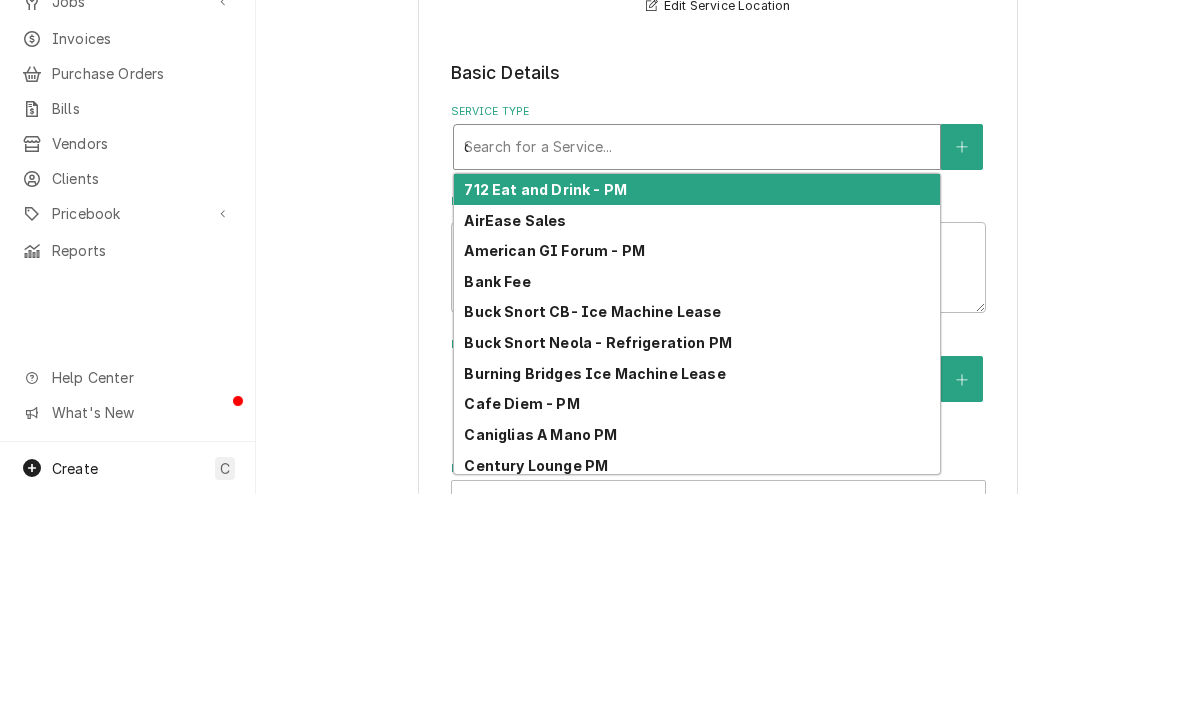 type on "co" 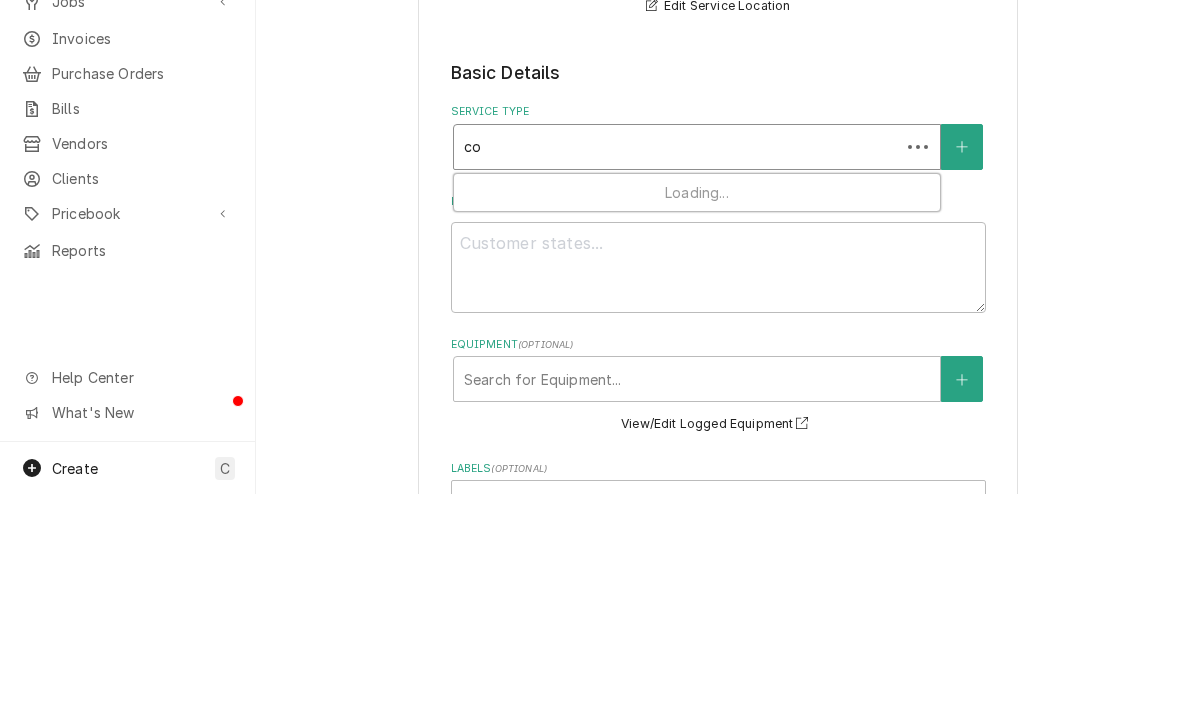 type on "com" 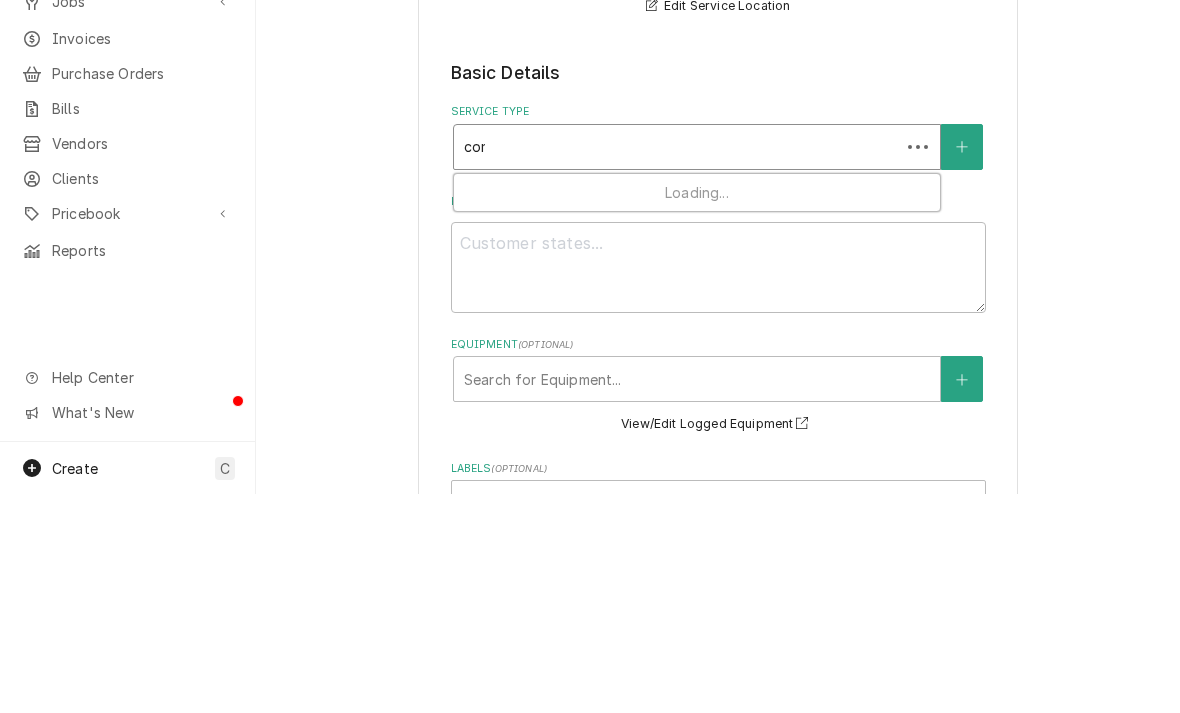 type on "x" 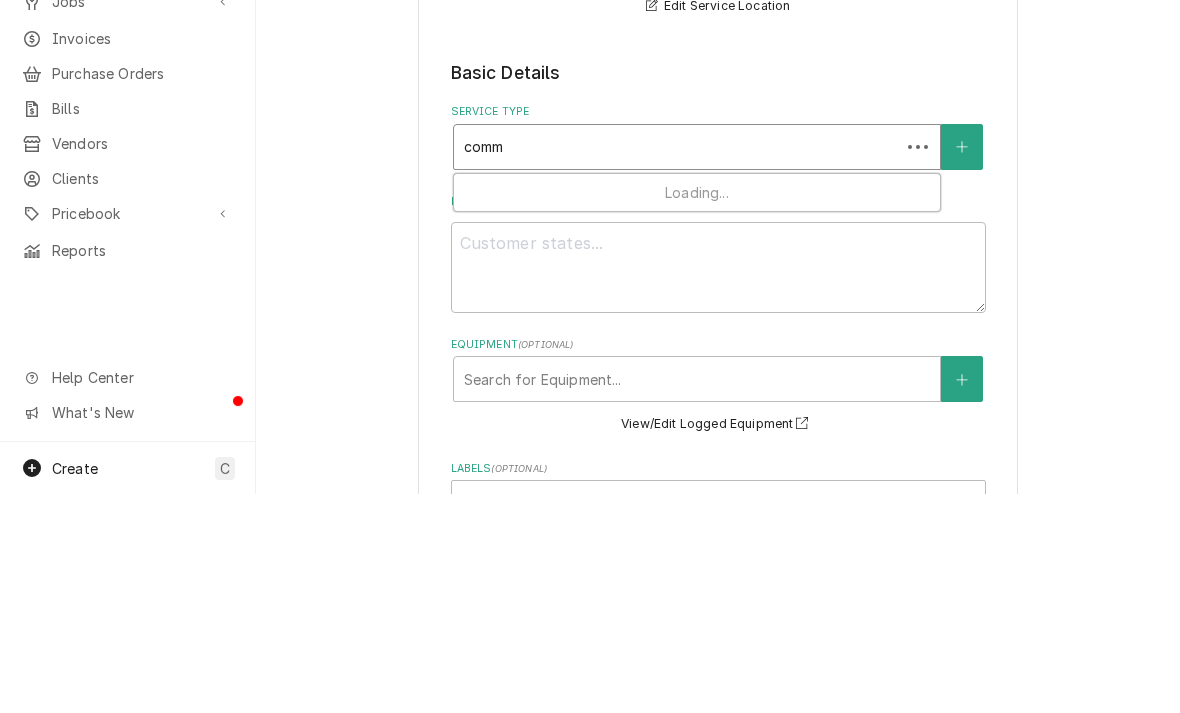 type on "comme" 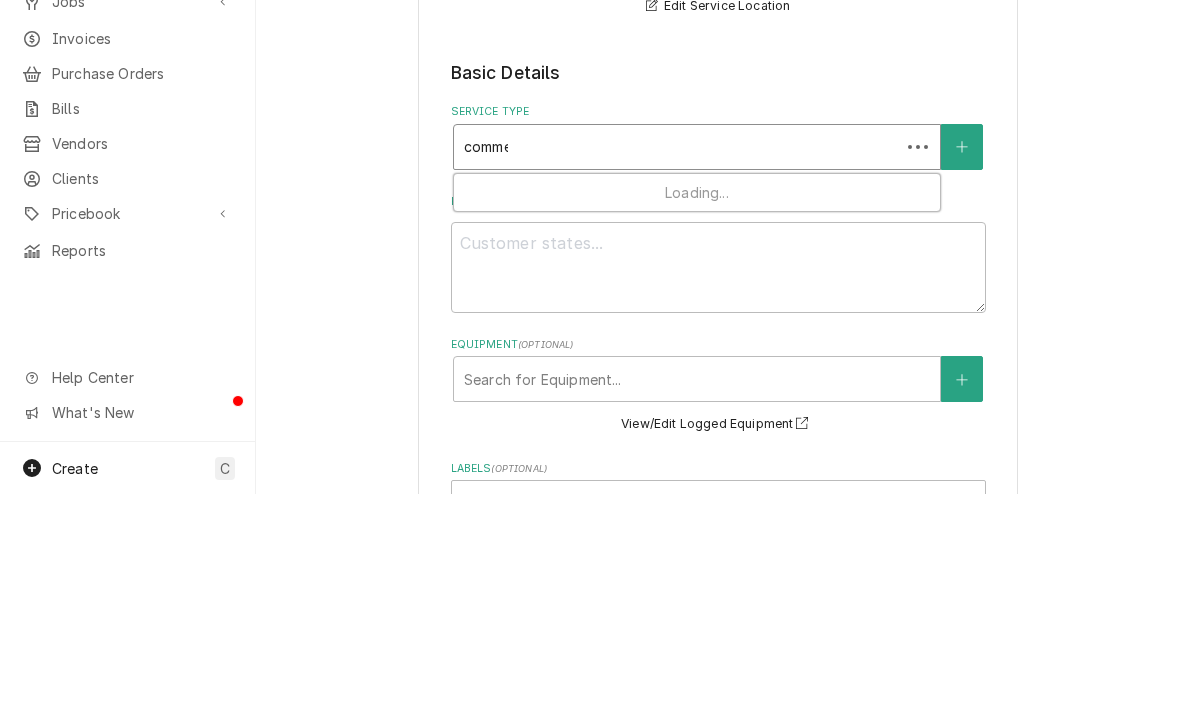 type on "x" 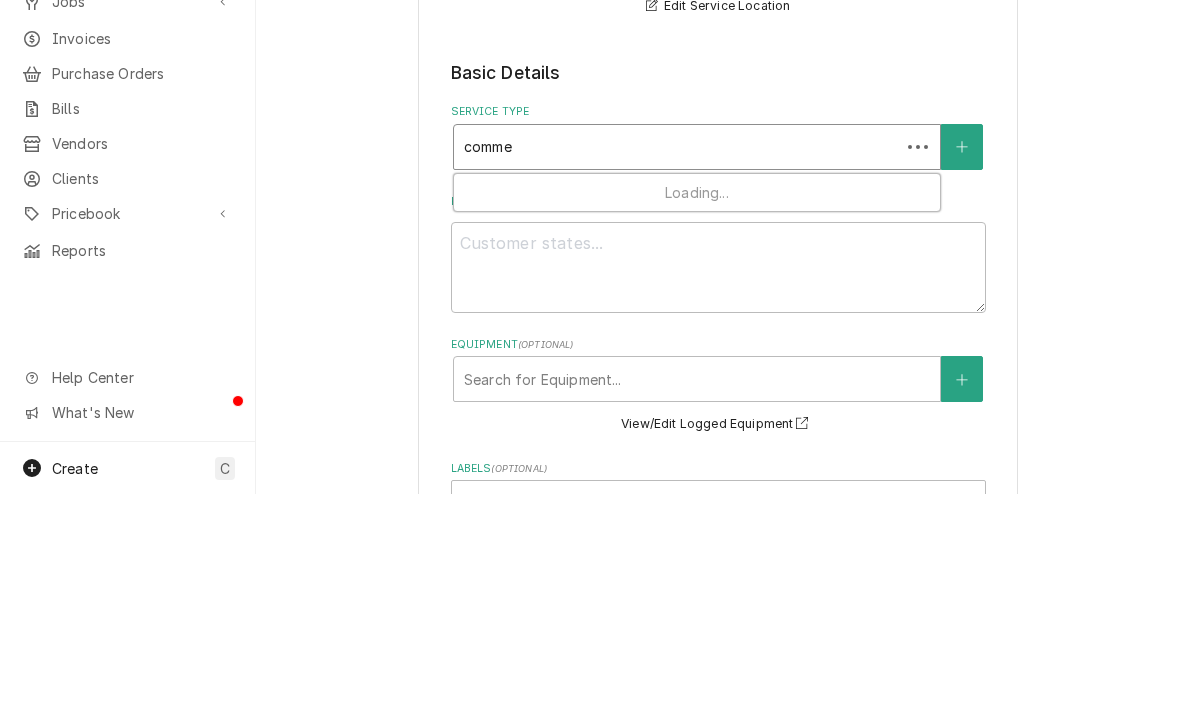 type on "commer" 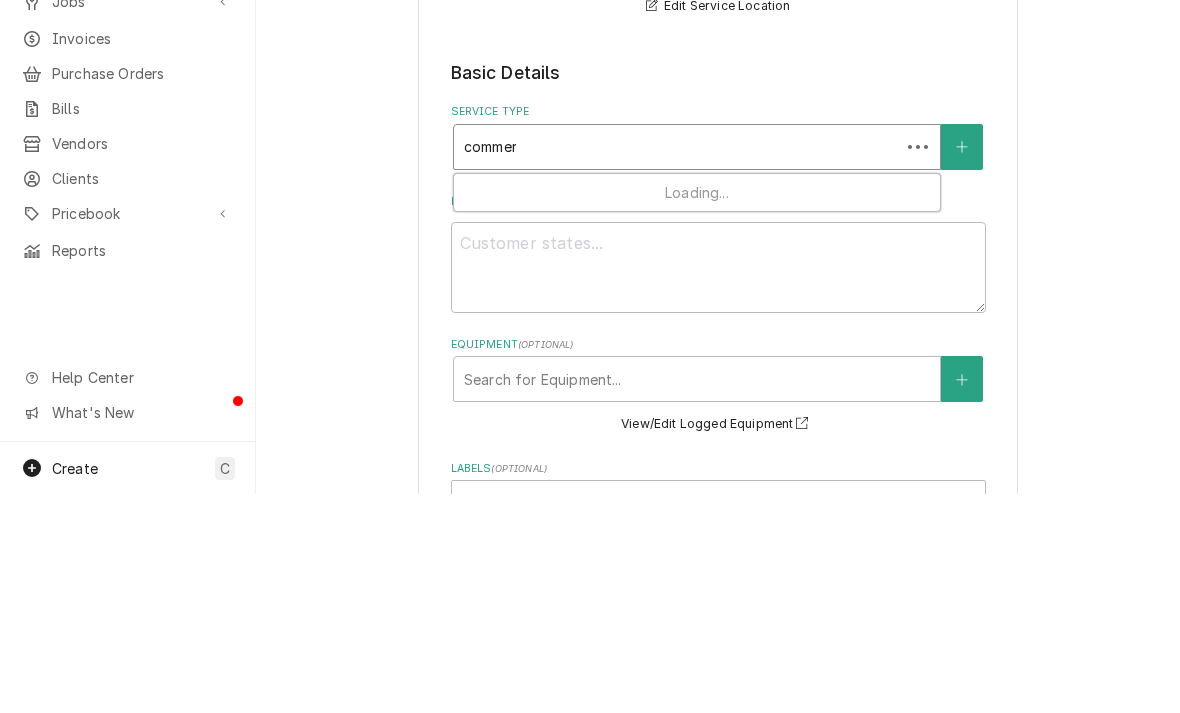 type on "x" 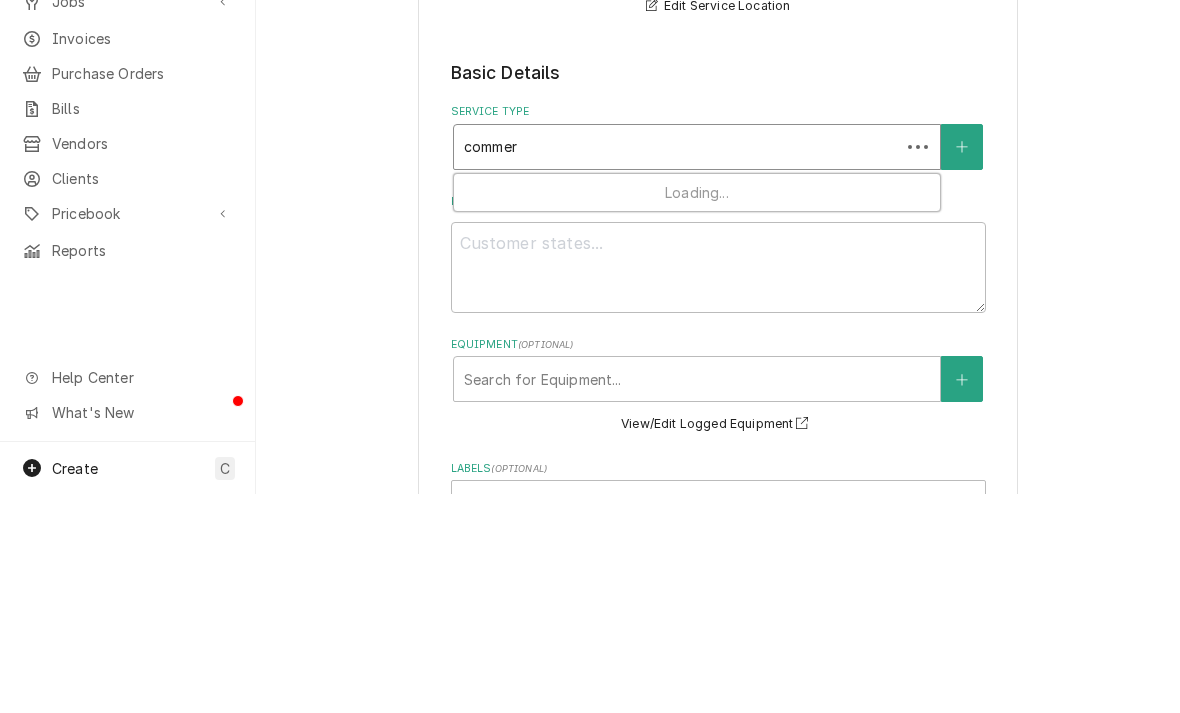 type on "commerc" 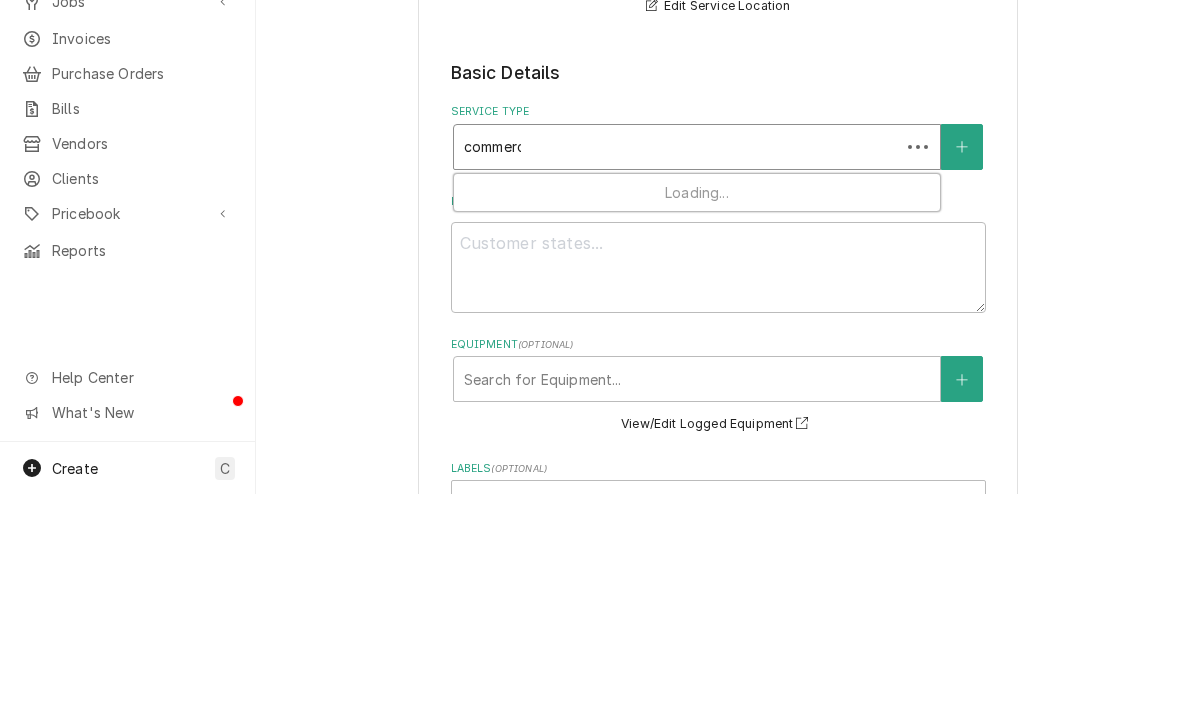 type on "x" 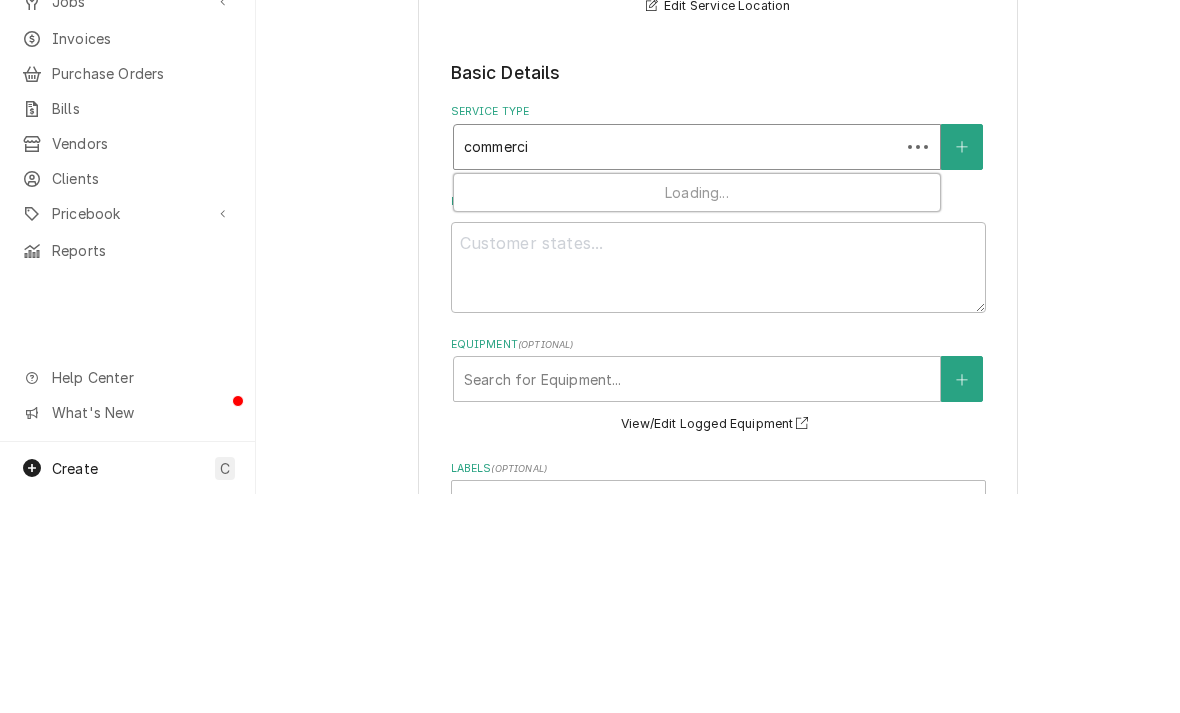 type on "commercia" 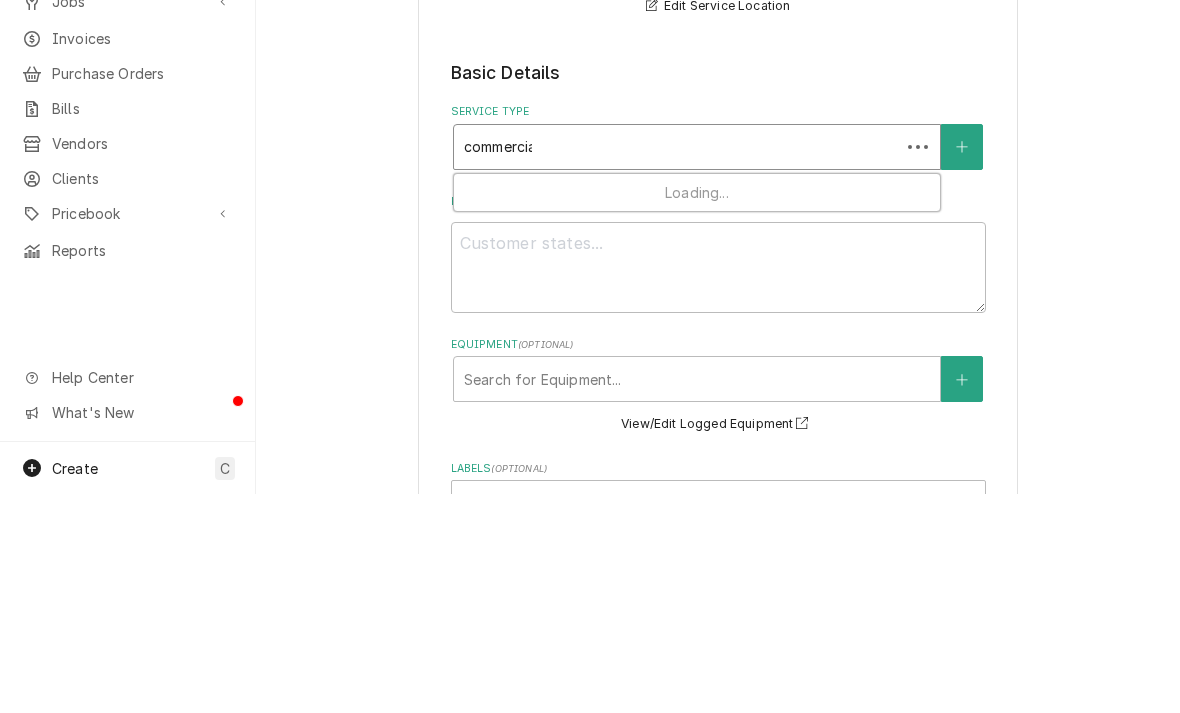 type on "x" 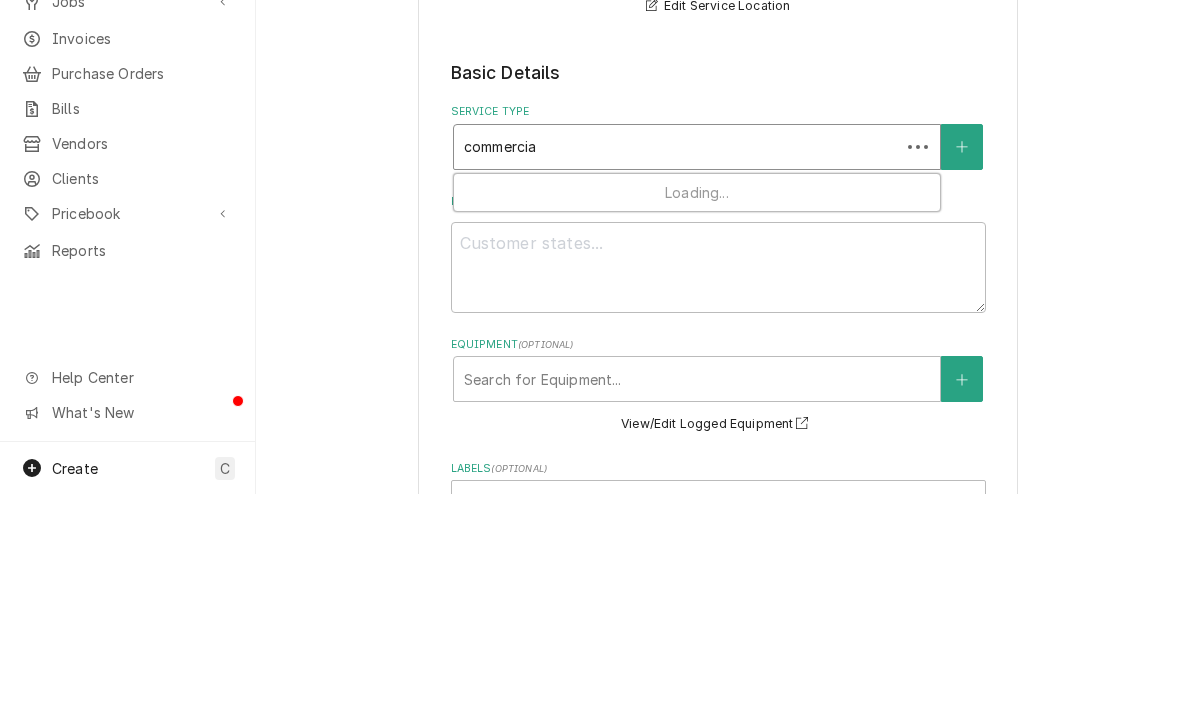 type on "commercial" 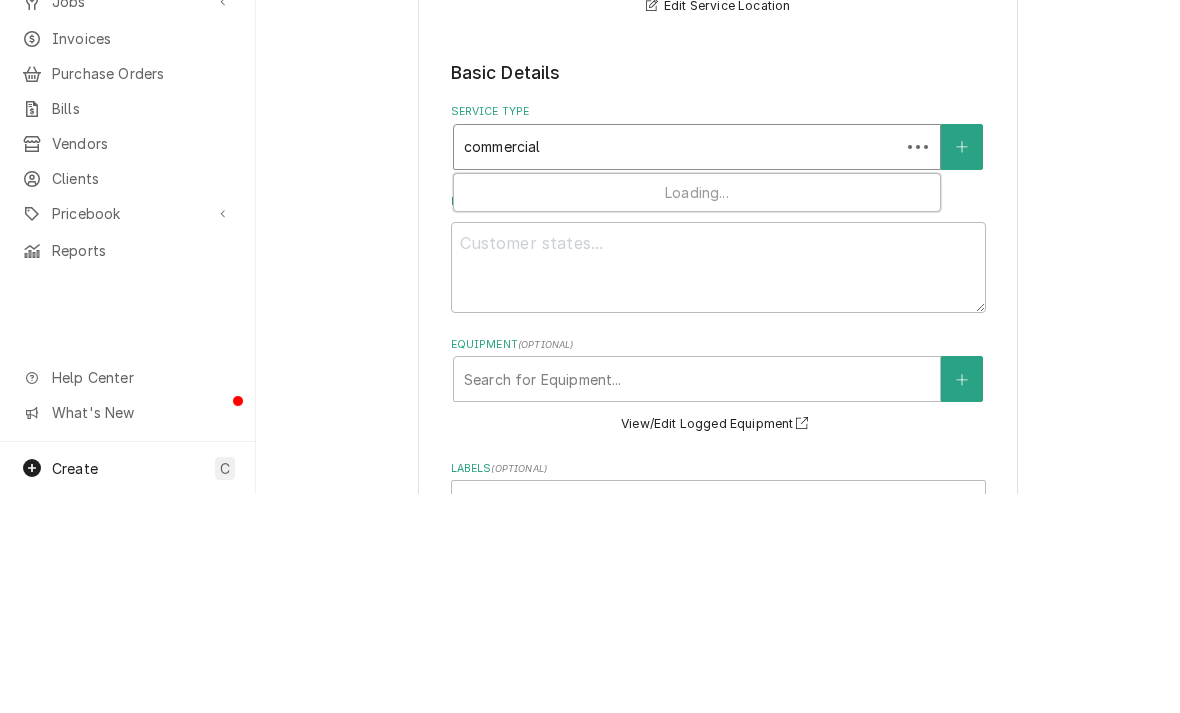 type on "x" 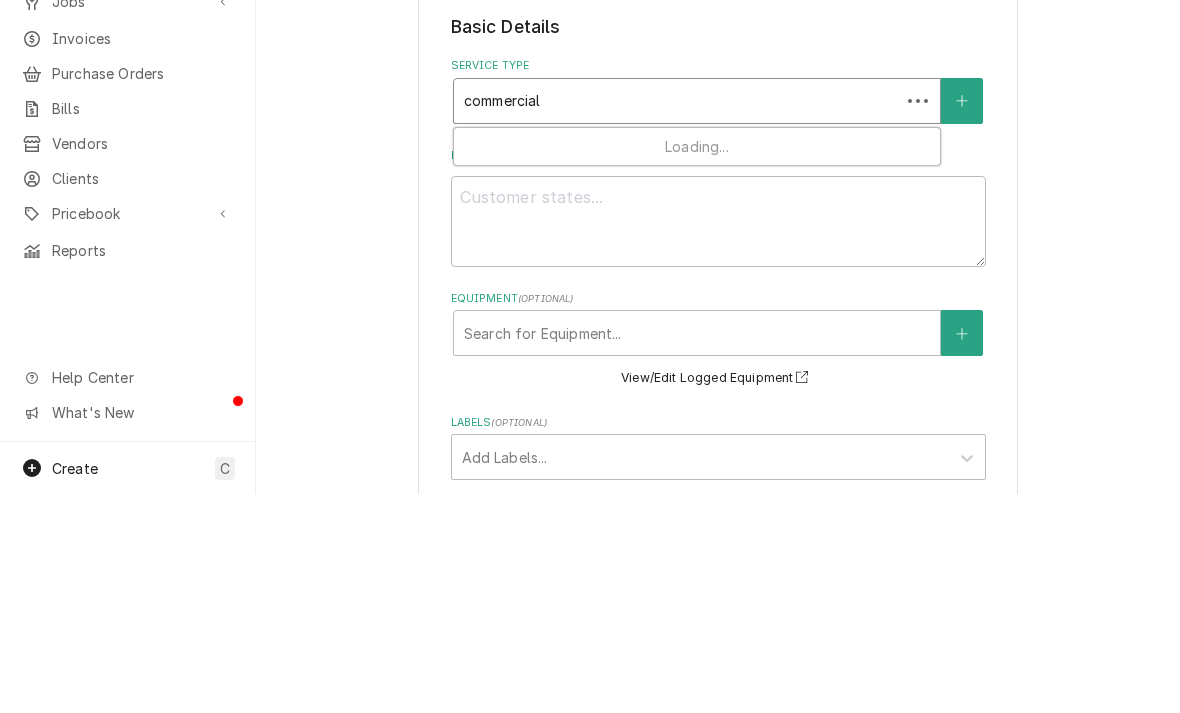 scroll, scrollTop: 256, scrollLeft: 0, axis: vertical 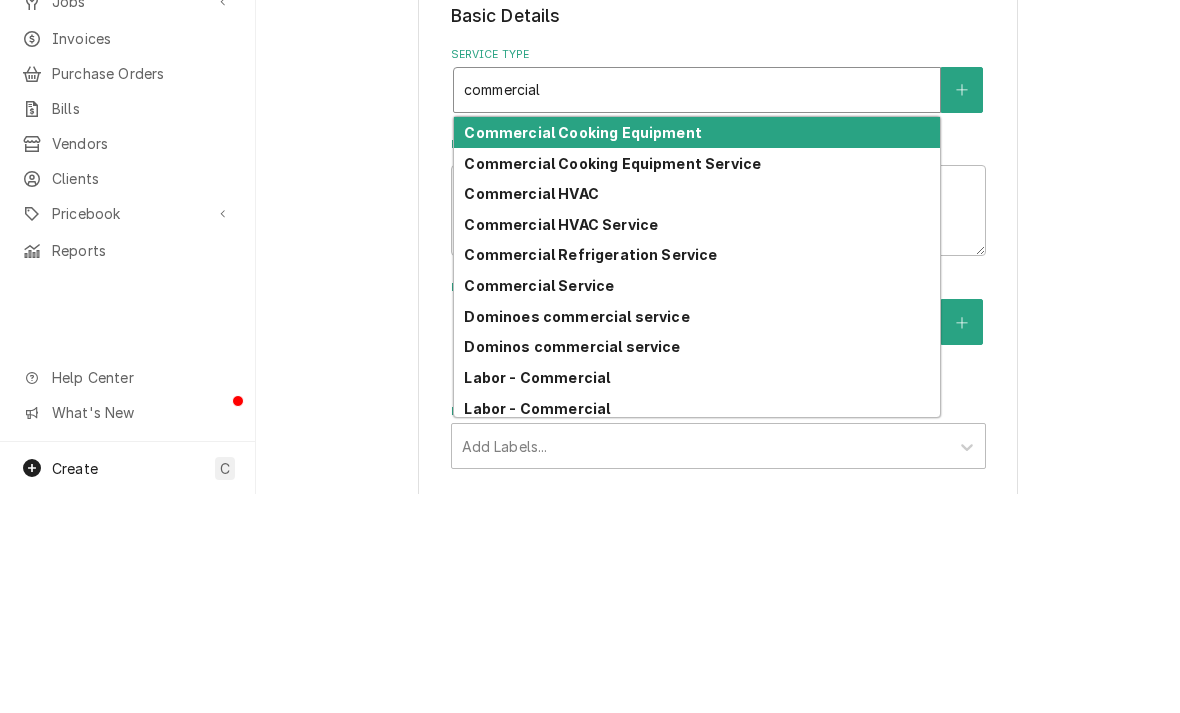 click on "Commercial Cooking Equipment Service" at bounding box center [612, 382] 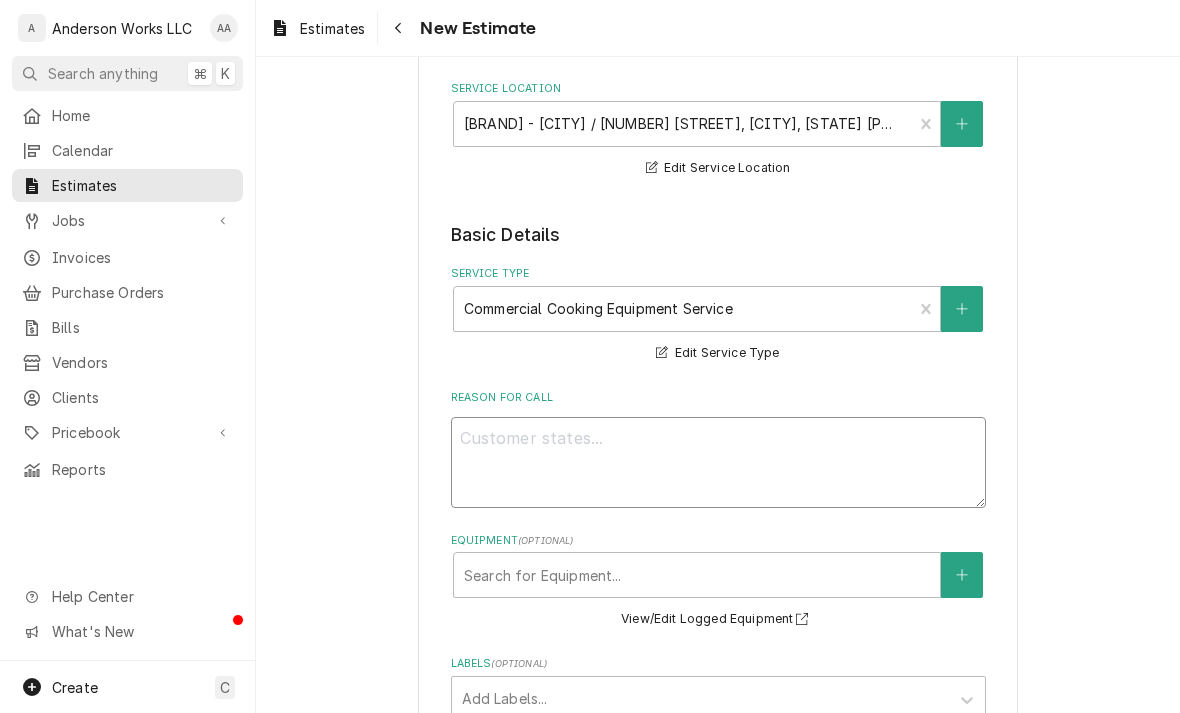 click on "Reason For Call" at bounding box center (718, 462) 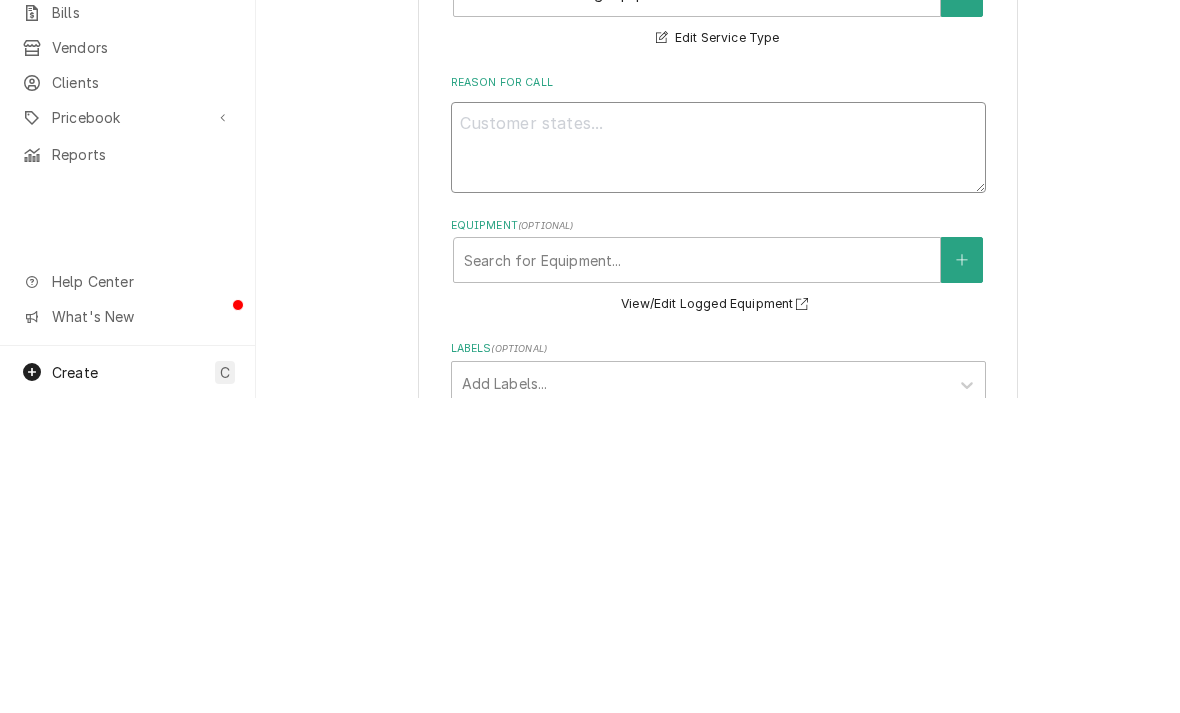 type on "x" 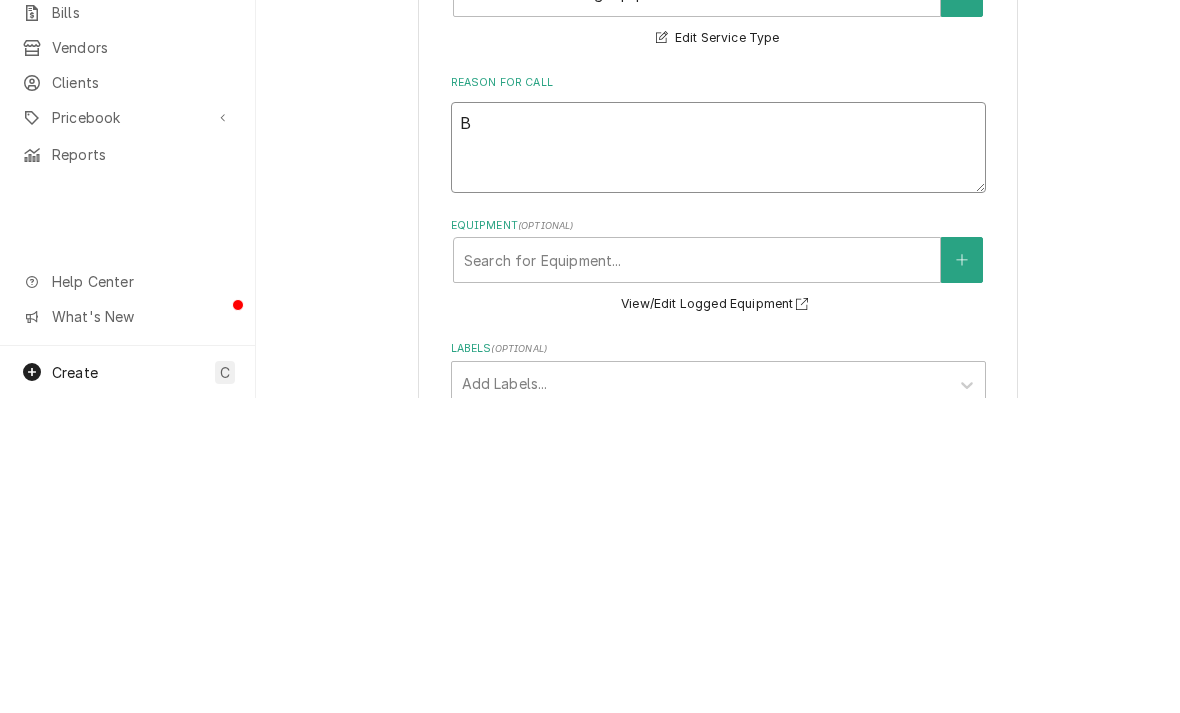 type on "Bu" 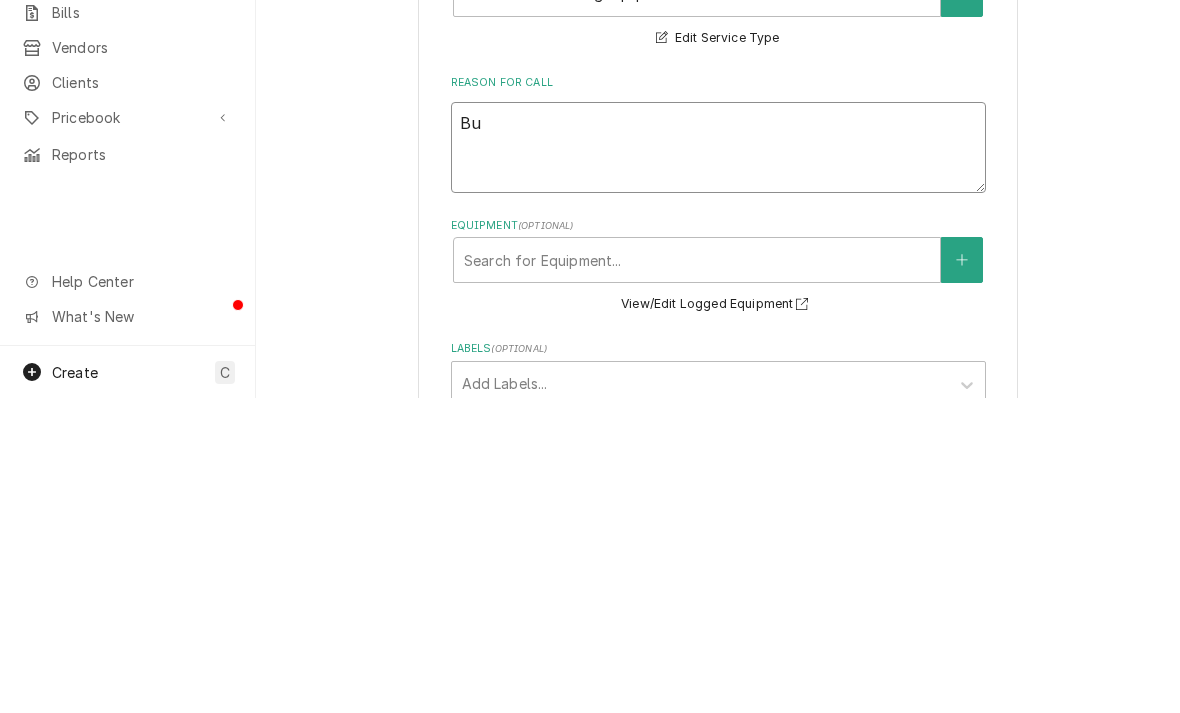 type on "x" 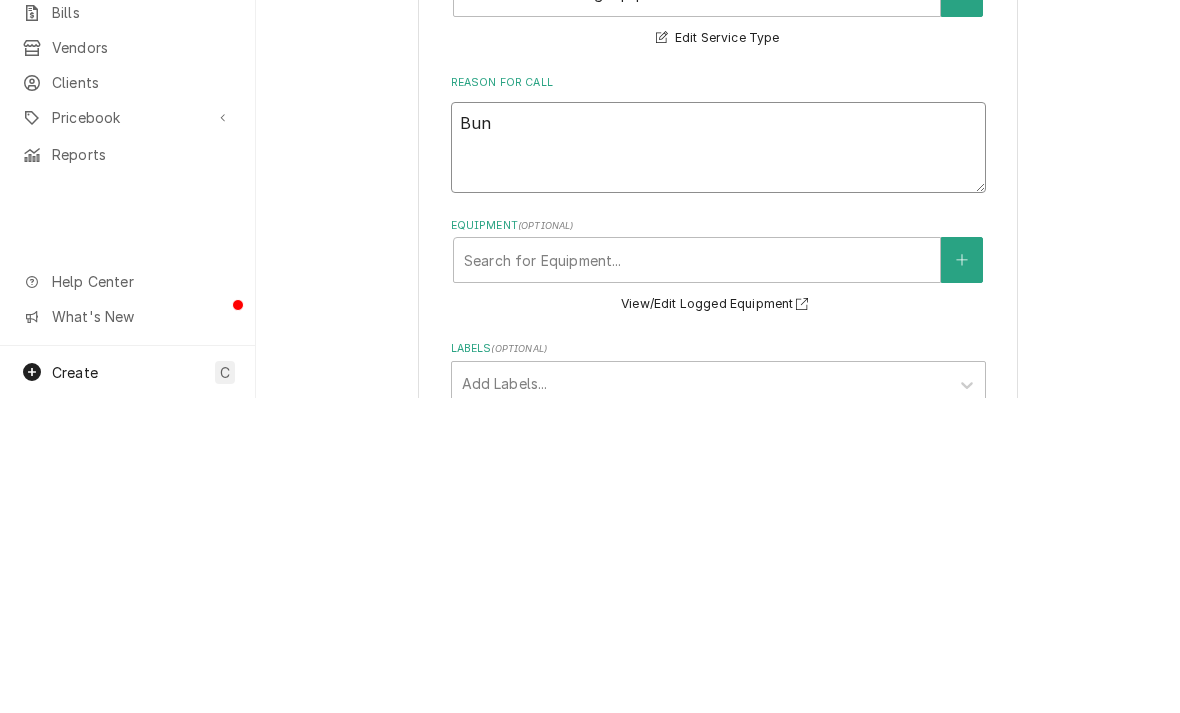type on "Bun" 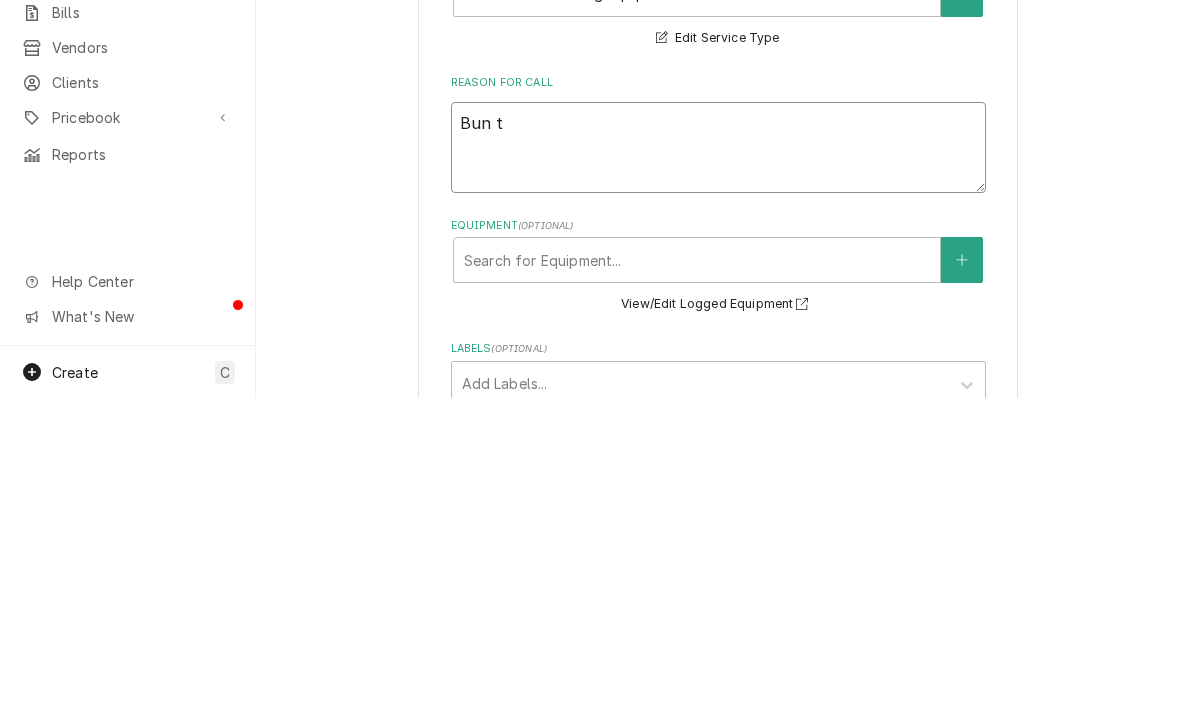 type on "x" 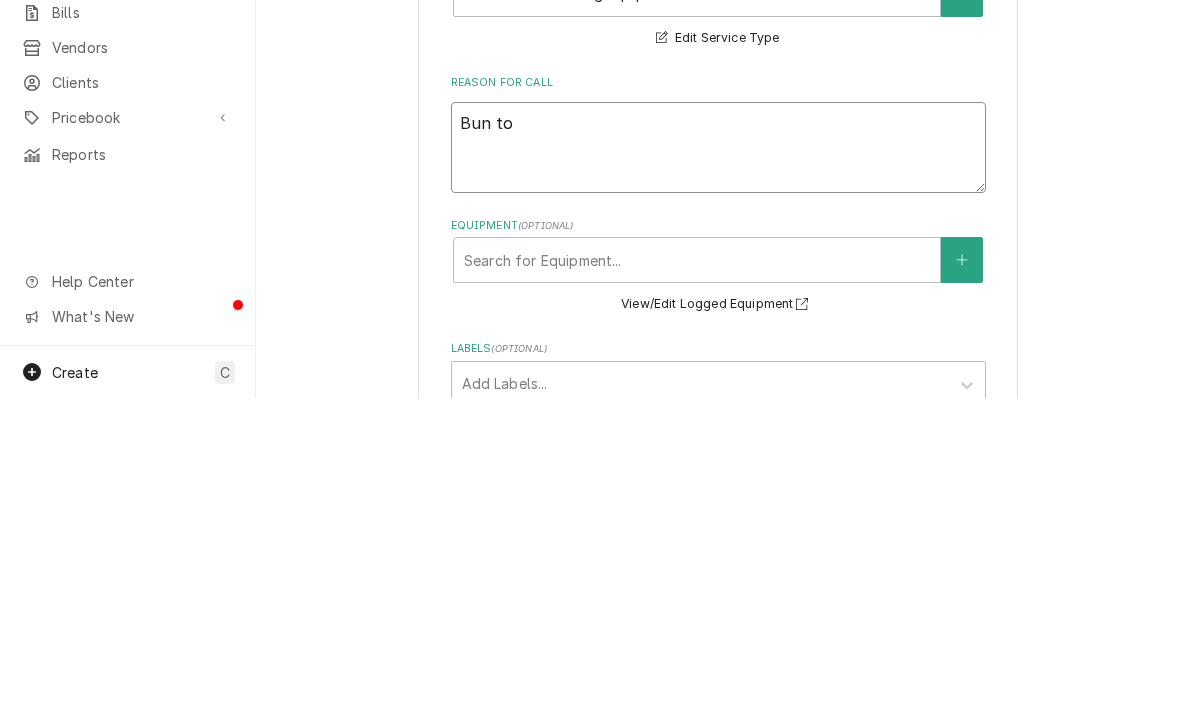type on "x" 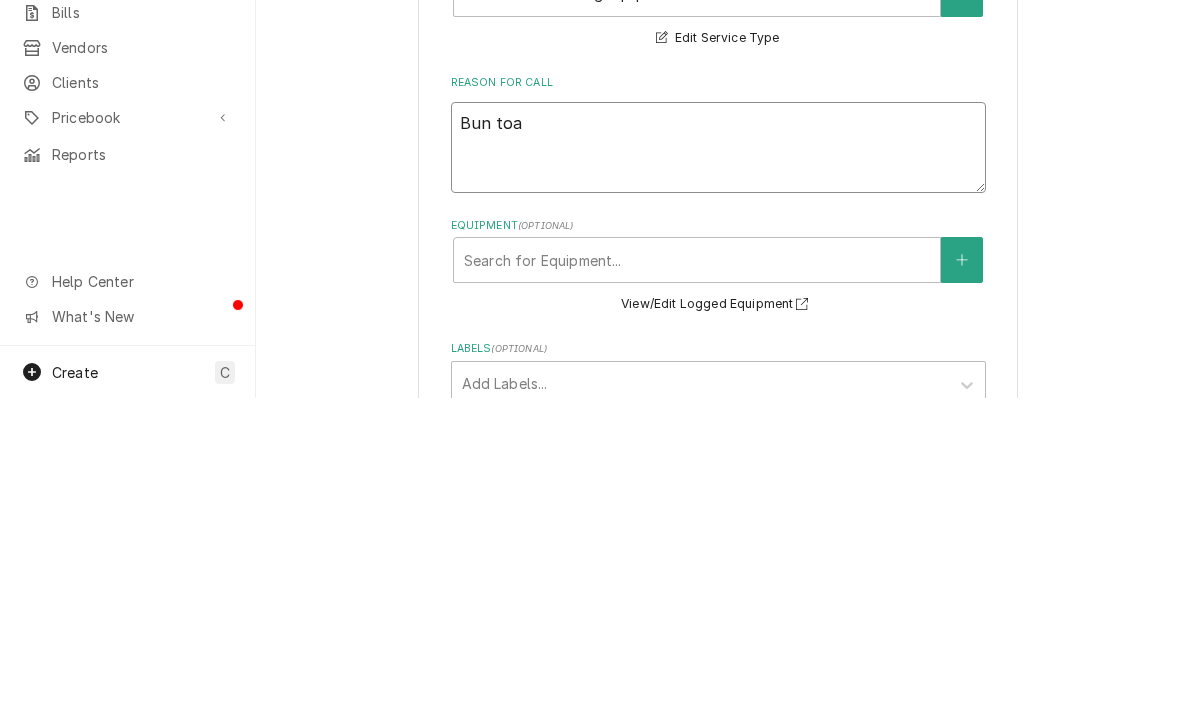 type on "x" 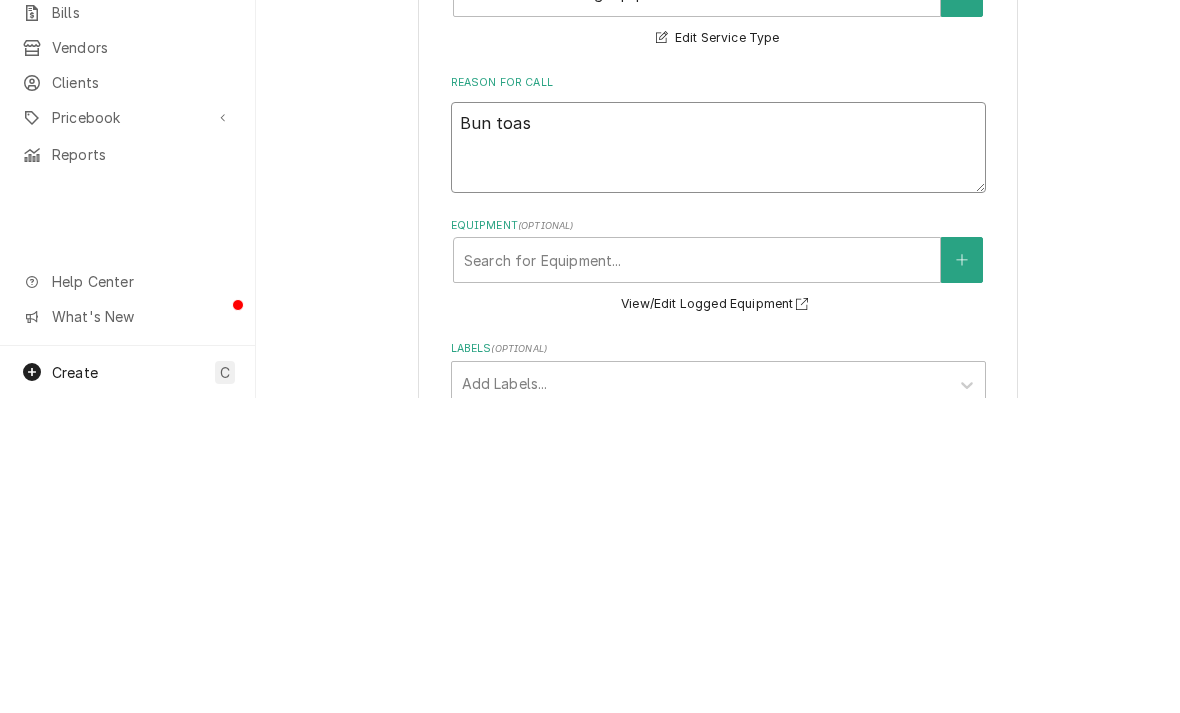 type on "x" 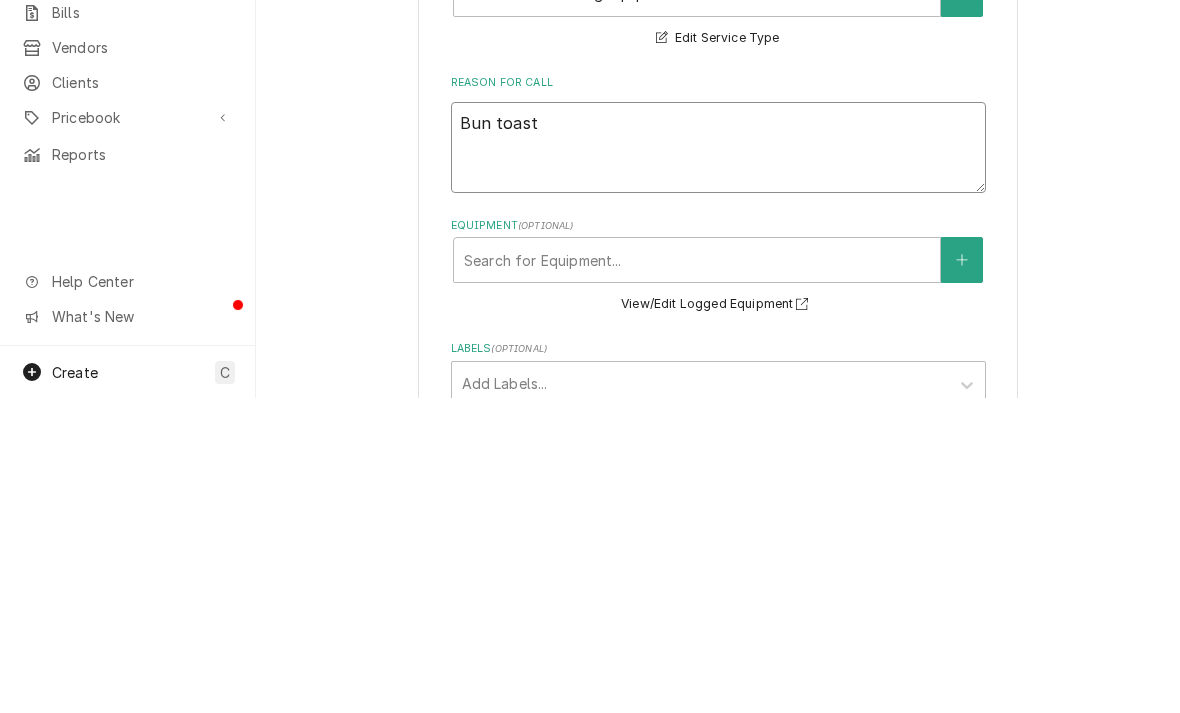 type on "Bun toaste" 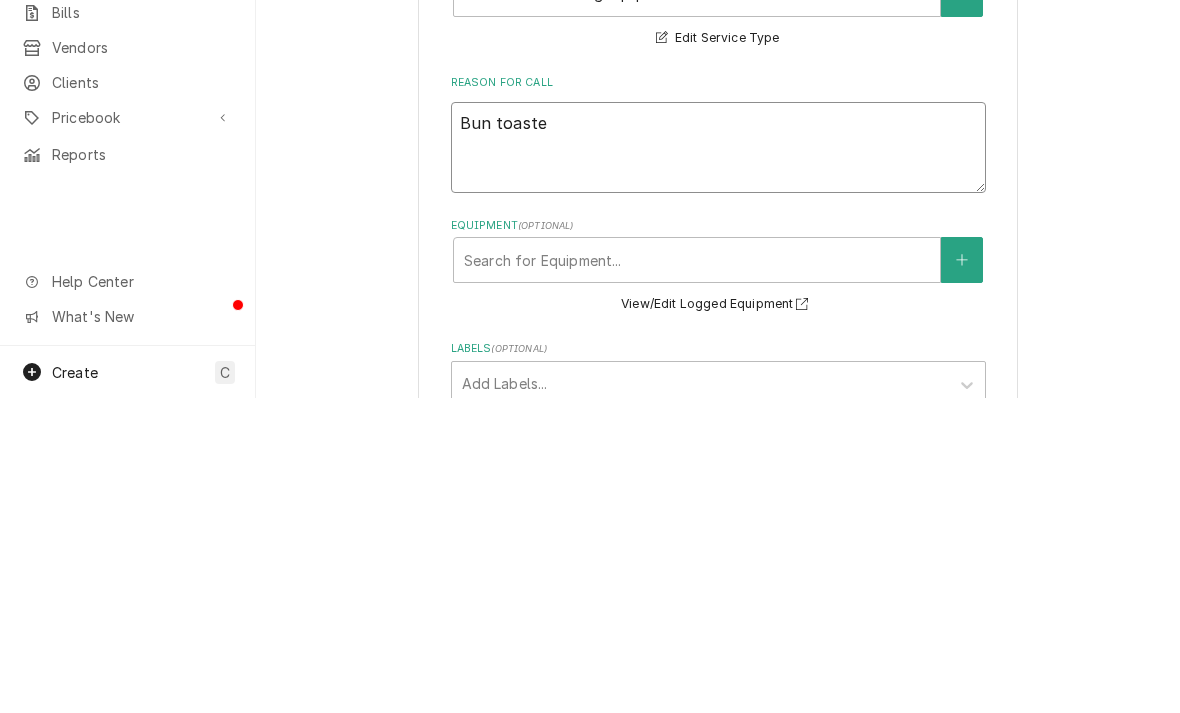 type on "x" 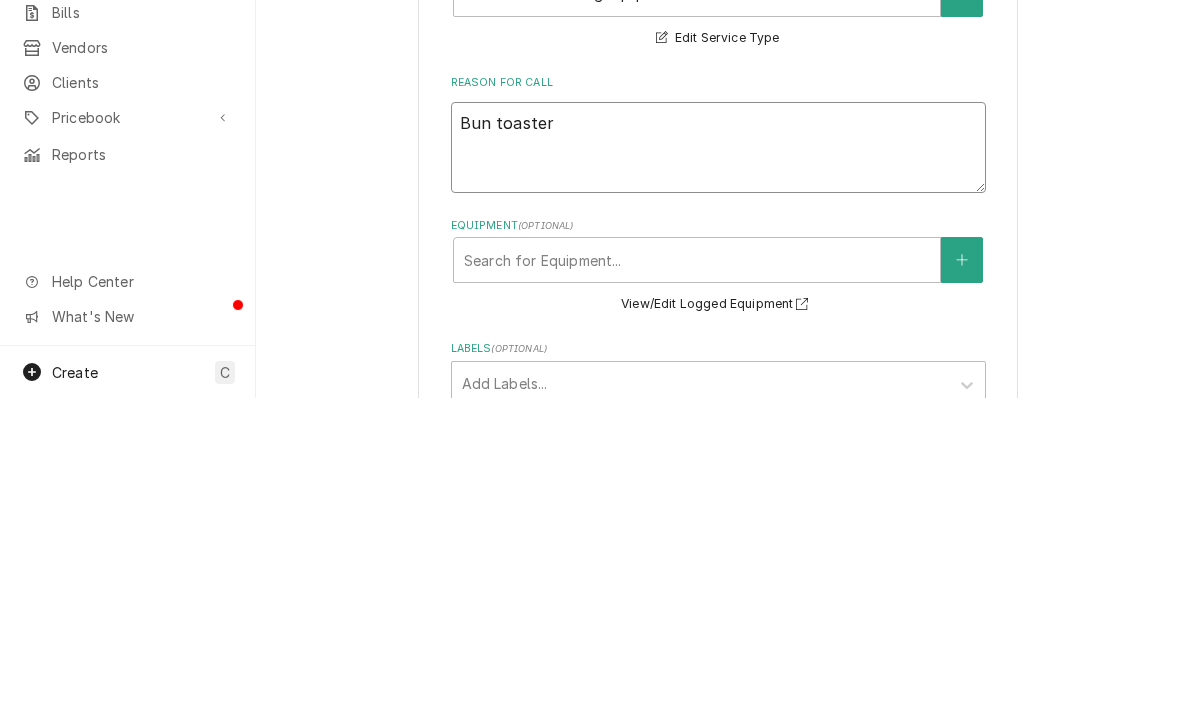 type on "Bun toaster" 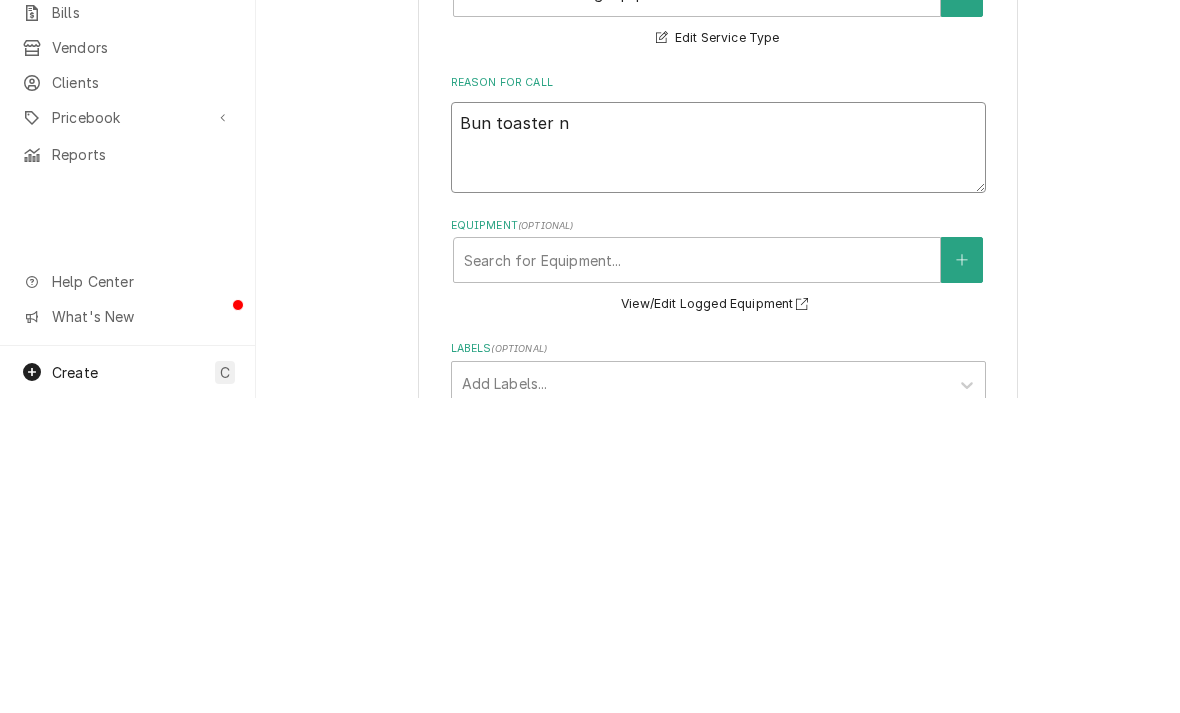 type on "x" 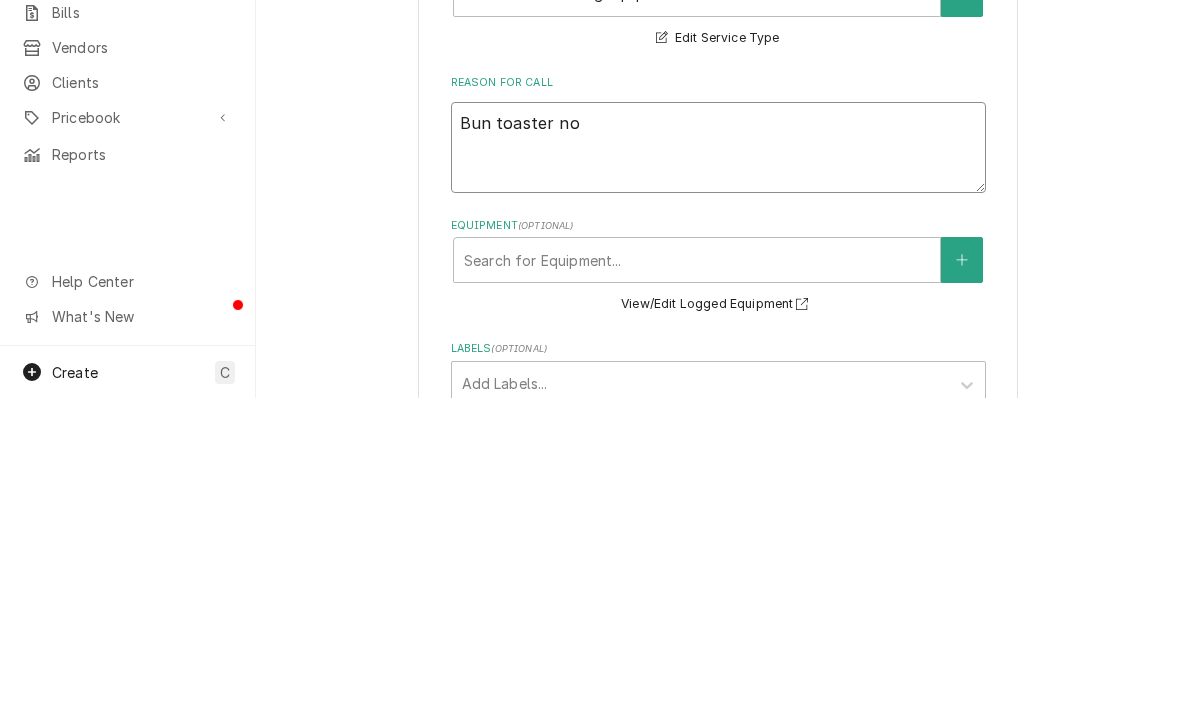 type on "x" 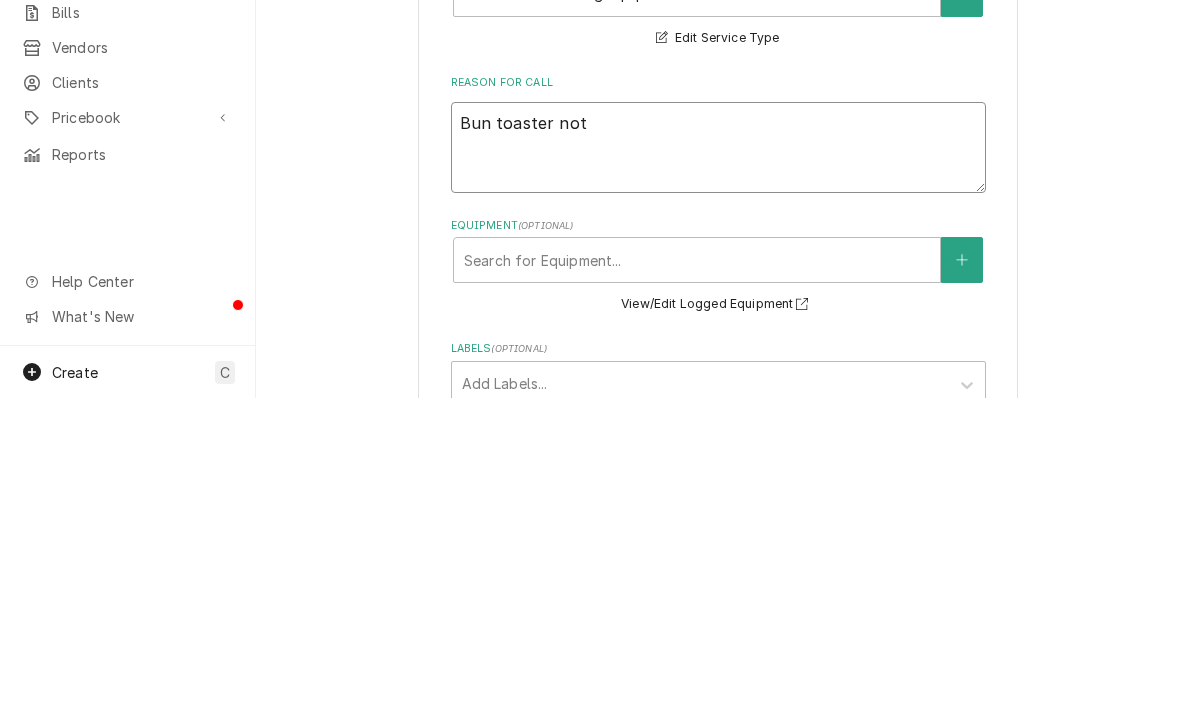 type on "x" 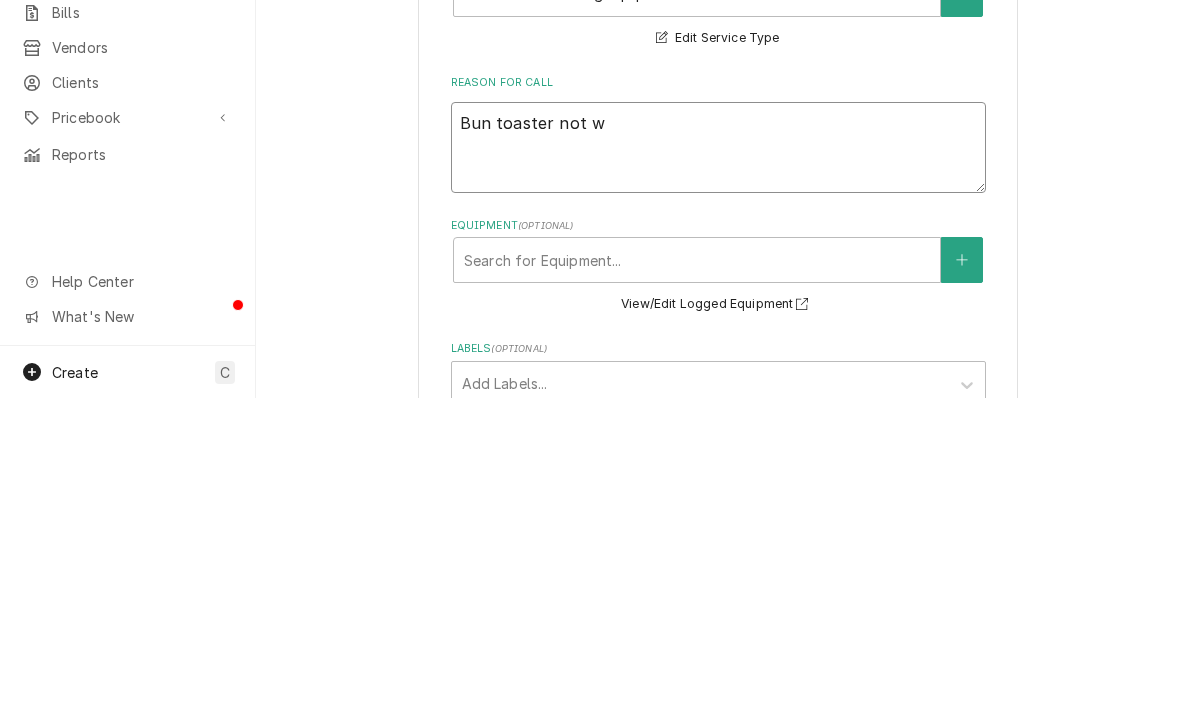 type on "x" 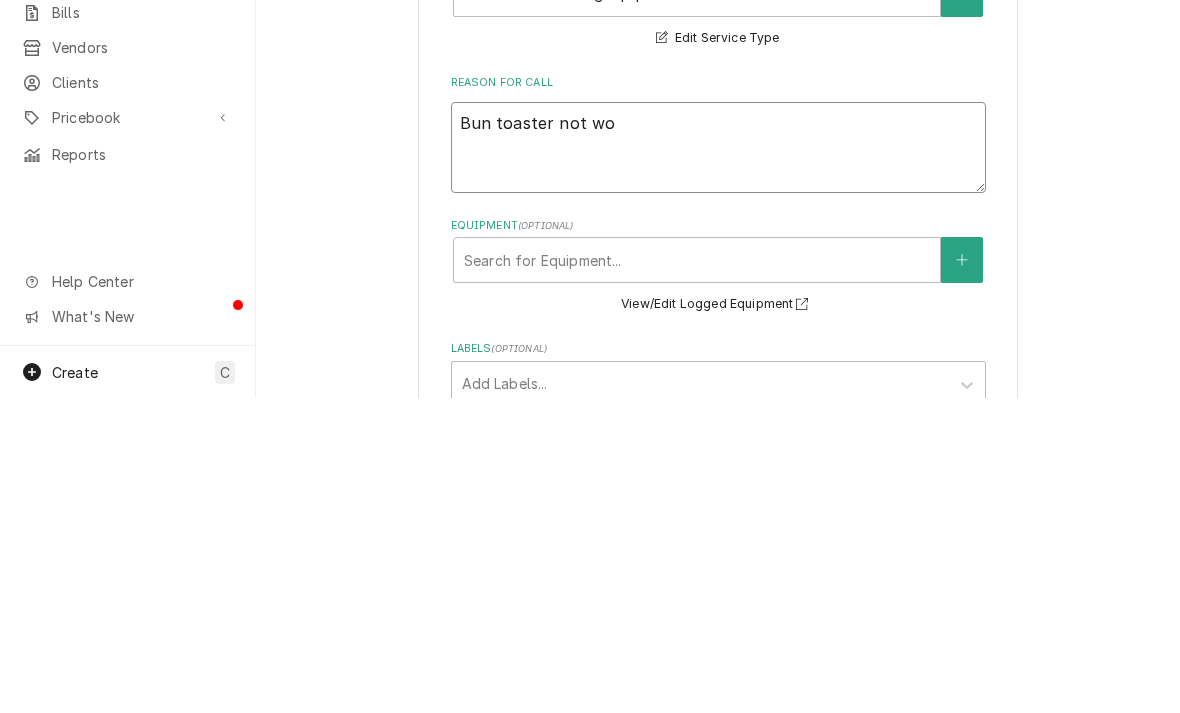type on "x" 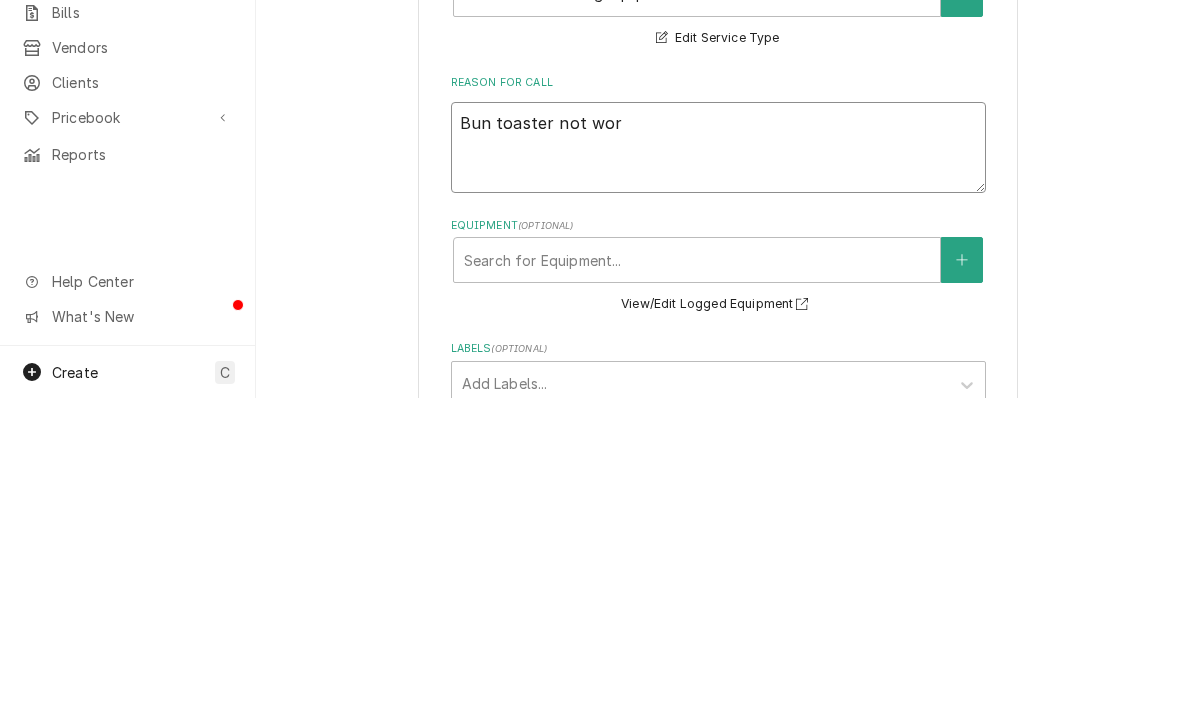 type on "x" 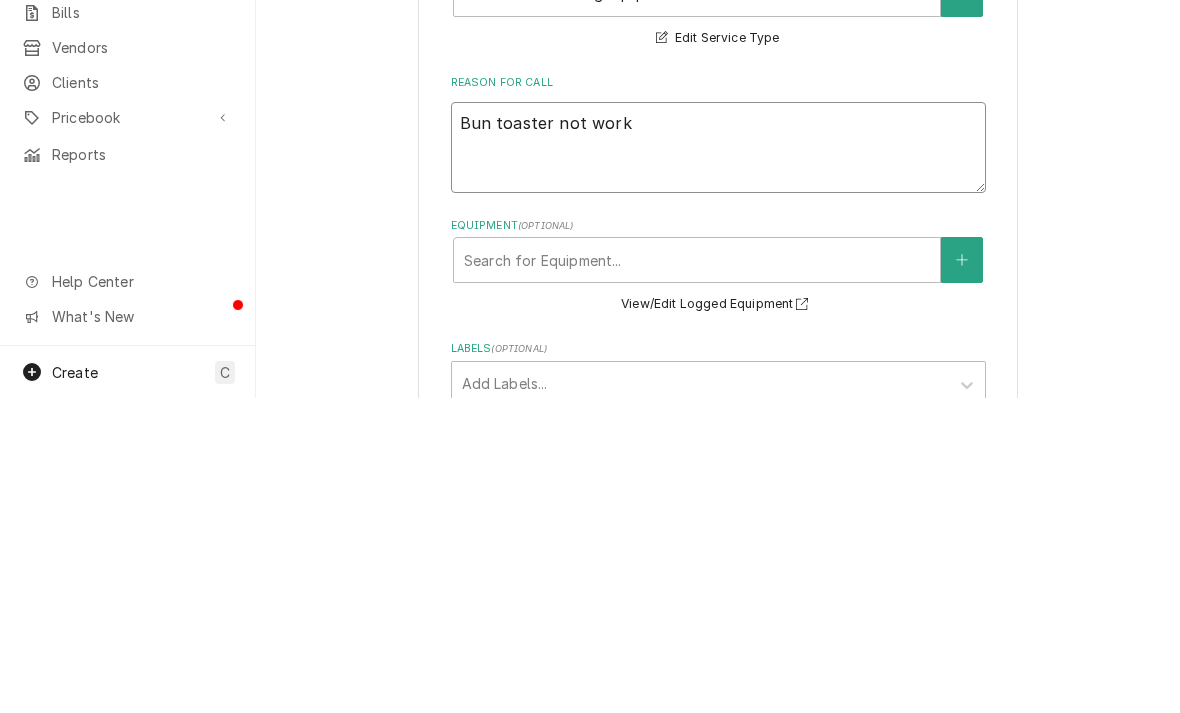 type on "x" 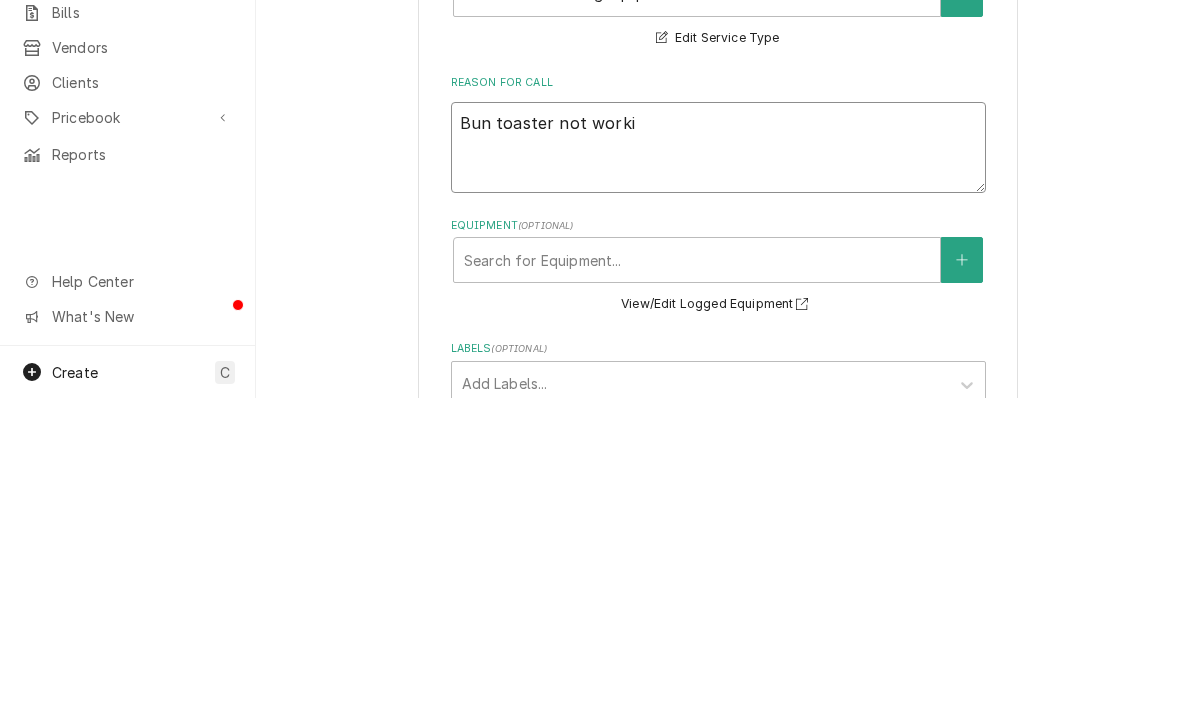type on "x" 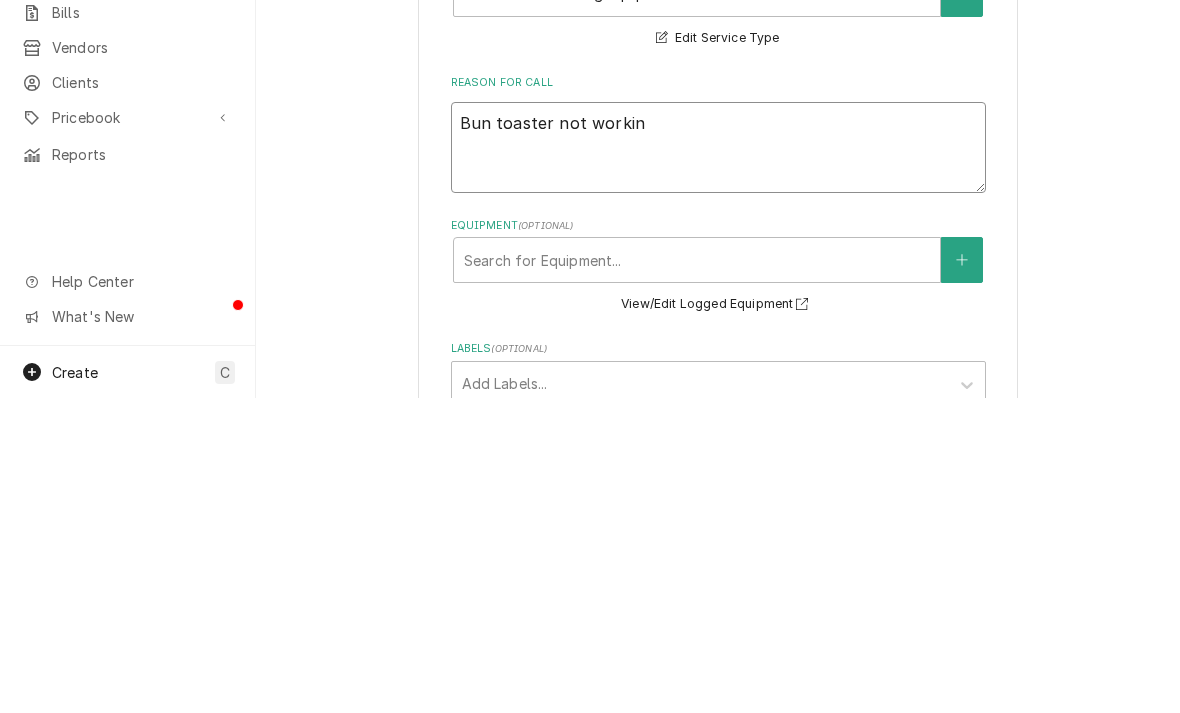 type on "x" 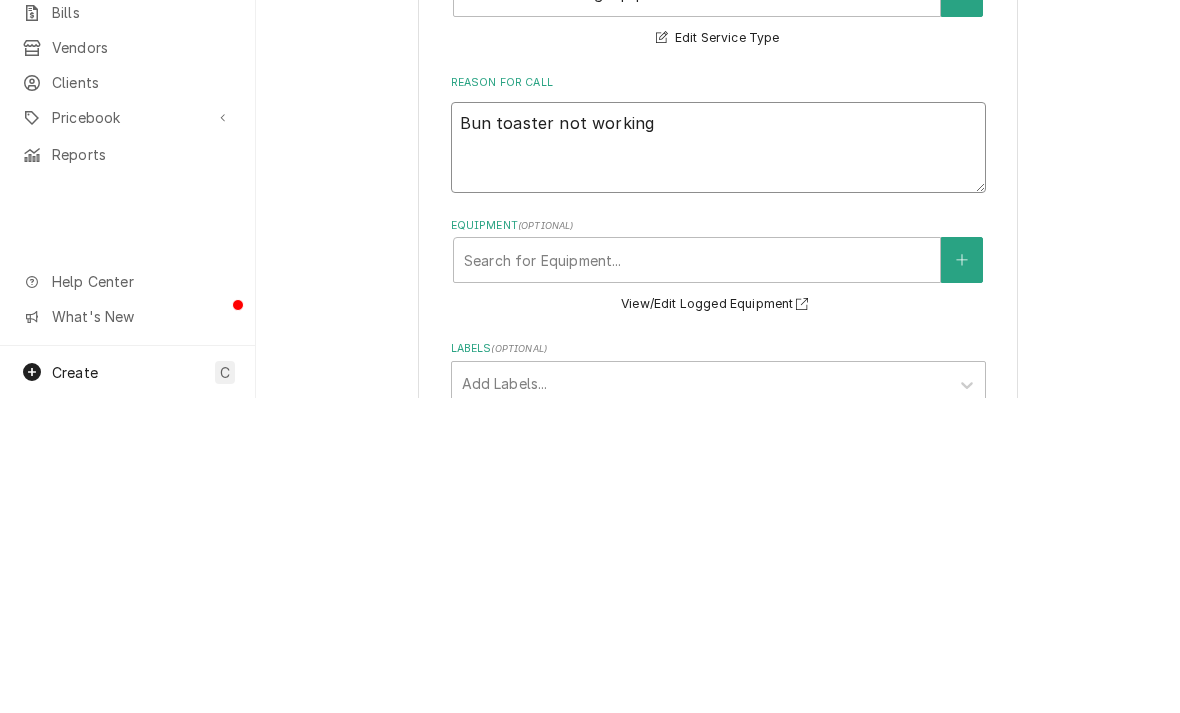type on "x" 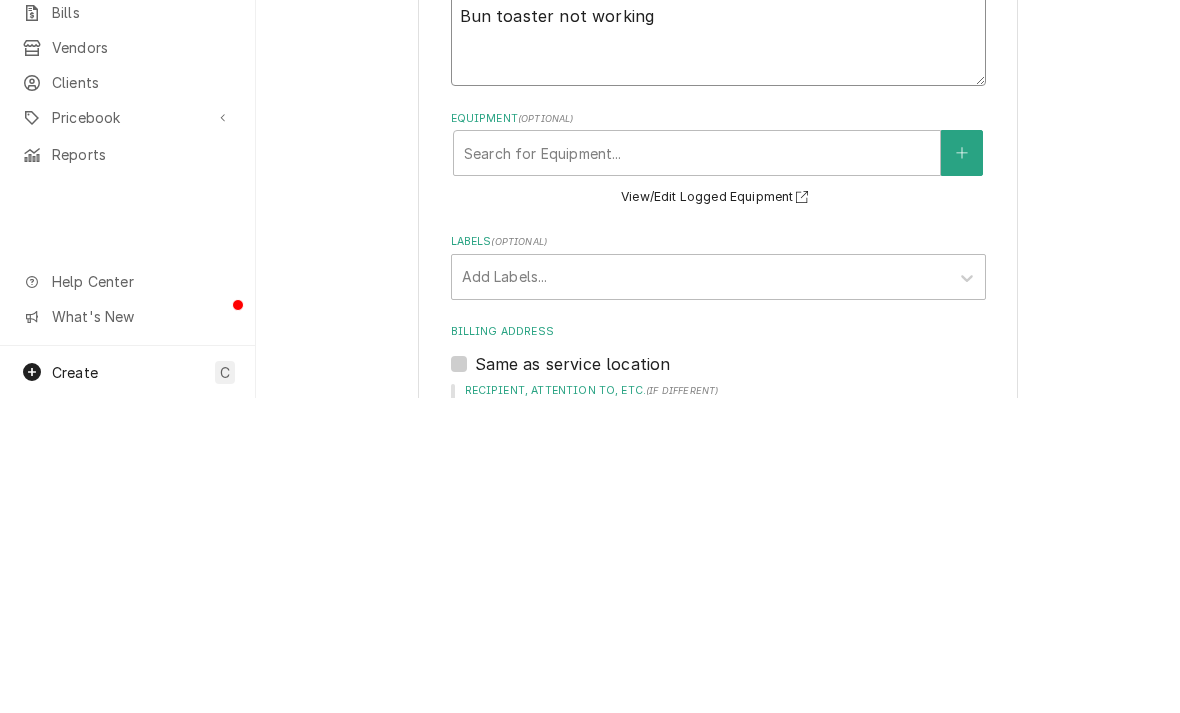 scroll, scrollTop: 364, scrollLeft: 0, axis: vertical 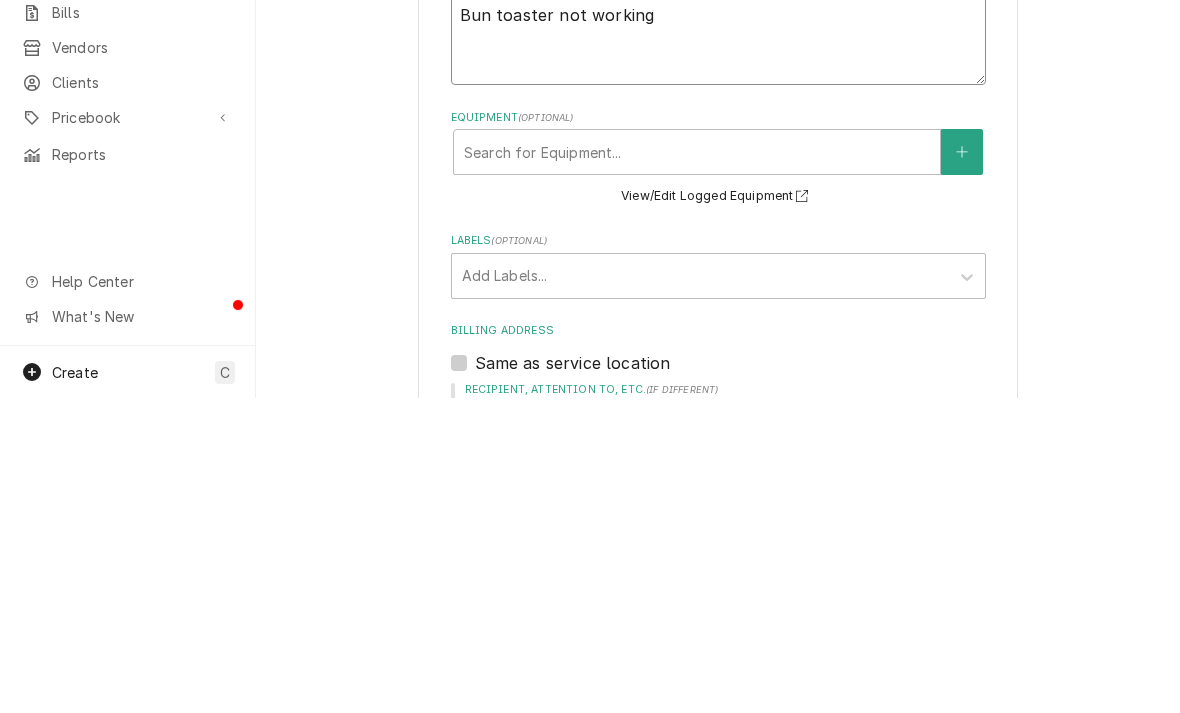 type on "Bun toaster not working" 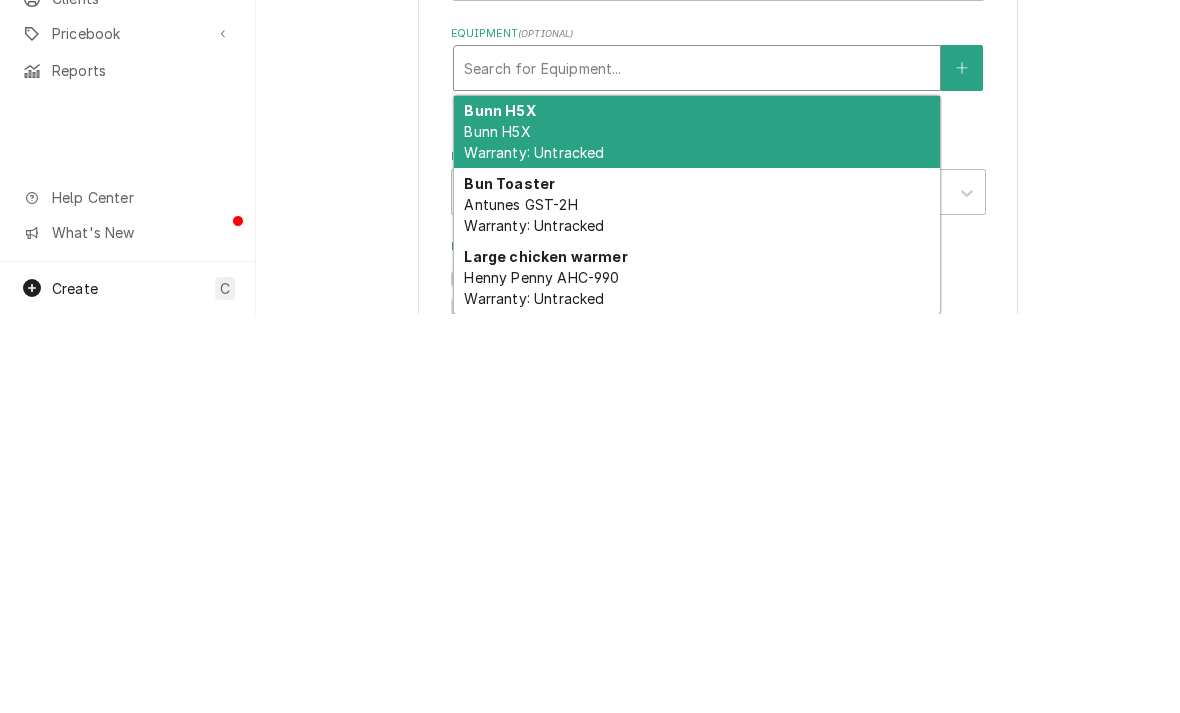 type on "t" 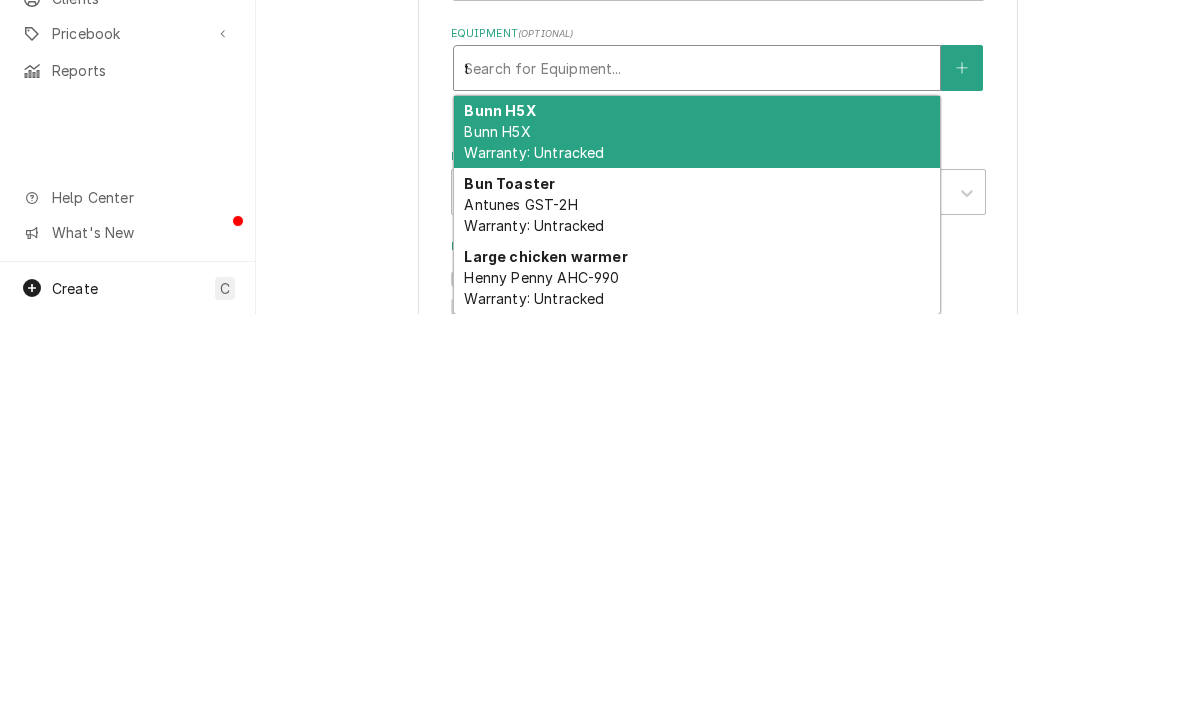 type on "x" 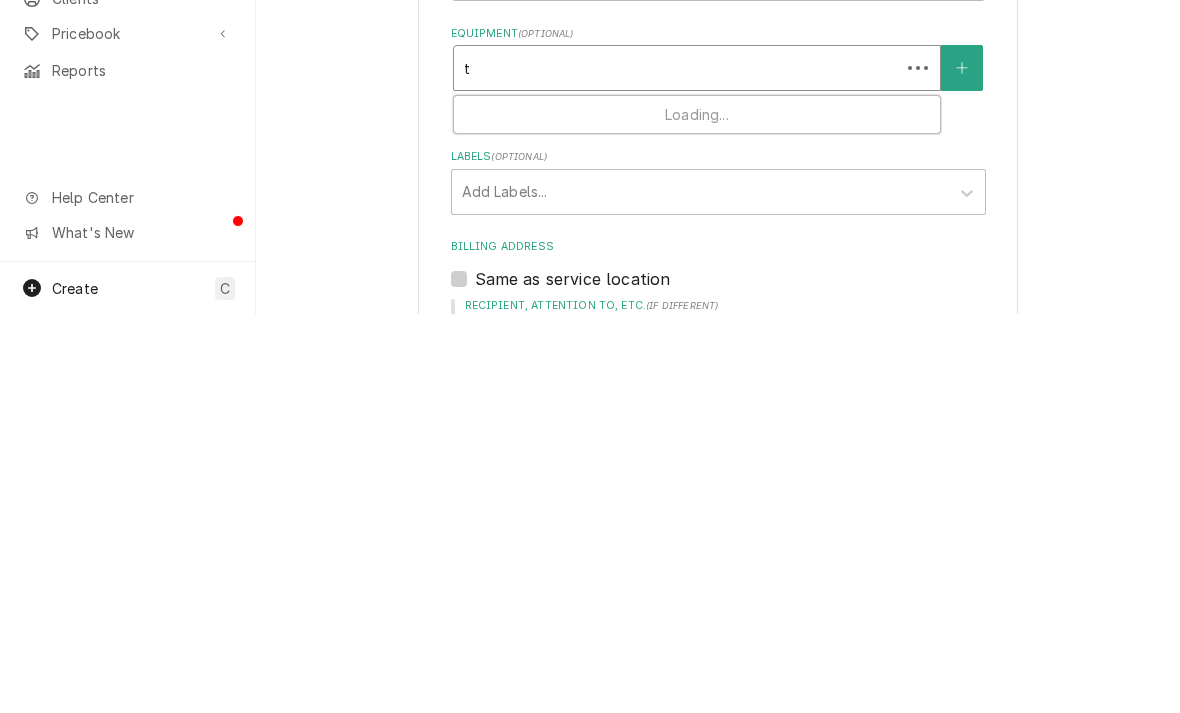 type on "to" 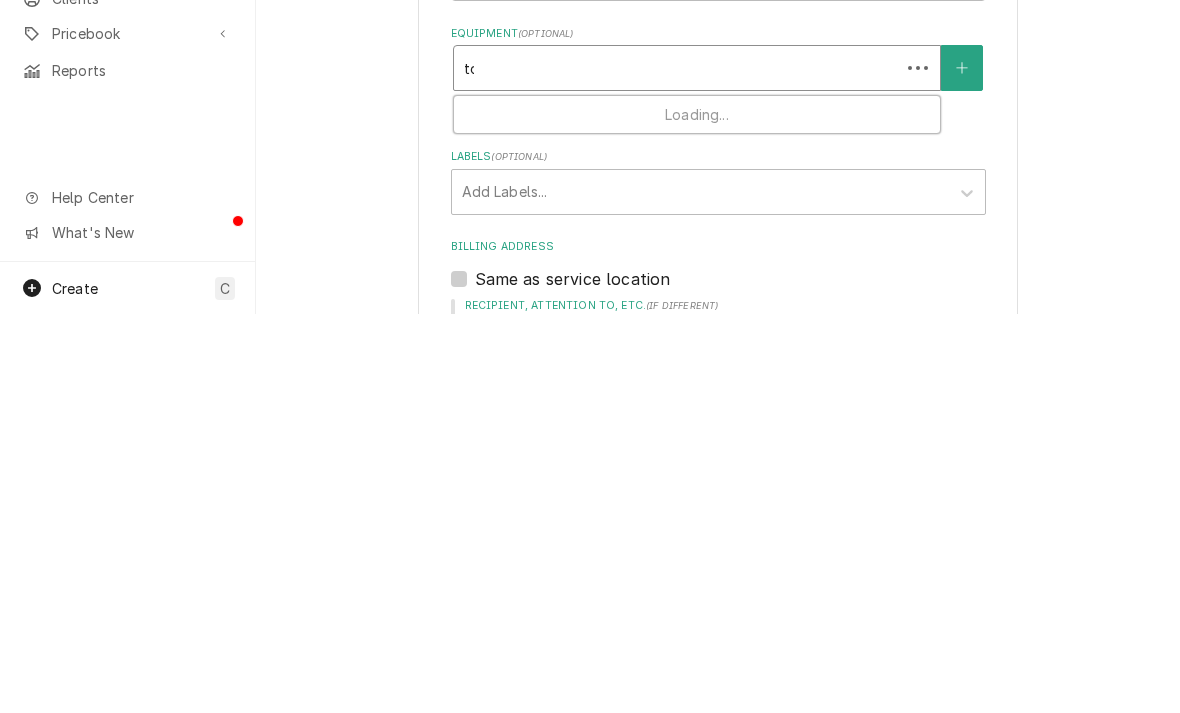 type on "x" 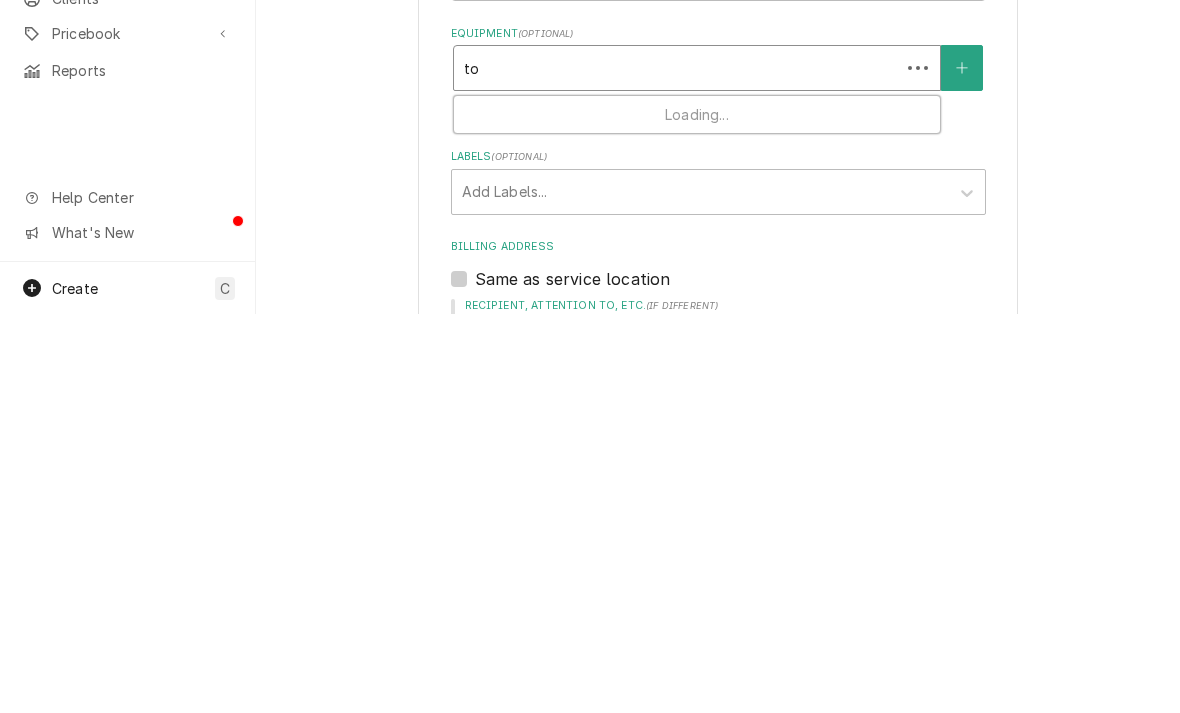 type on "toa" 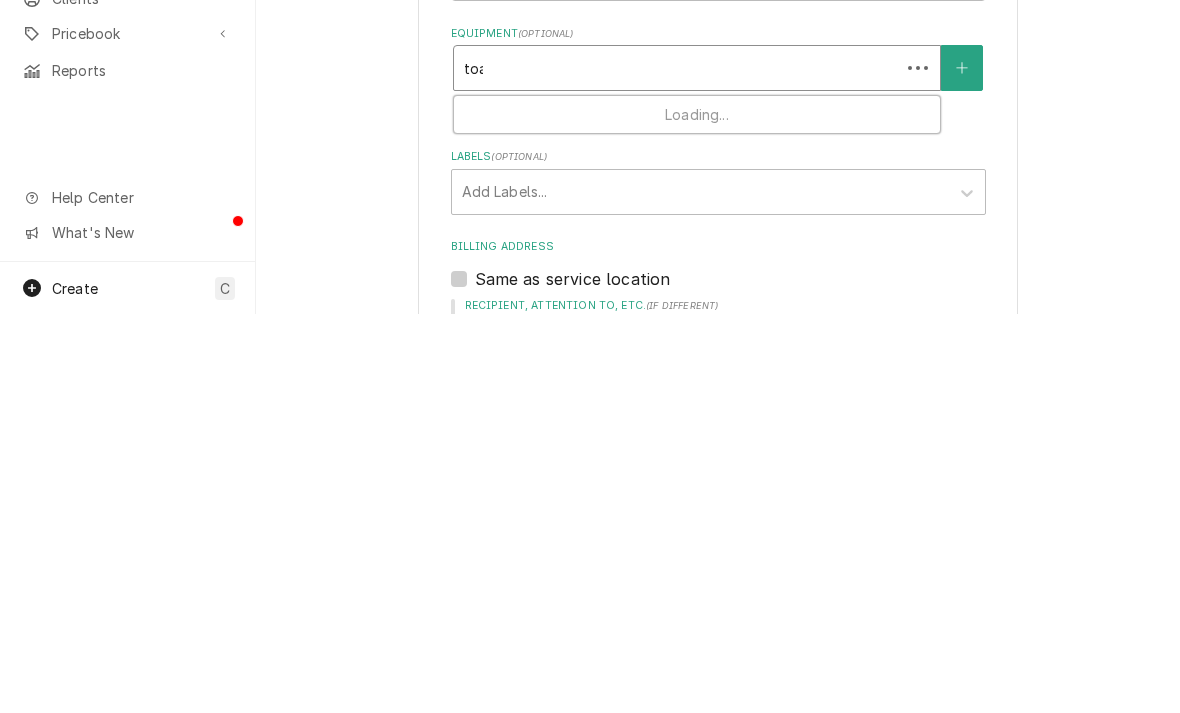type on "x" 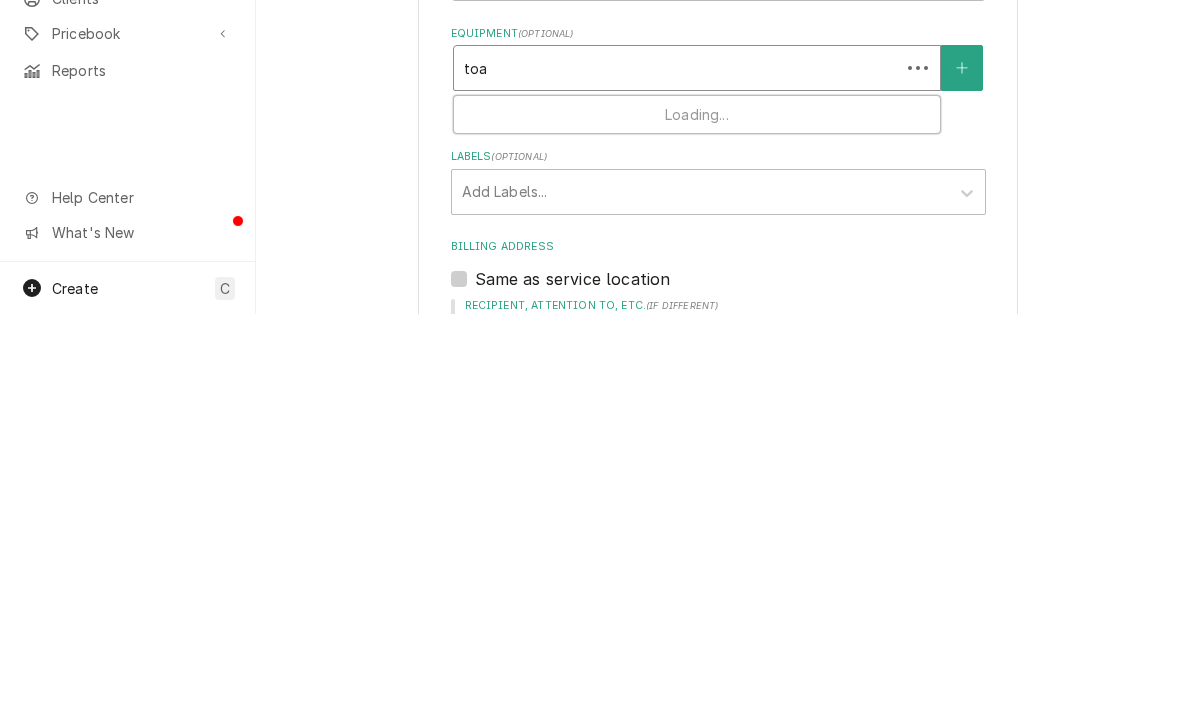 type on "toas" 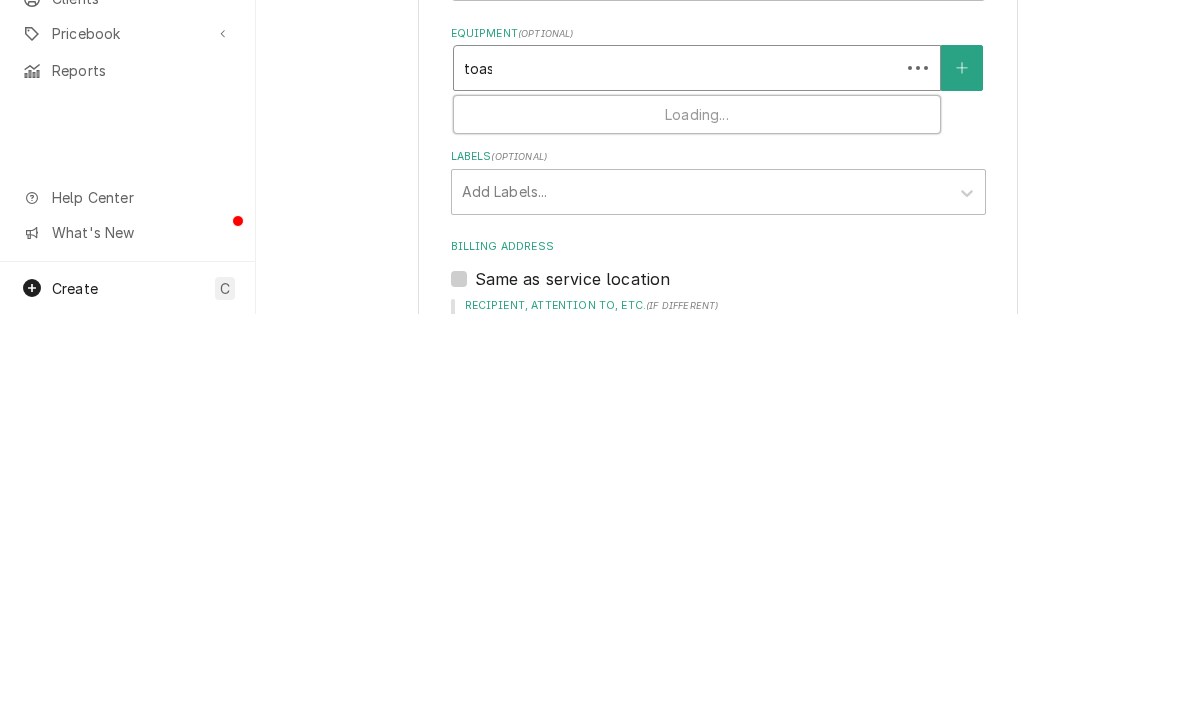 type on "x" 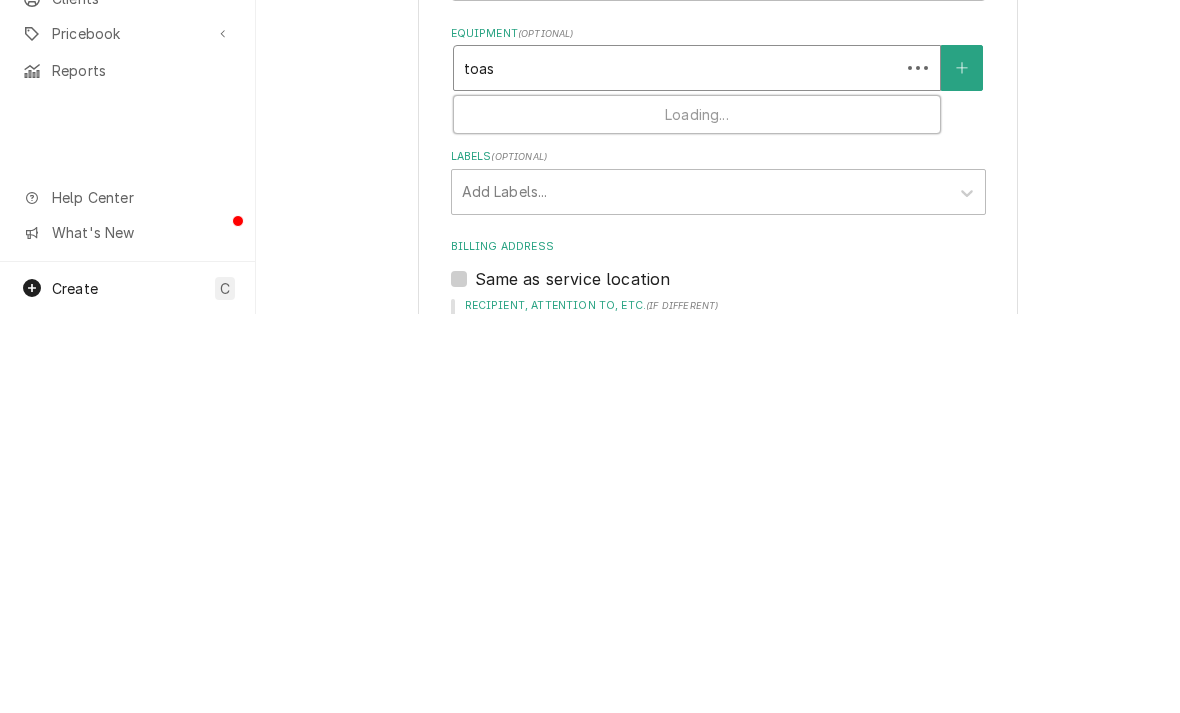 type on "toast" 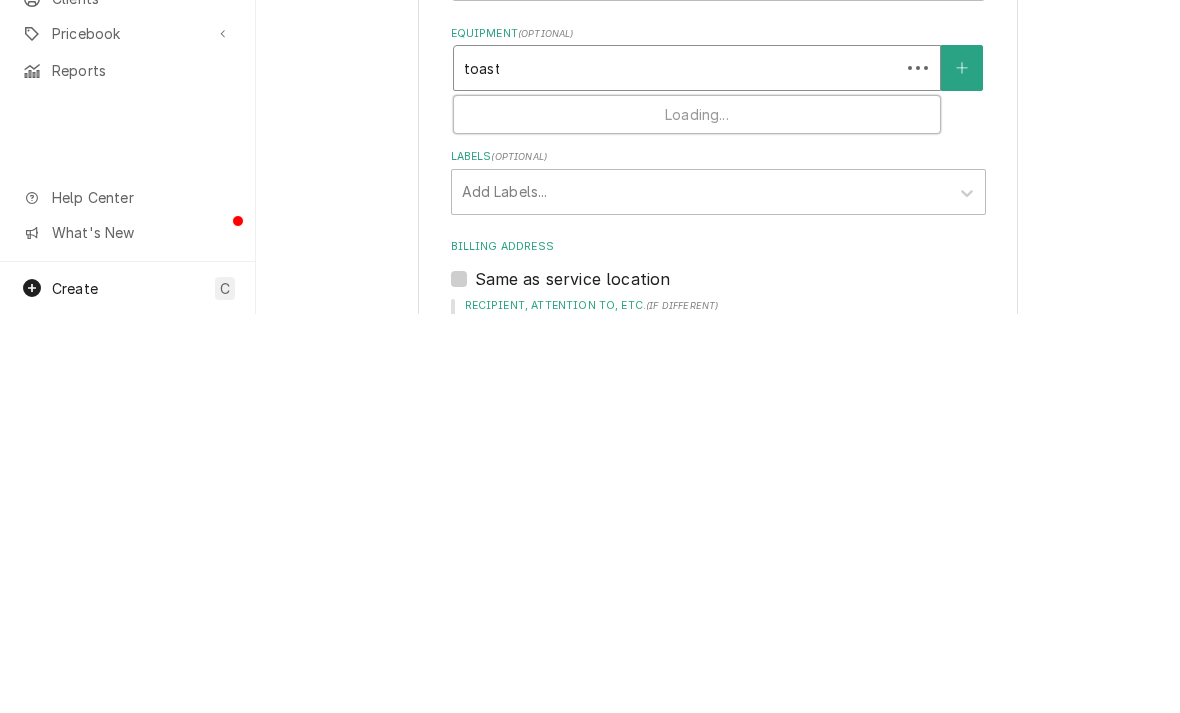 type on "x" 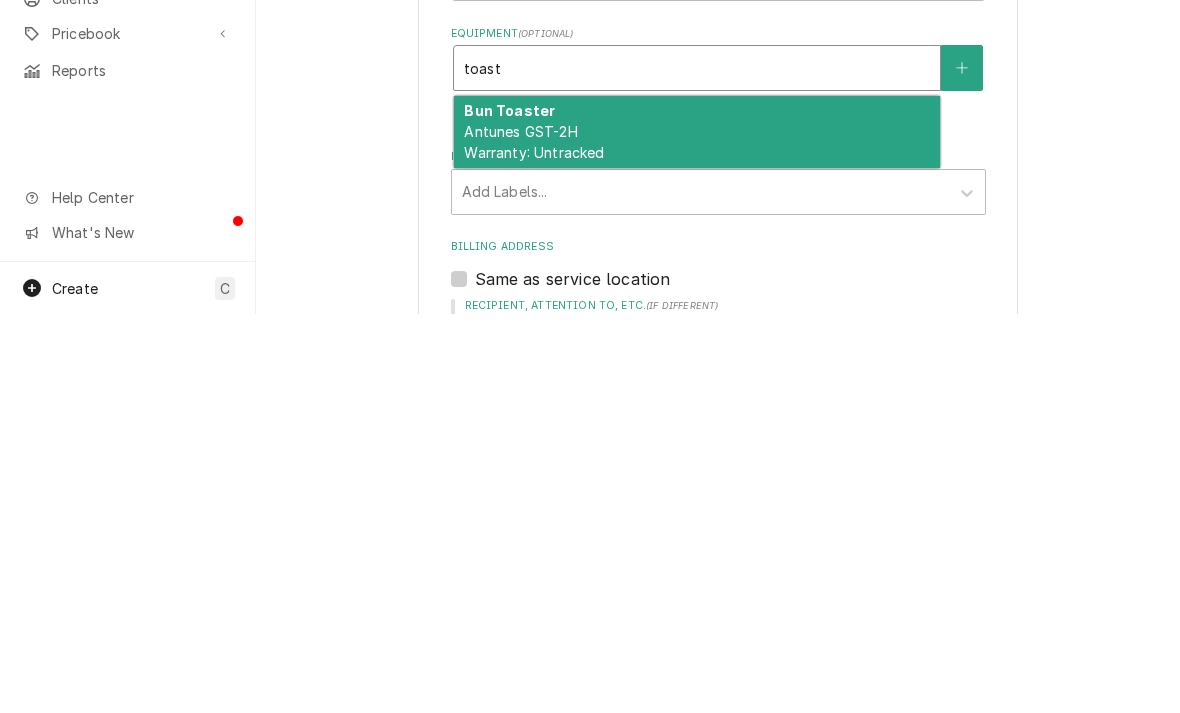 click on "Antunes GST-2H Warranty: Untracked" at bounding box center [534, 541] 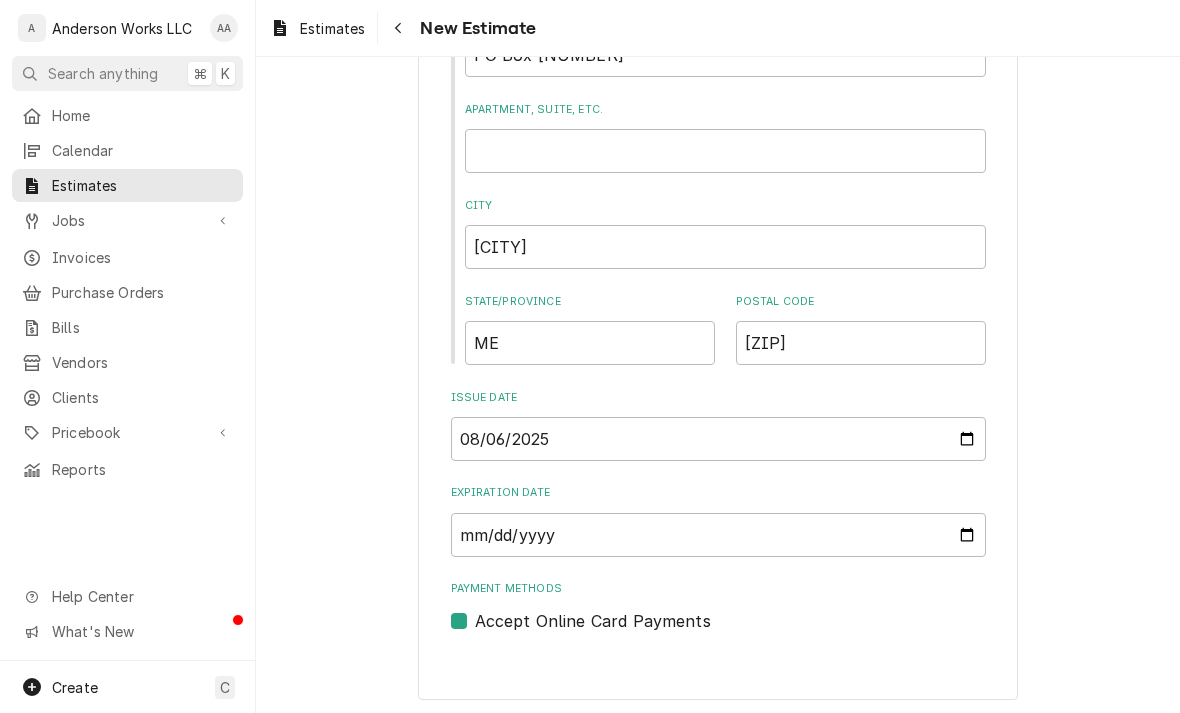 scroll, scrollTop: 1176, scrollLeft: 0, axis: vertical 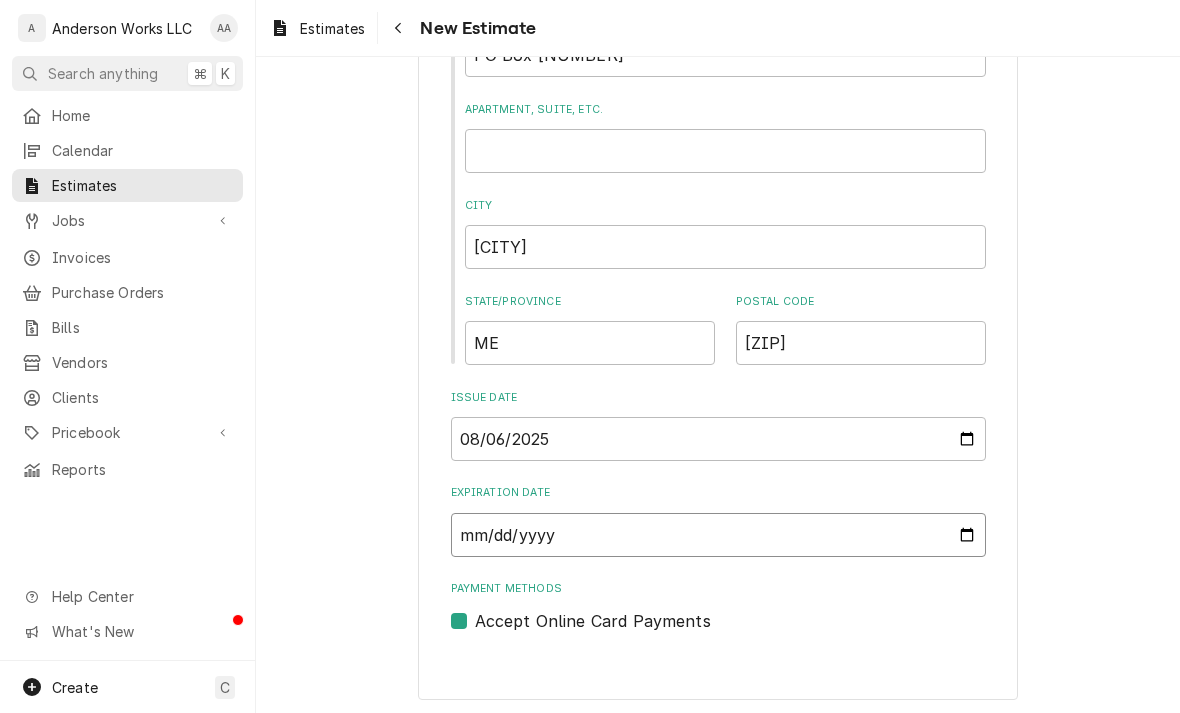 click on "Expiration Date" at bounding box center [718, 535] 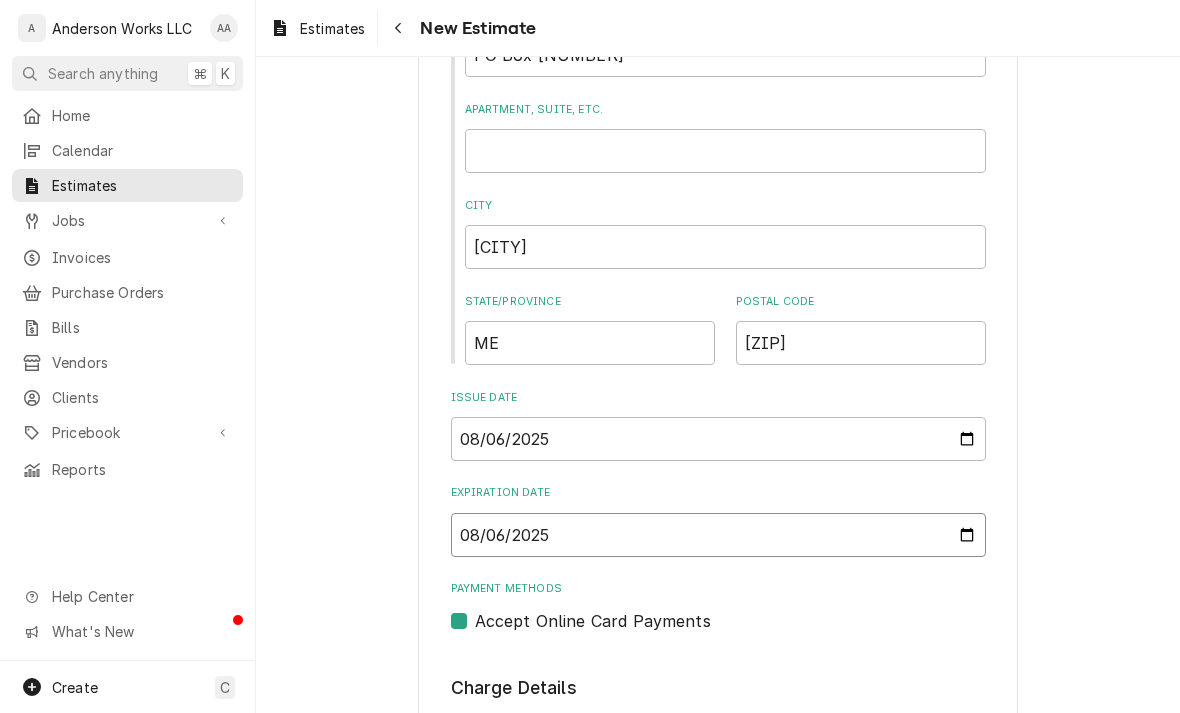 type on "x" 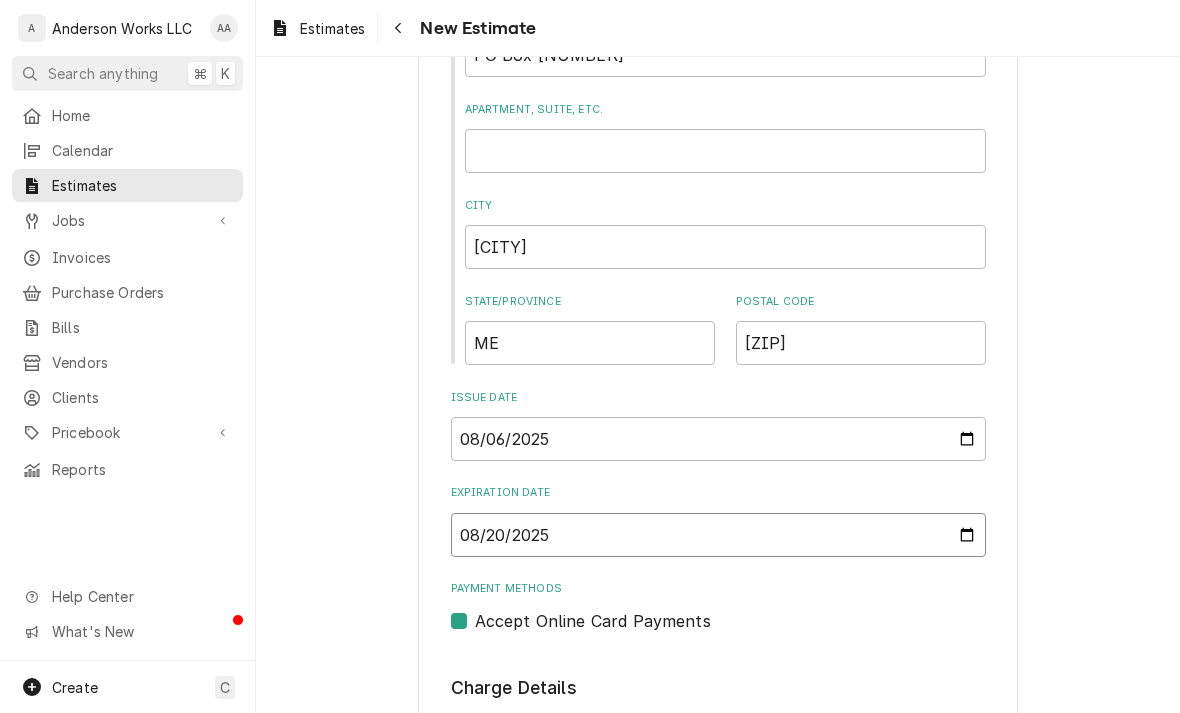 type on "x" 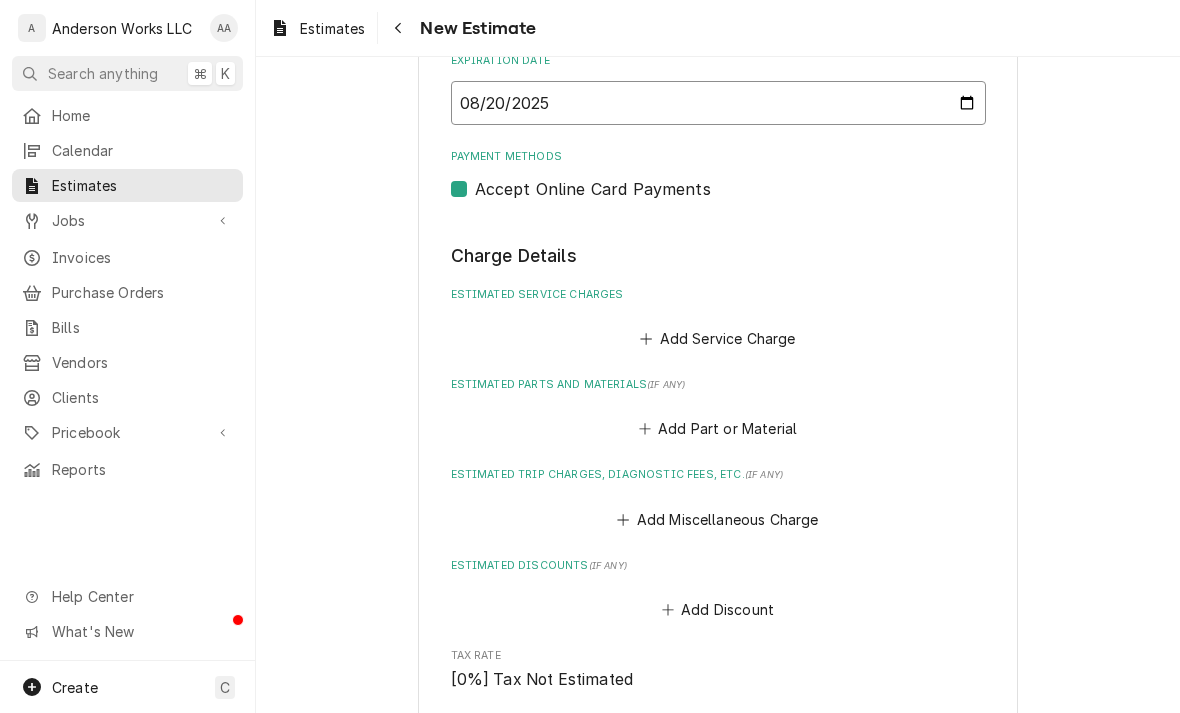 scroll, scrollTop: 1609, scrollLeft: 0, axis: vertical 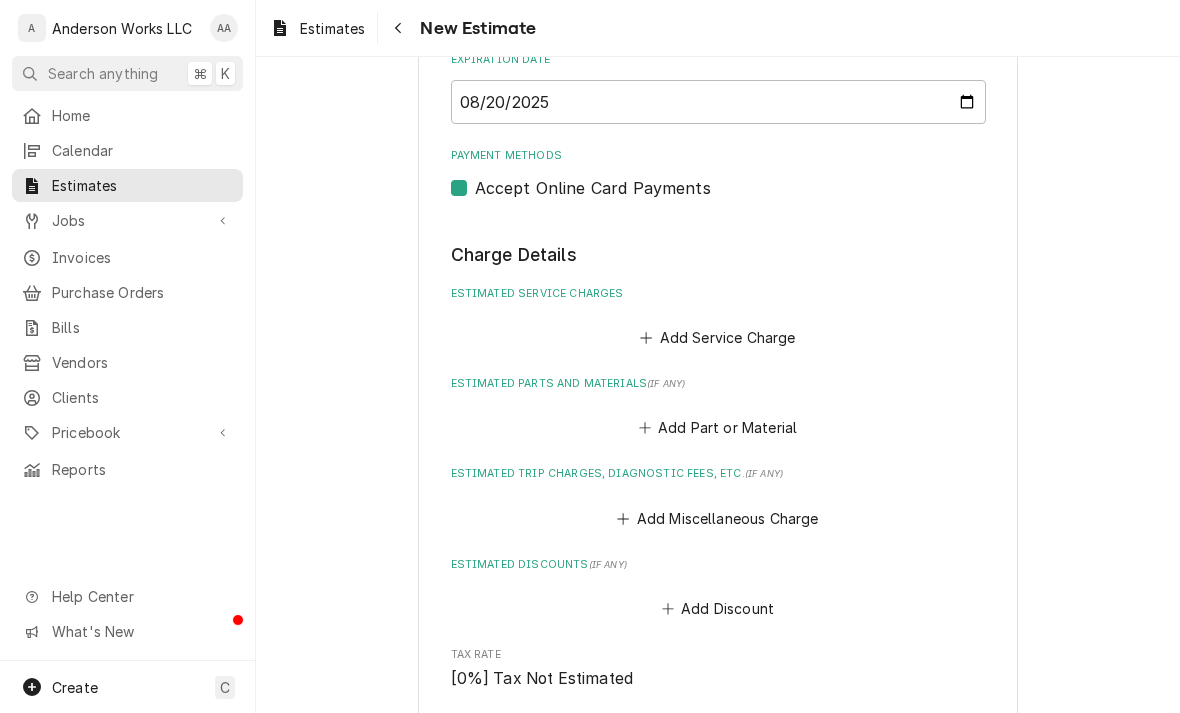 click on "Add Service Charge" at bounding box center [718, 338] 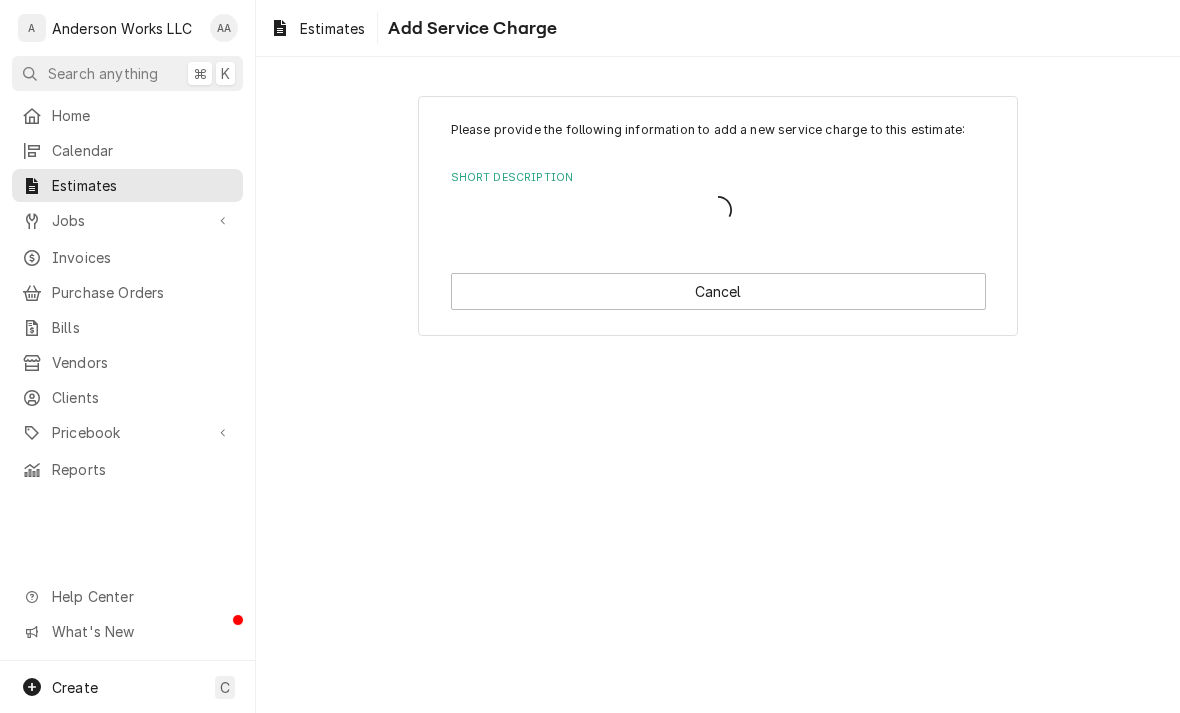 scroll, scrollTop: 0, scrollLeft: 0, axis: both 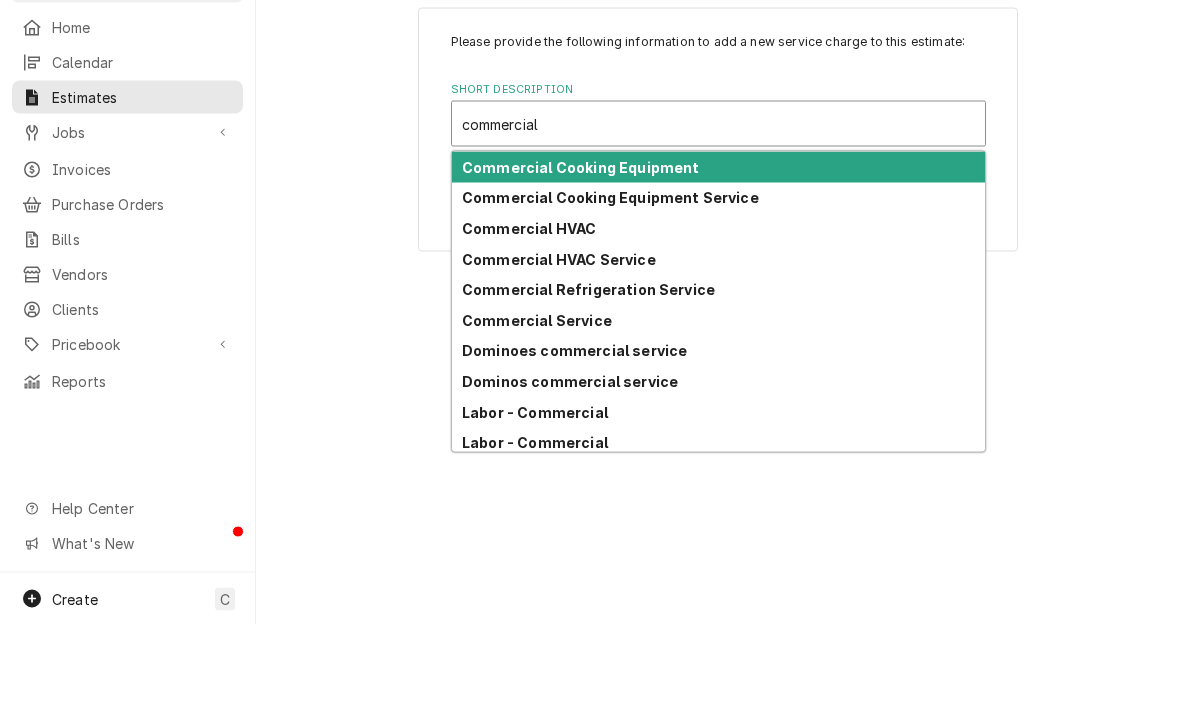 click on "Commercial Cooking Equipment Service" at bounding box center [610, 285] 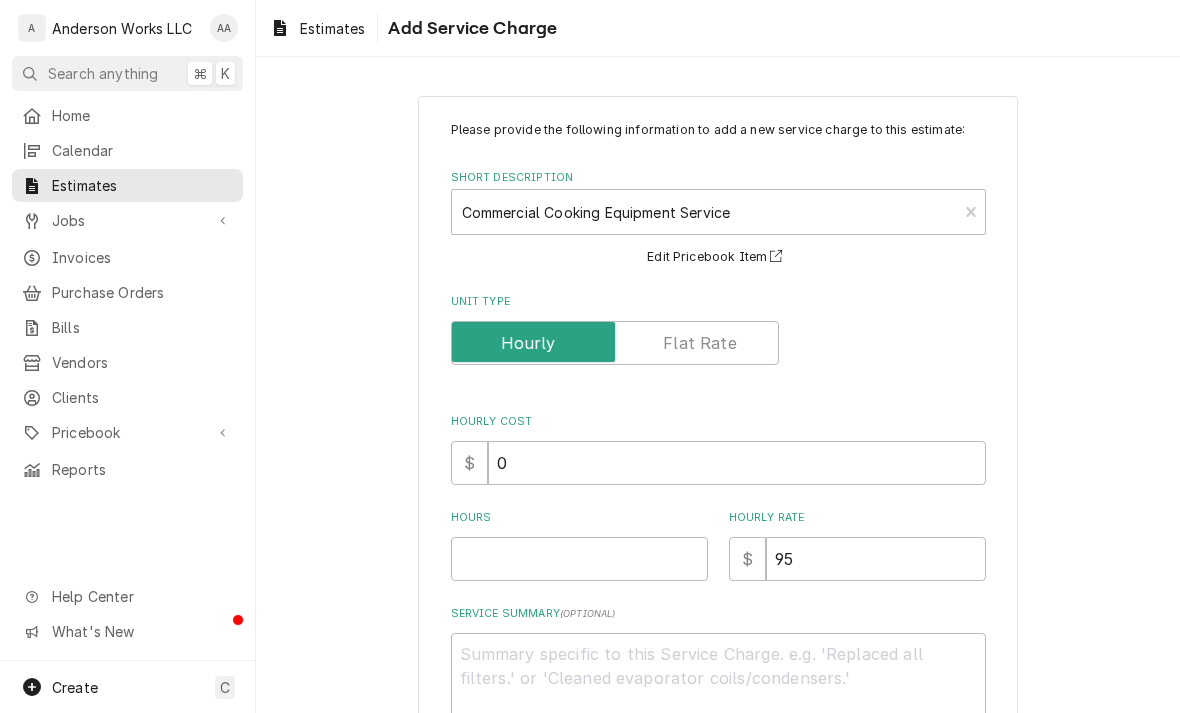 type on "x" 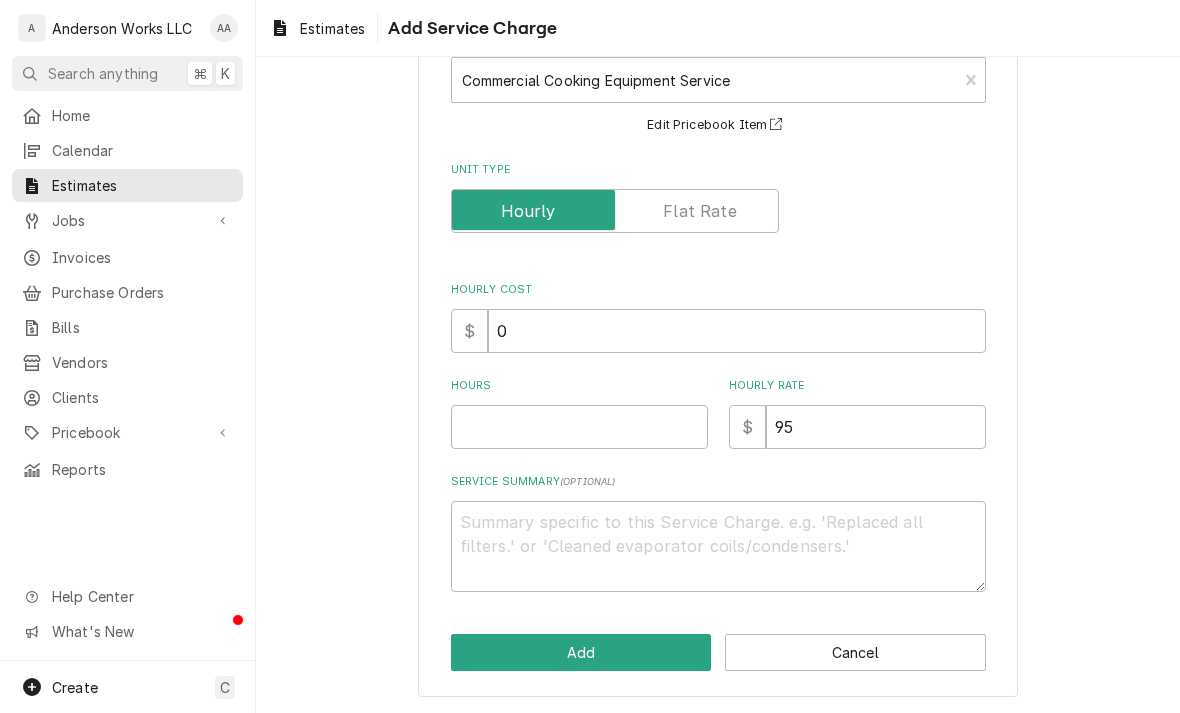 scroll, scrollTop: 131, scrollLeft: 0, axis: vertical 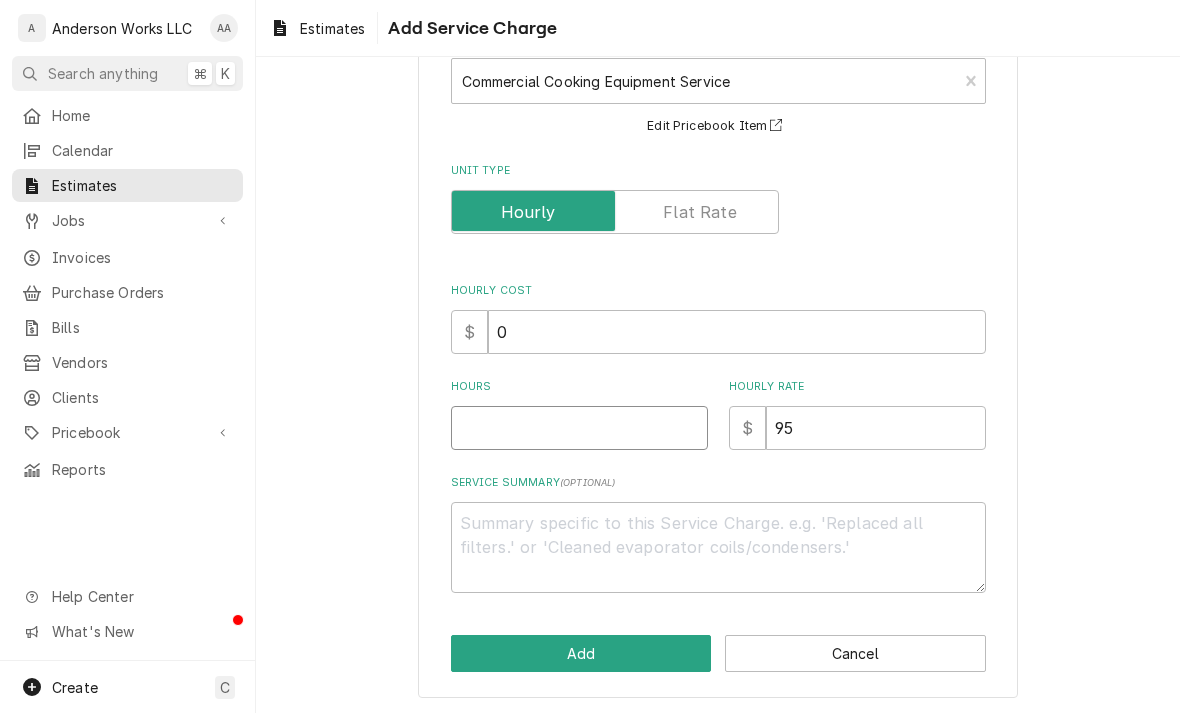 click on "Hours" at bounding box center (579, 428) 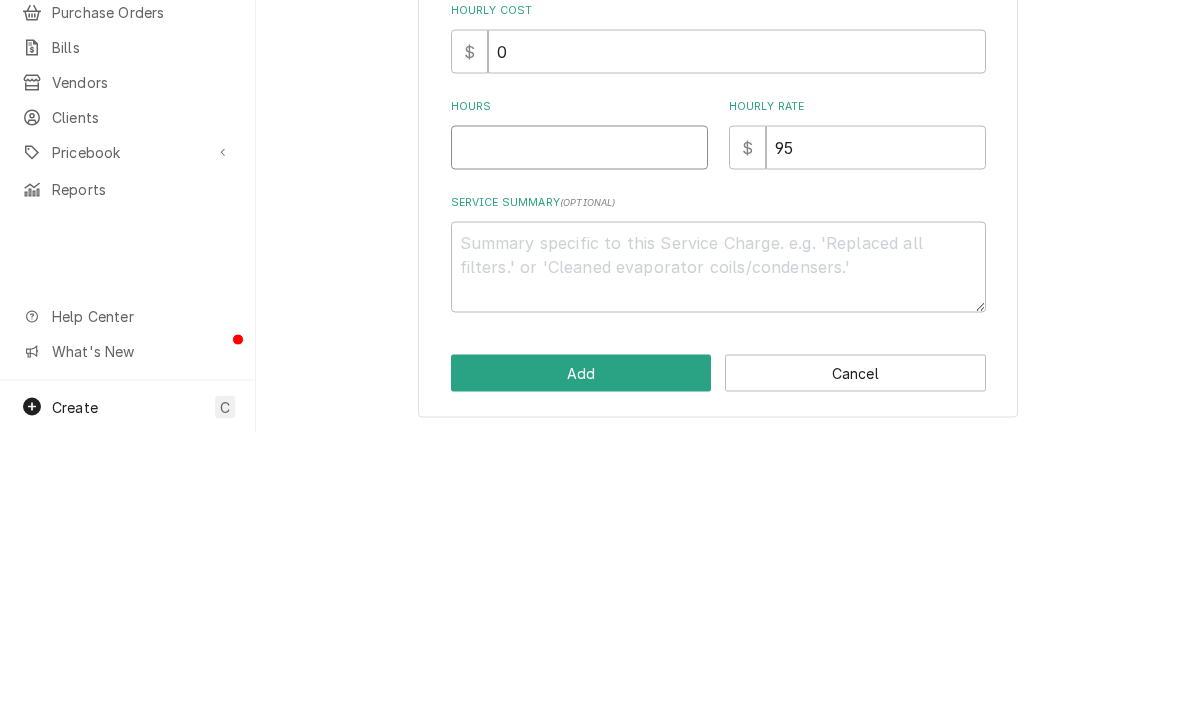 type on "3" 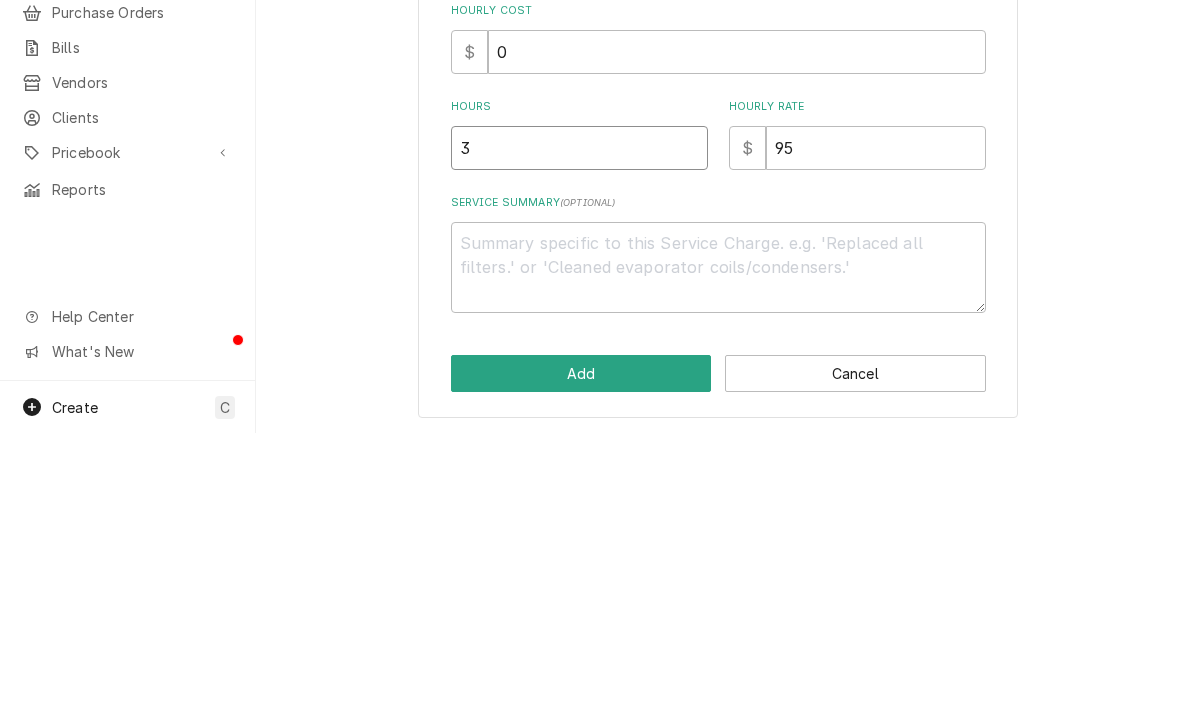 type on "x" 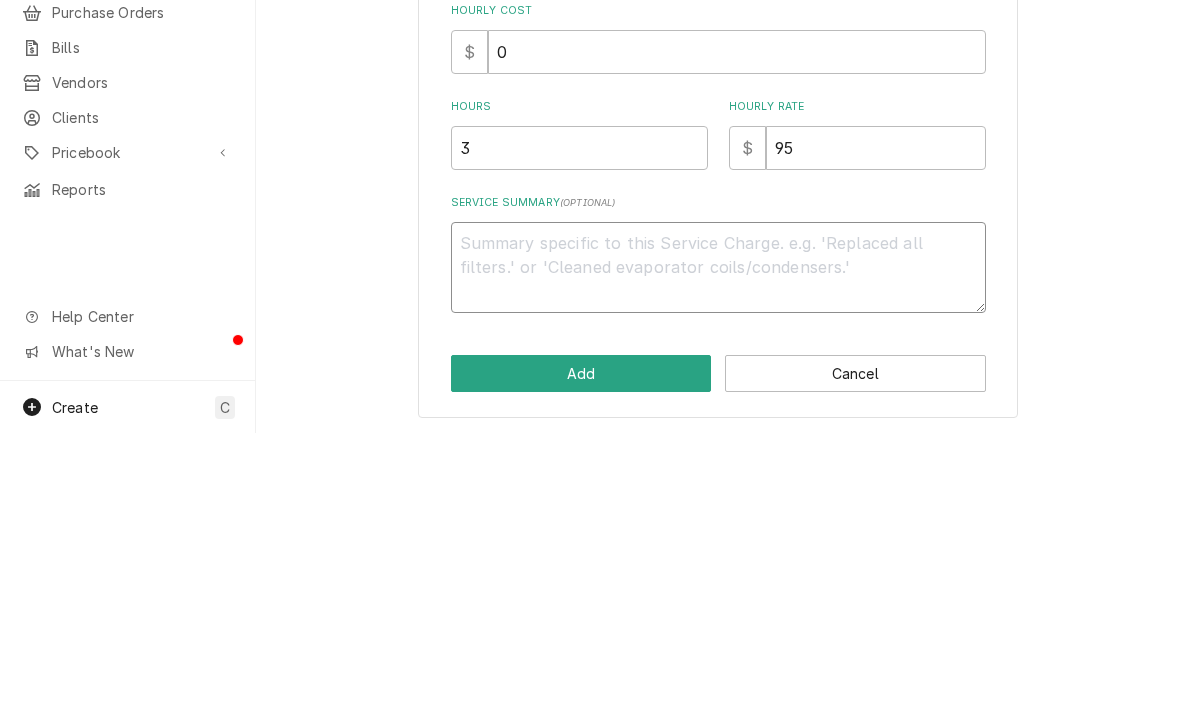 click on "Service Summary  ( optional )" at bounding box center (718, 547) 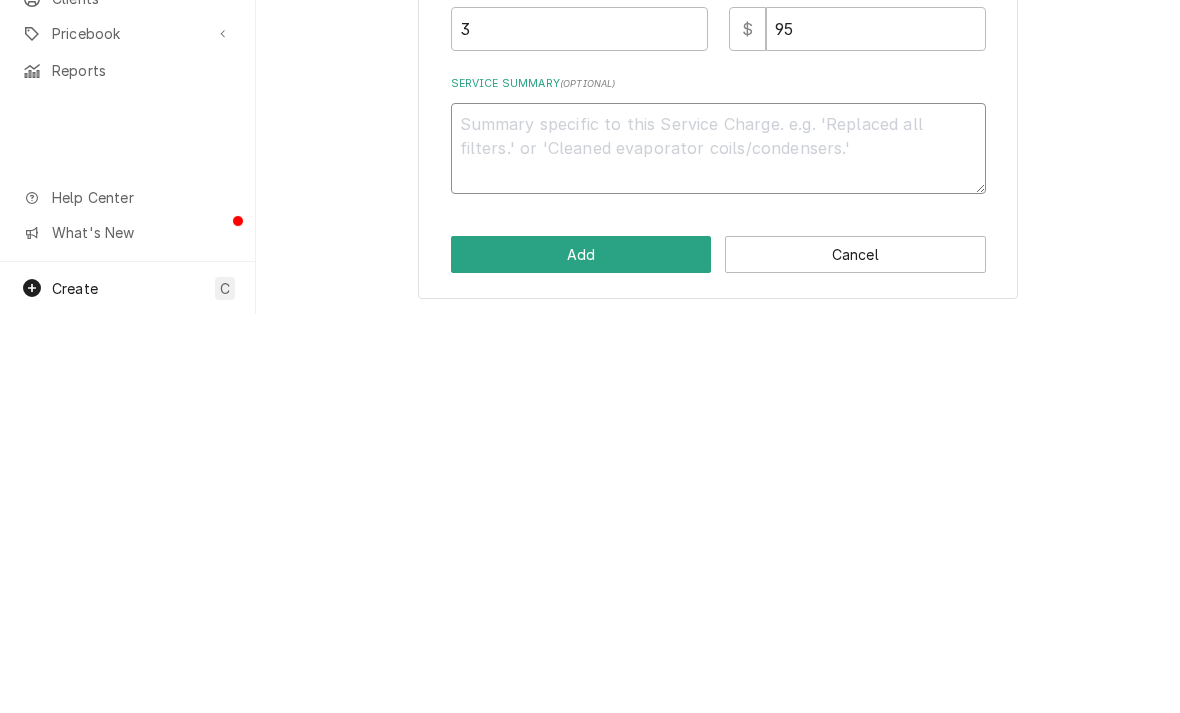 click on "Service Summary  ( optional )" at bounding box center [718, 547] 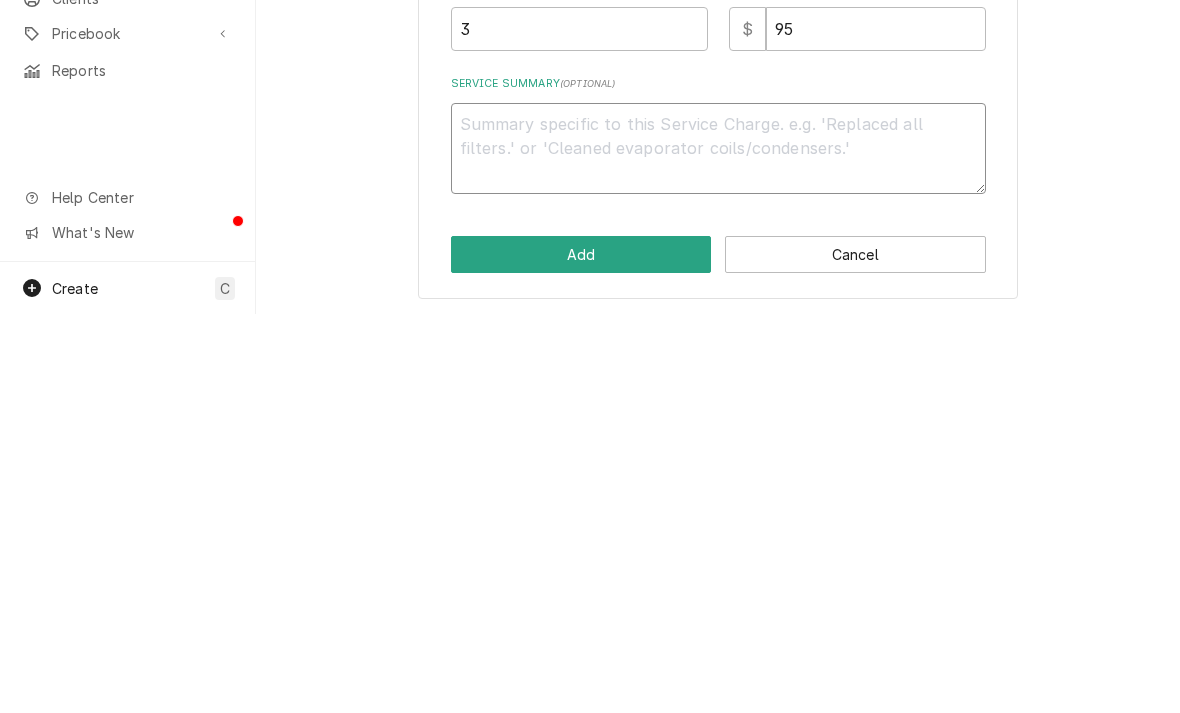 paste on "Chain tensioner out of place causing unit to over amp and error out. Found belts are trashed and one was out of alignment. Removed bad belts and fixed aliment and chain tensioner - unit runs without error code and makes temp. Cooling fan is also bad.
Submitted estimate for new belts and cooling fan." 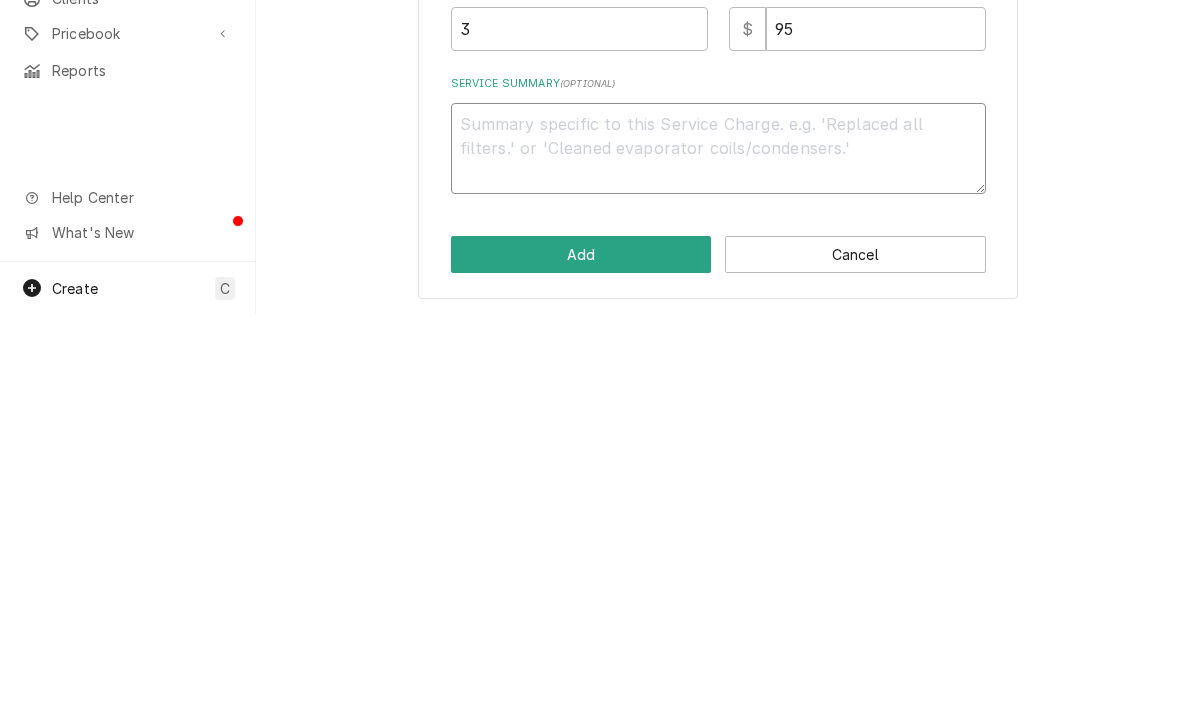 type on "x" 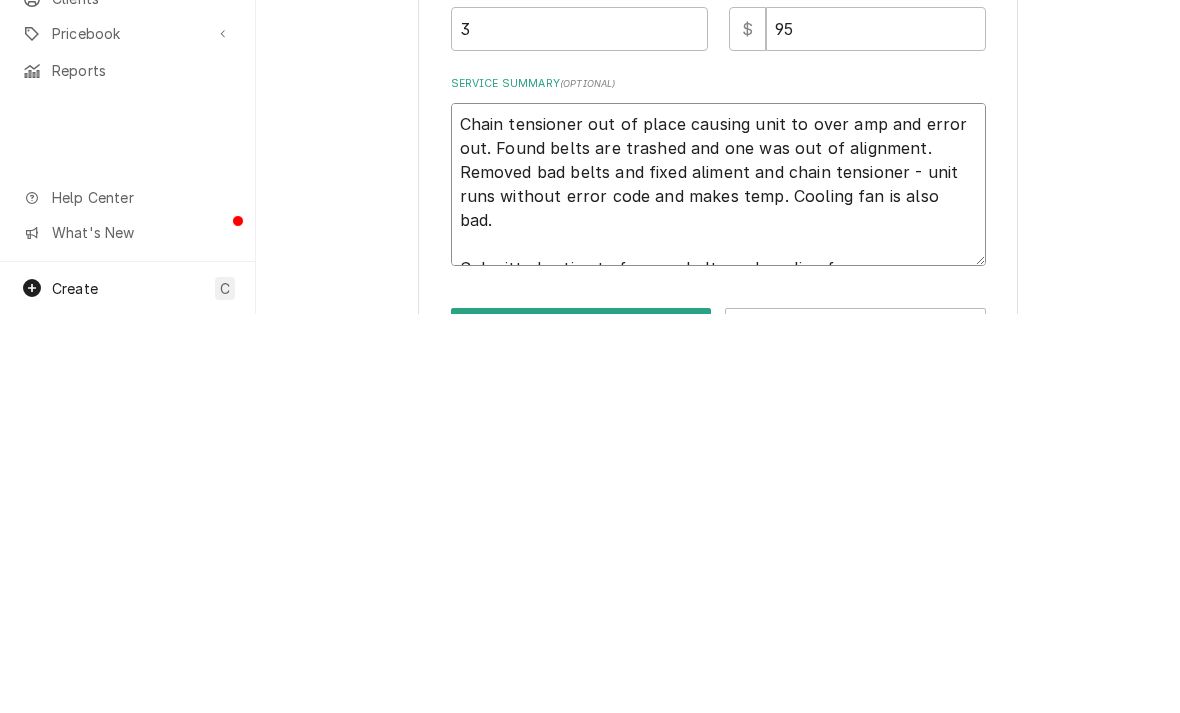 type on "x" 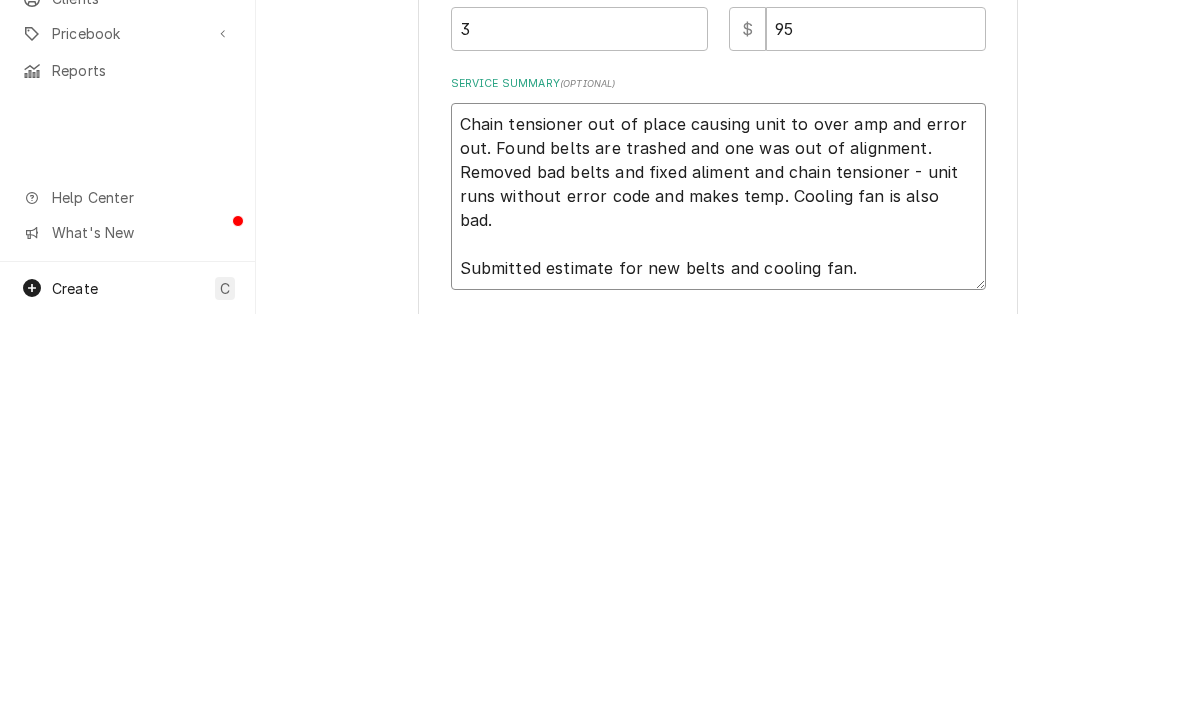 type on "x" 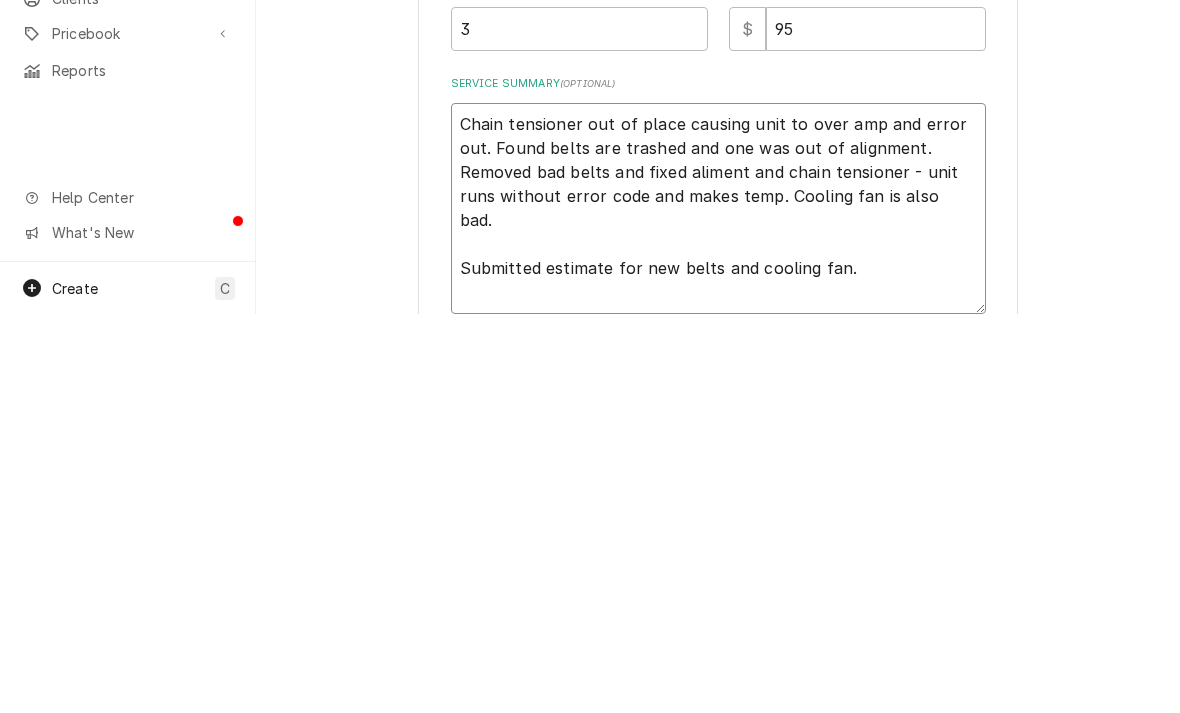 type on "x" 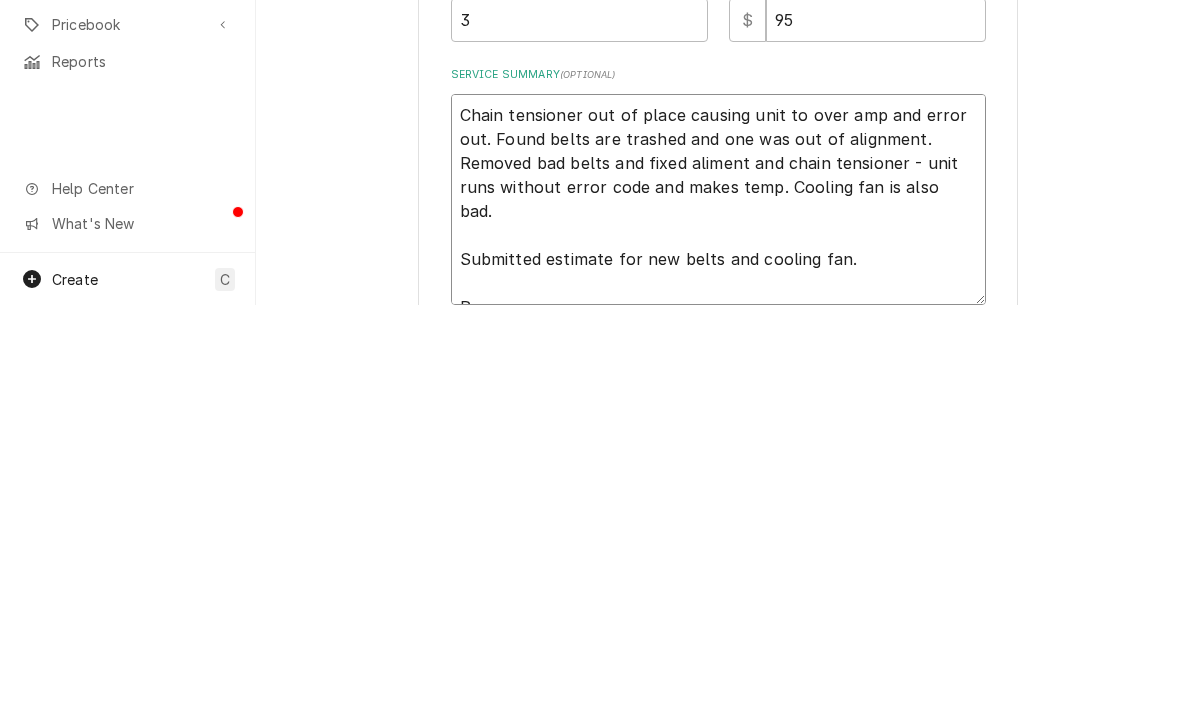 type on "x" 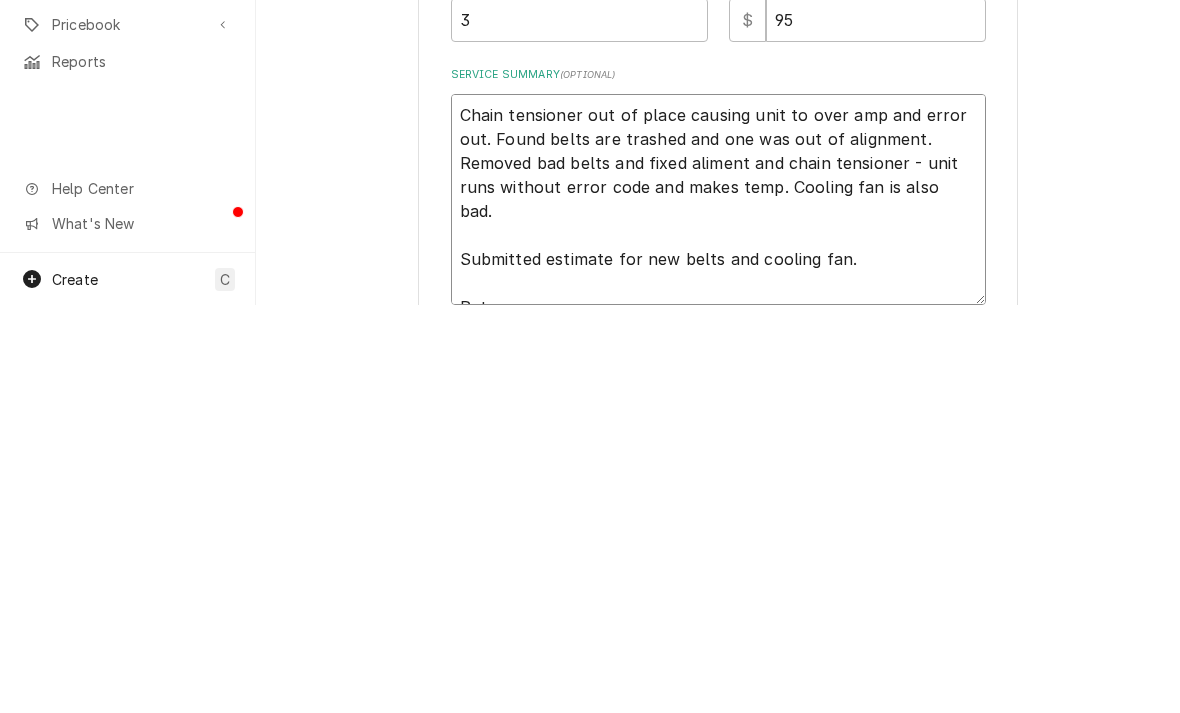 type on "x" 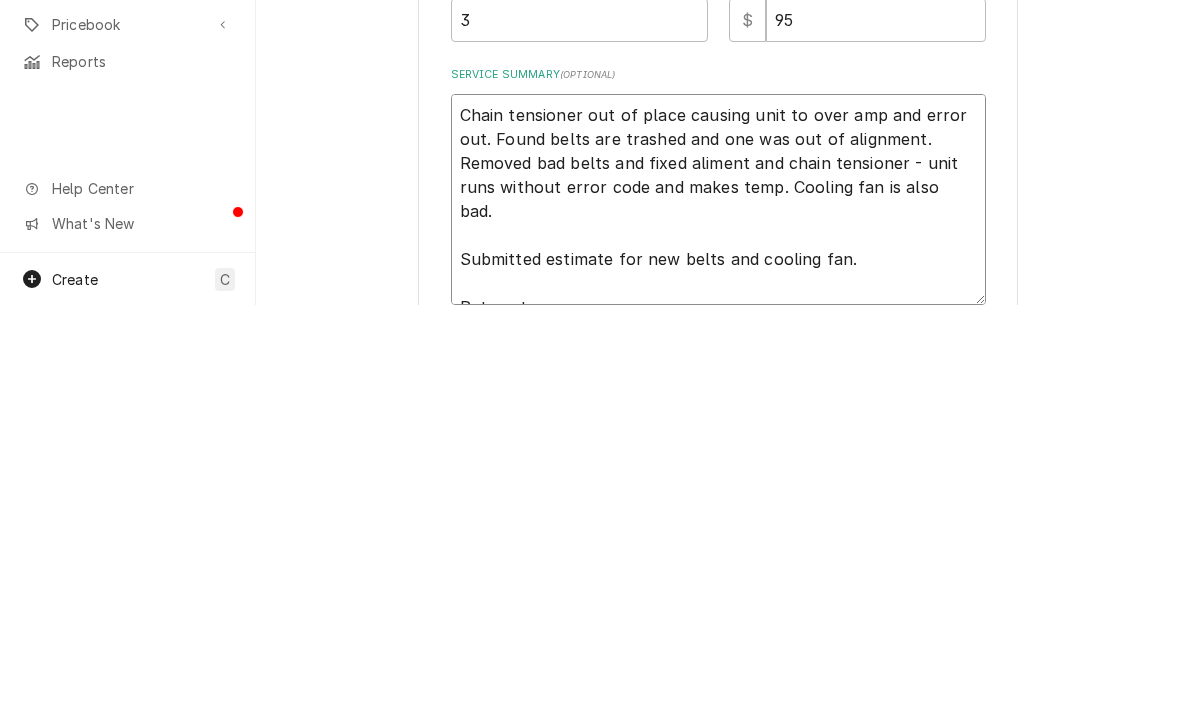 type on "Chain tensioner out of place causing unit to over amp and error out. Found belts are trashed and one was out of alignment. Removed bad belts and fixed aliment and chain tensioner - unit runs without error code and makes temp. Cooling fan is also bad.
Submitted estimate for new belts and cooling fan.
Return tr" 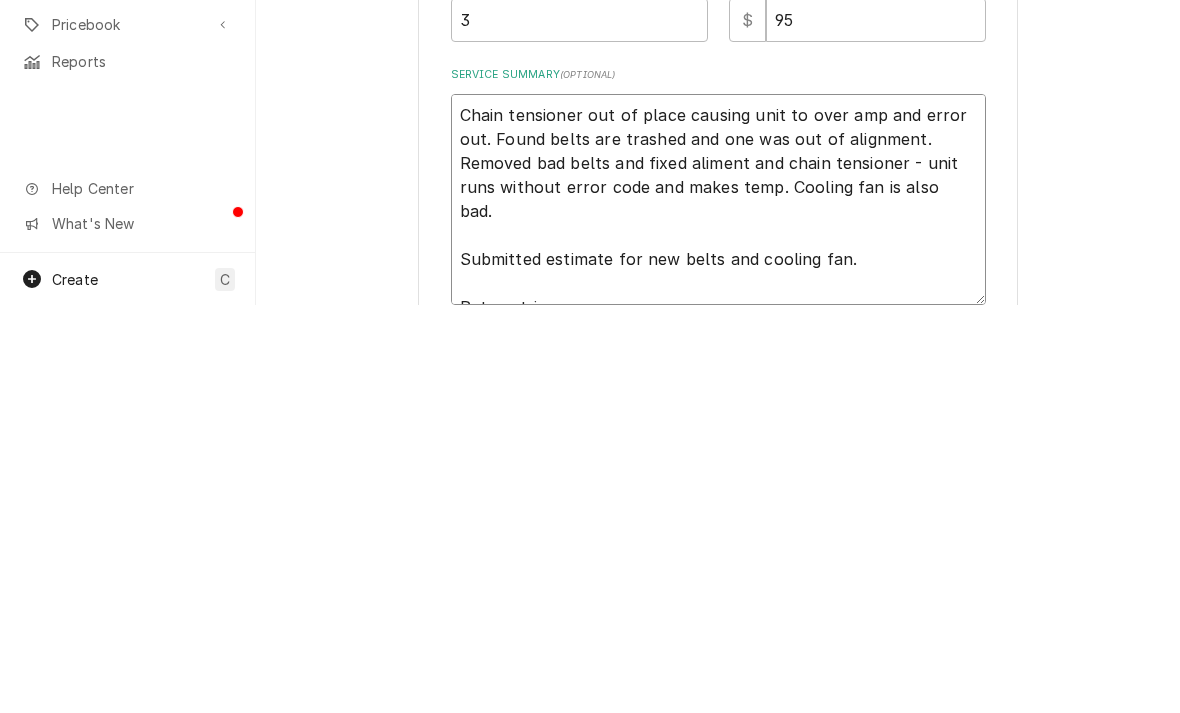 type on "x" 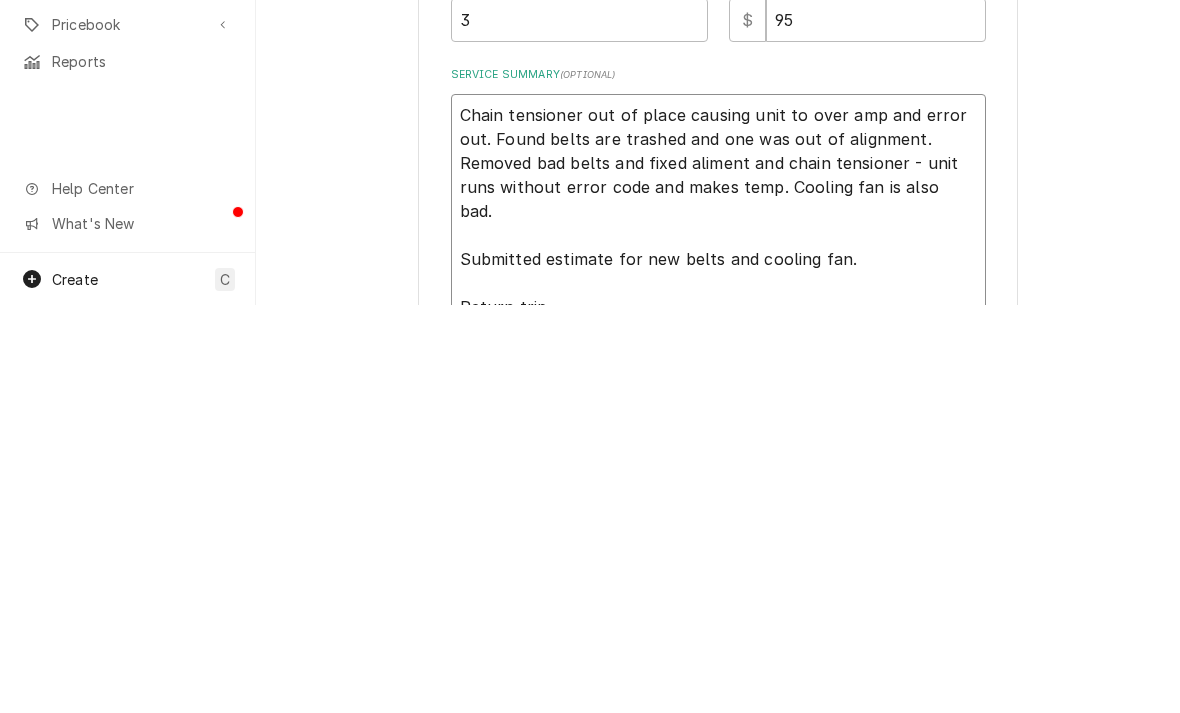 scroll, scrollTop: 141, scrollLeft: 0, axis: vertical 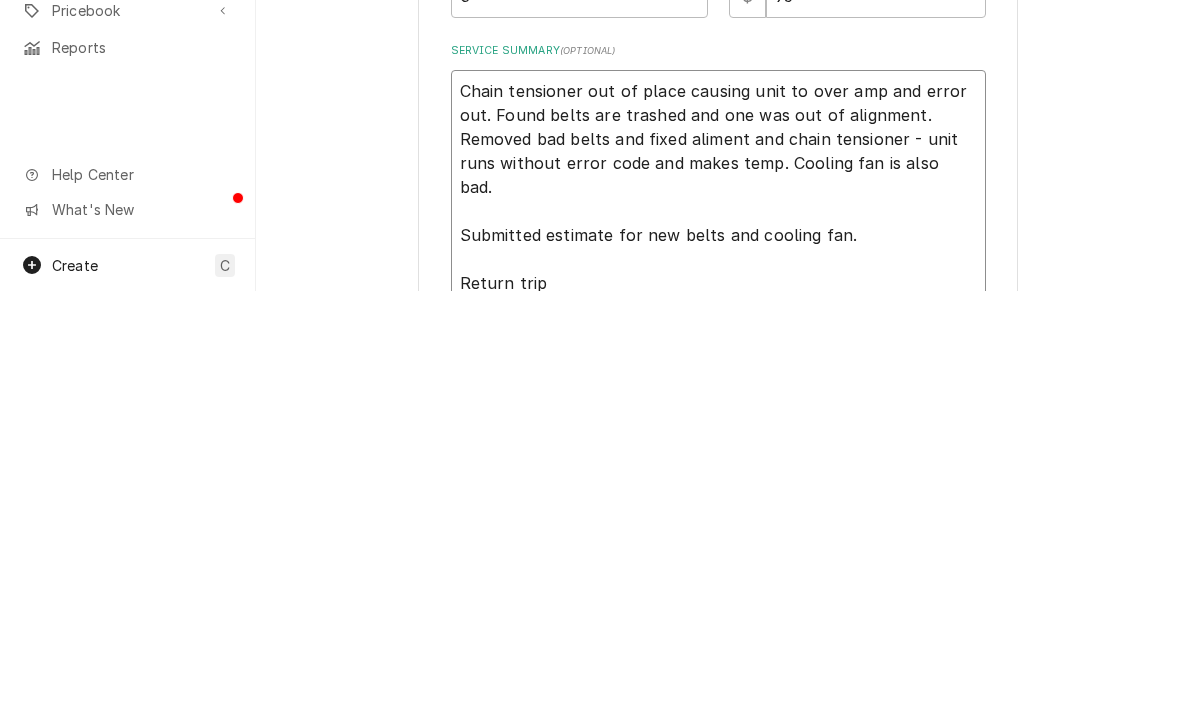 type on "Chain tensioner out of place causing unit to over amp and error out. Found belts are trashed and one was out of alignment. Removed bad belts and fixed aliment and chain tensioner - unit runs without error code and makes temp. Cooling fan is also bad.
Submitted estimate for new belts and cooling fan.
Return trip
I" 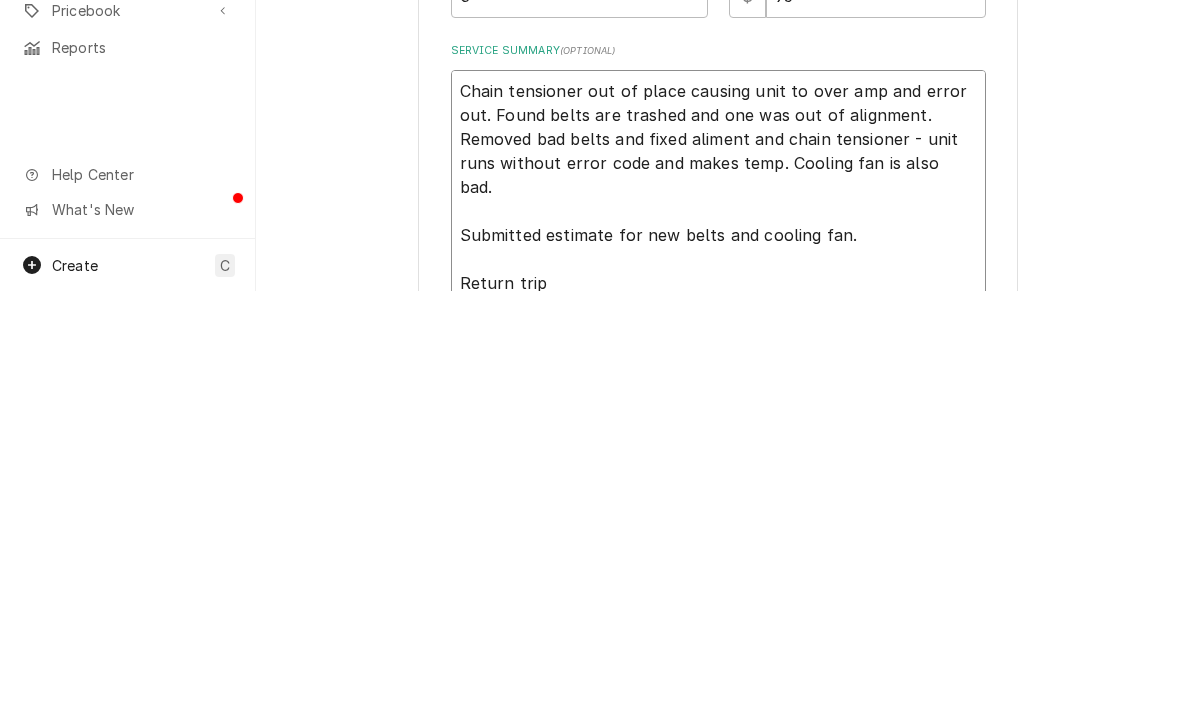 type on "x" 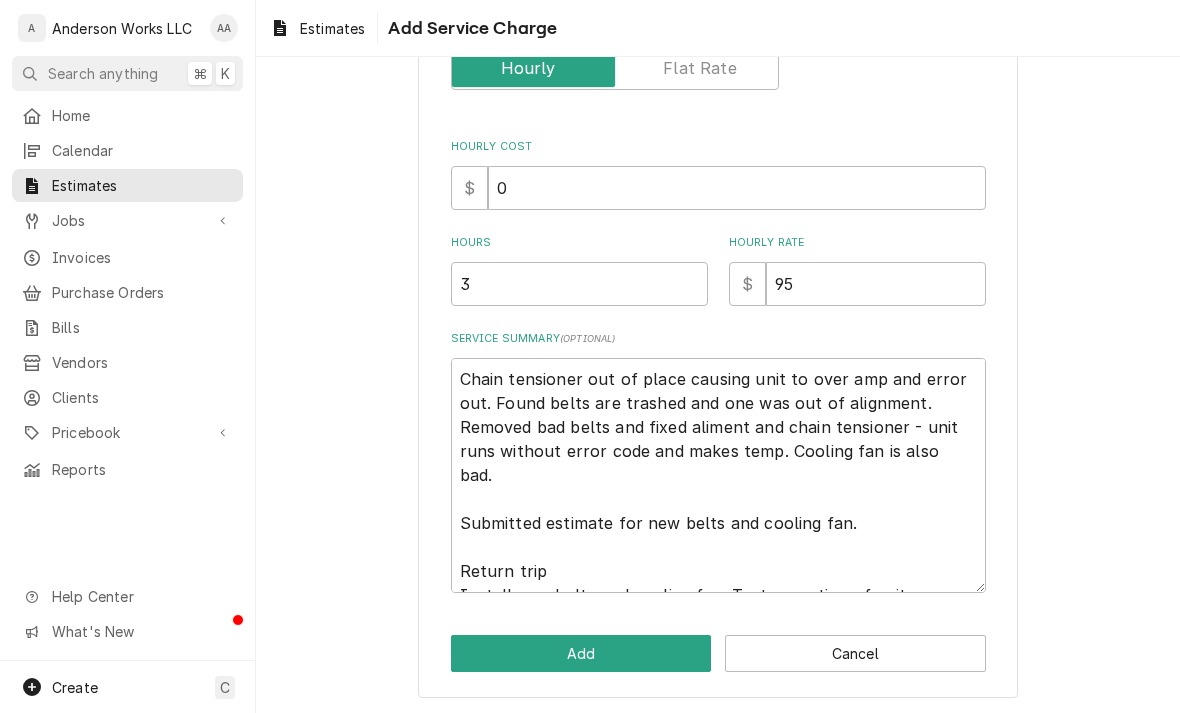 click on "Add" at bounding box center [581, 653] 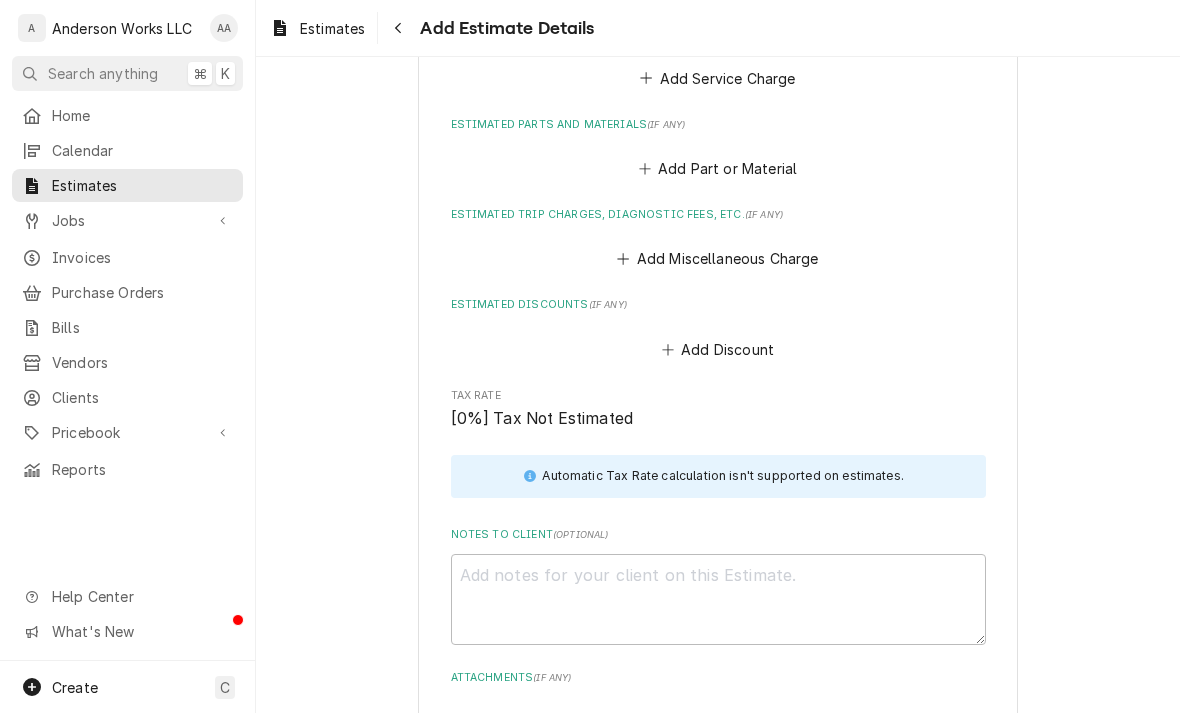 scroll, scrollTop: 2317, scrollLeft: 0, axis: vertical 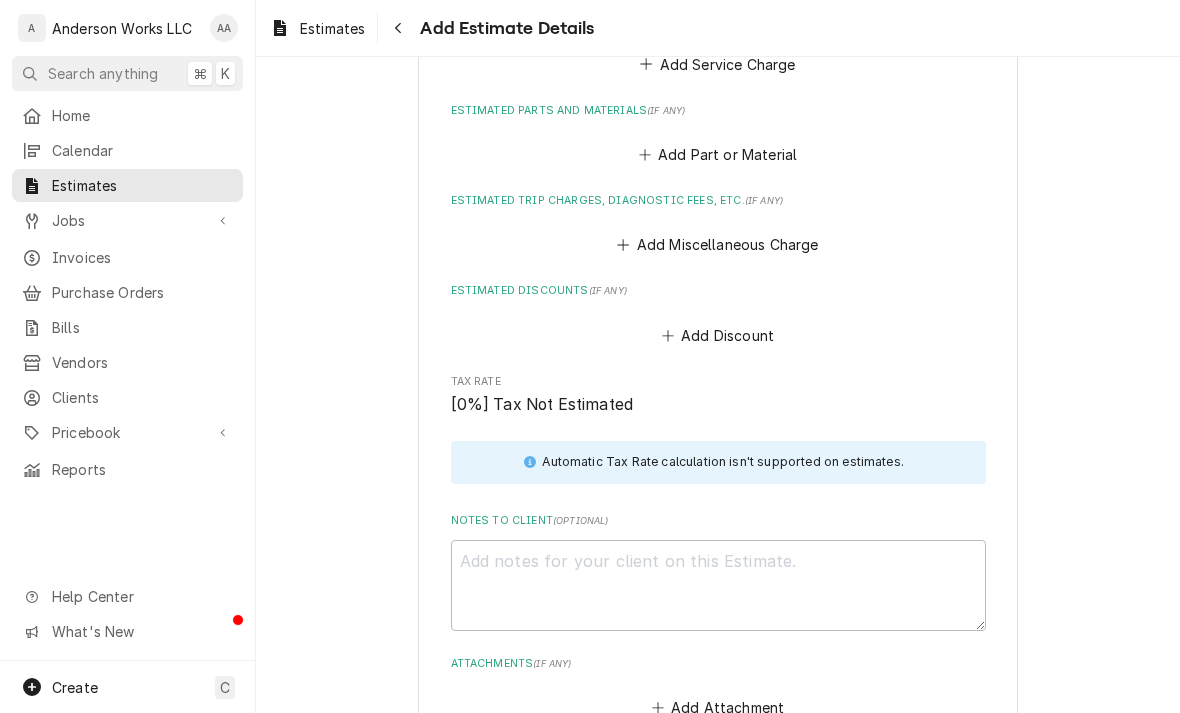 click on "Add Miscellaneous Charge" at bounding box center [718, 245] 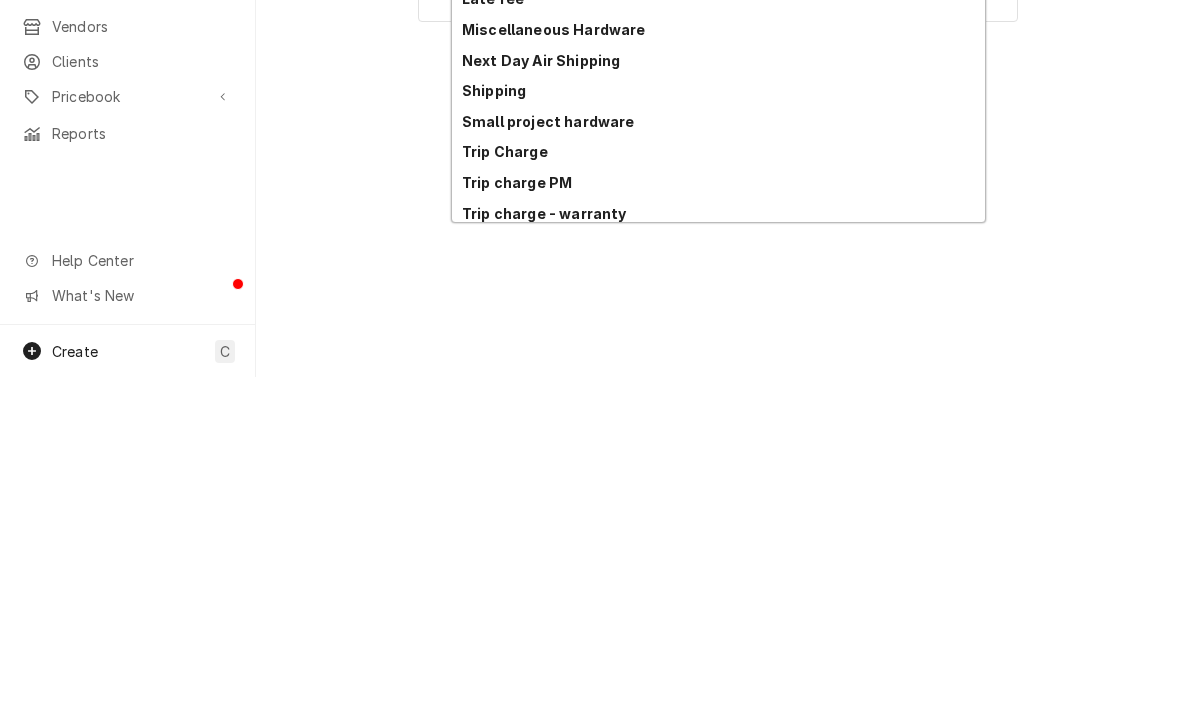 click on "Trip Charge" at bounding box center [505, 487] 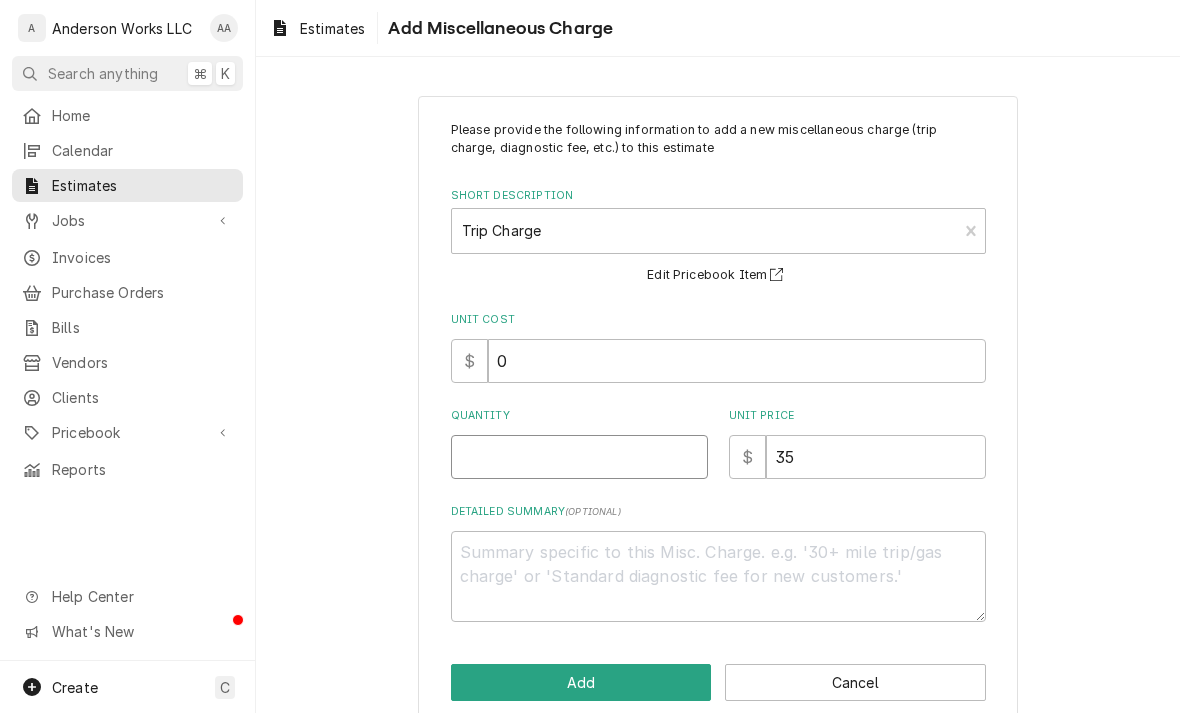 click on "Quantity" at bounding box center (579, 457) 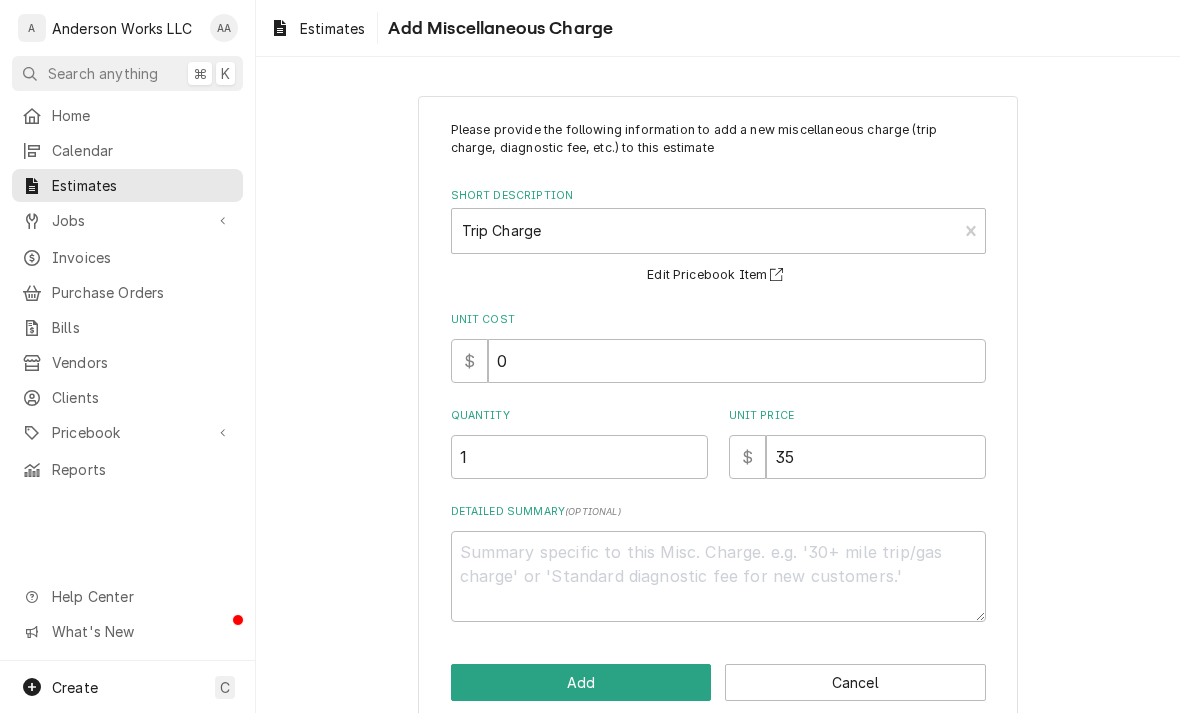 click on "Add" at bounding box center [581, 682] 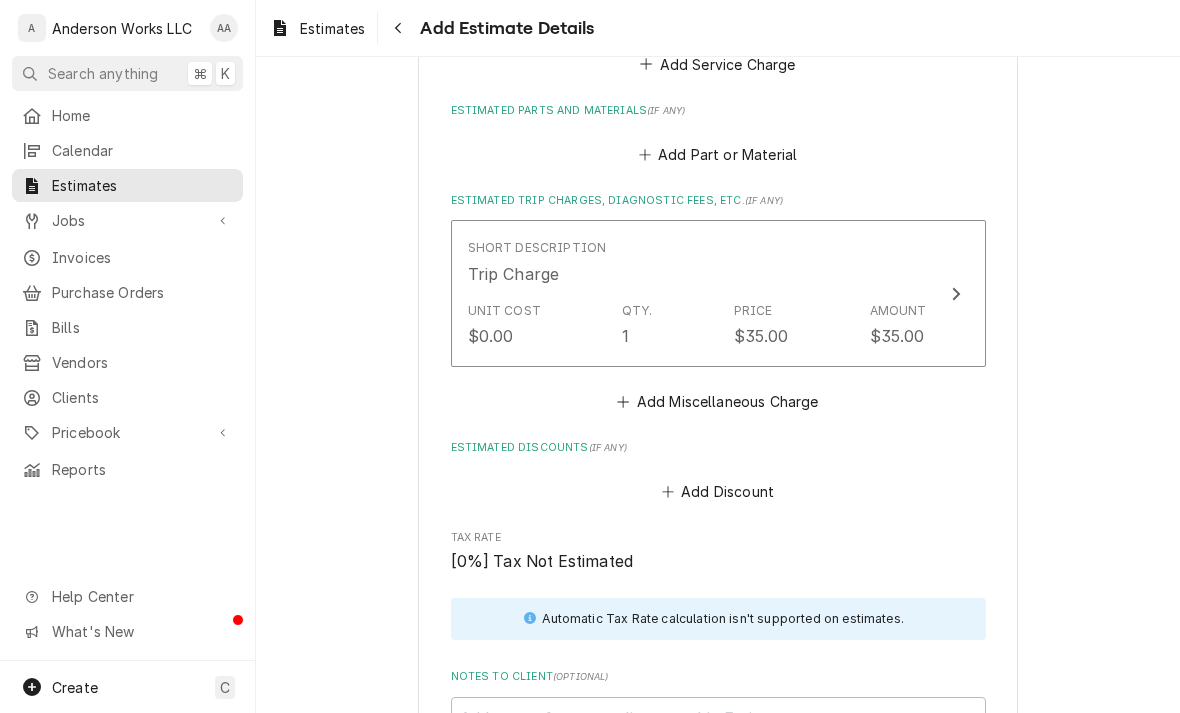 click on "Add Miscellaneous Charge" at bounding box center (718, 401) 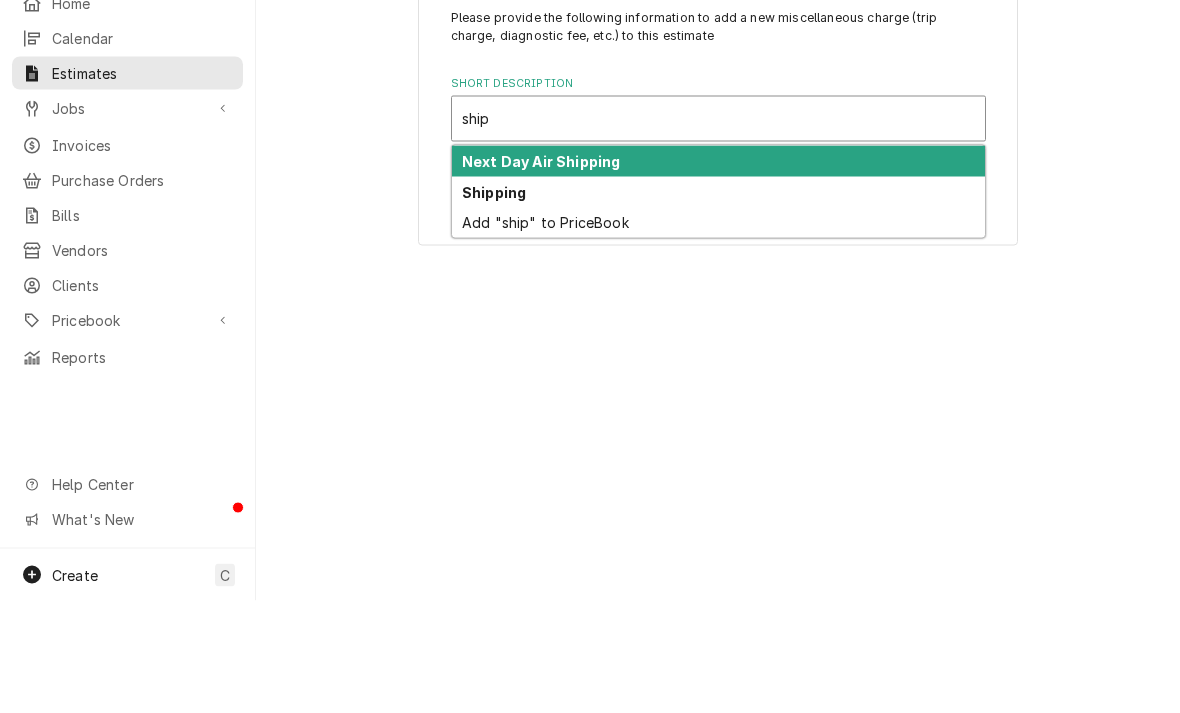 click on "Shipping" at bounding box center (494, 304) 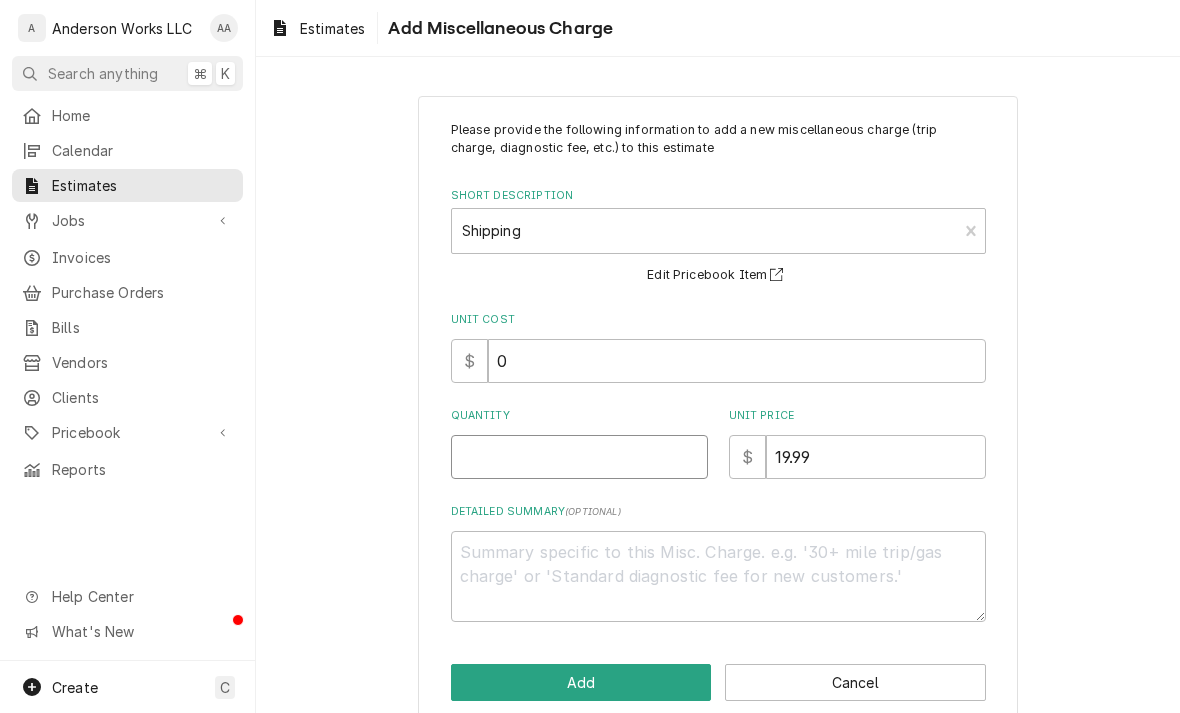 click on "Quantity" at bounding box center (579, 457) 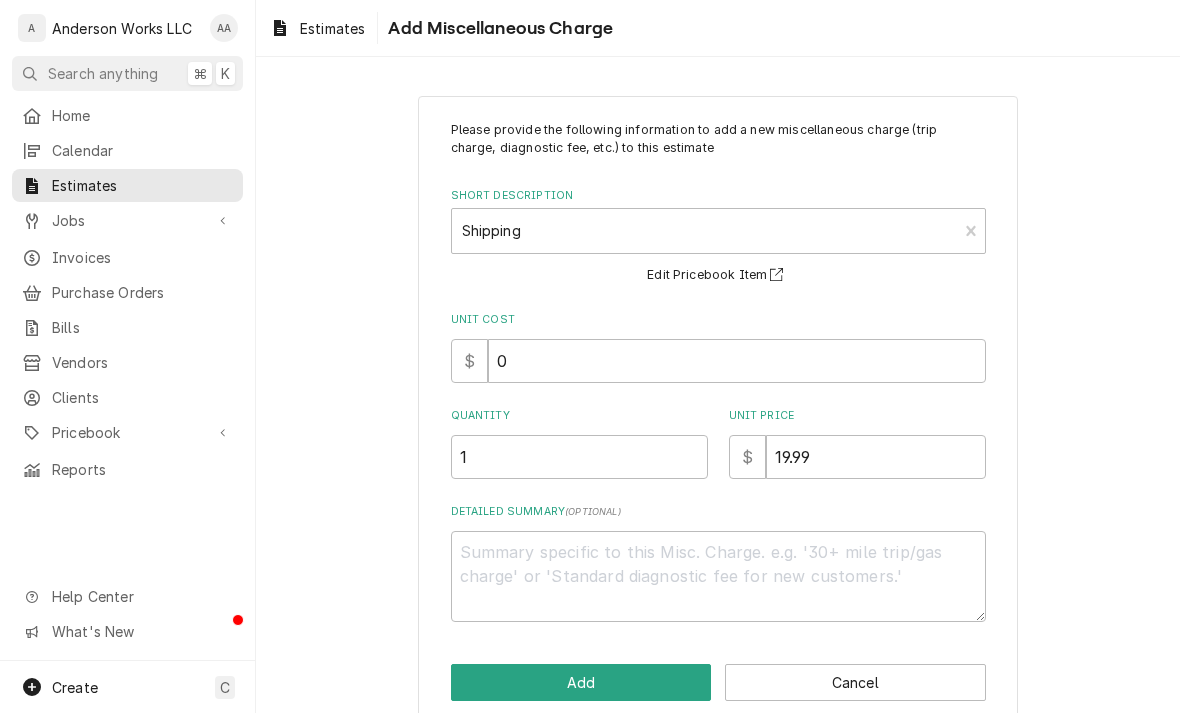 click on "Add" at bounding box center (581, 682) 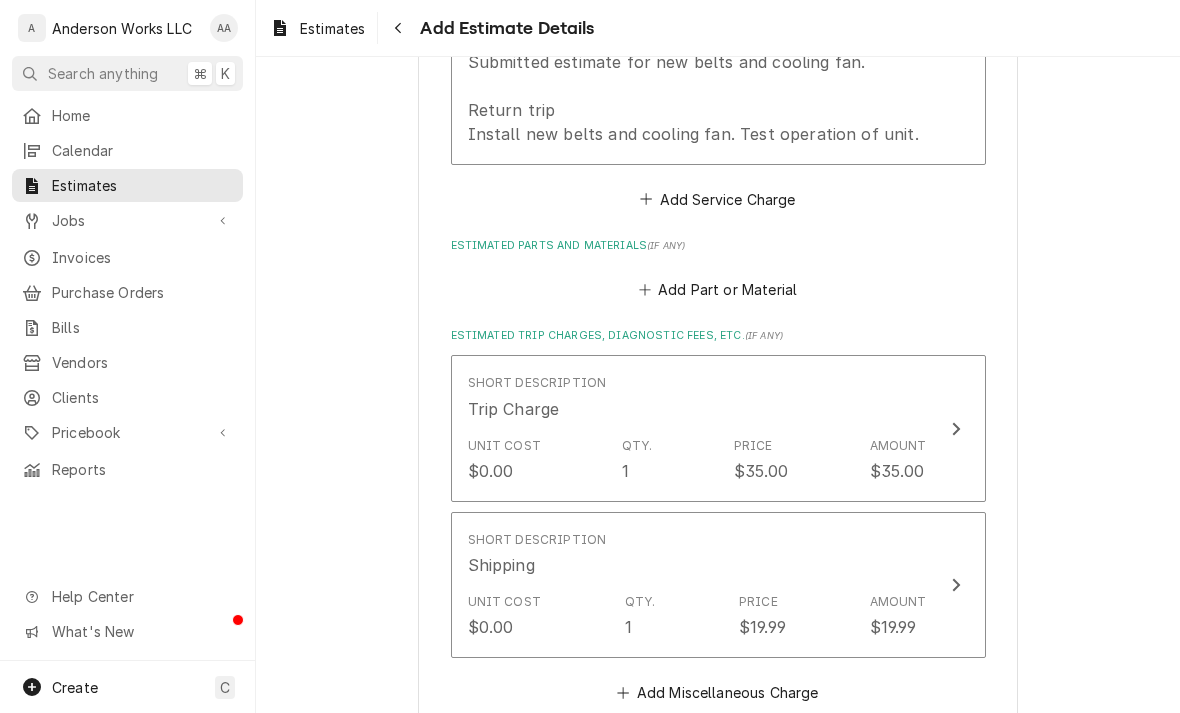 scroll, scrollTop: 2181, scrollLeft: 0, axis: vertical 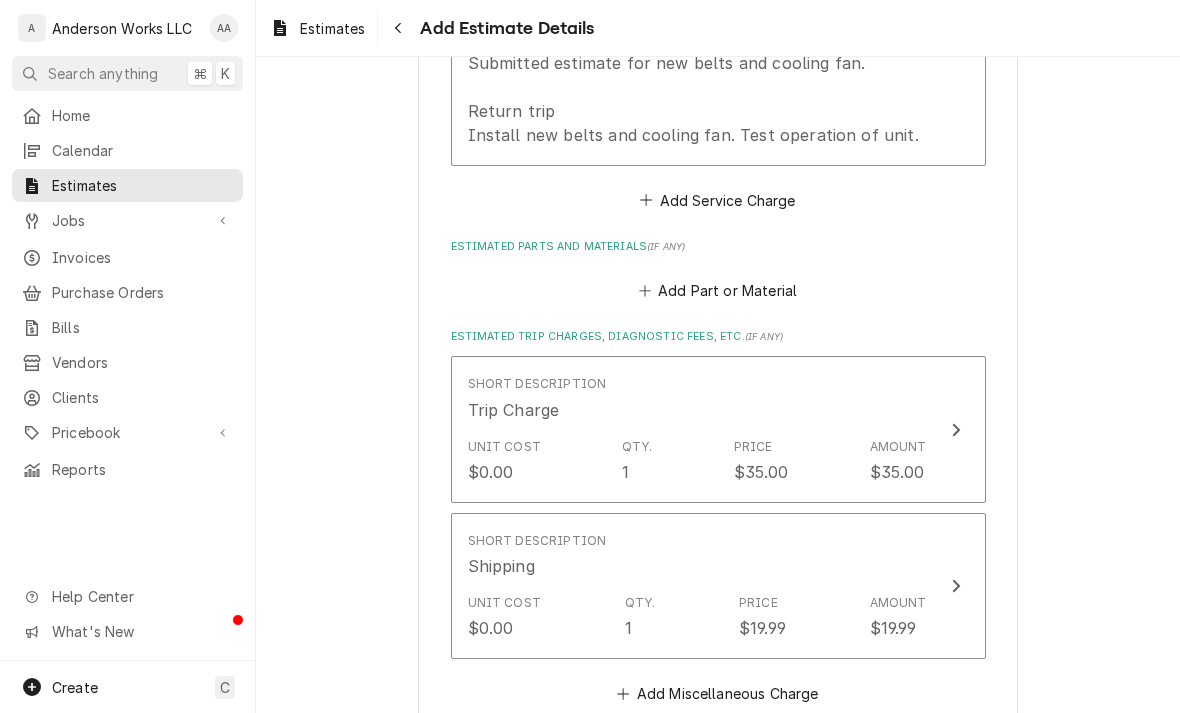 click 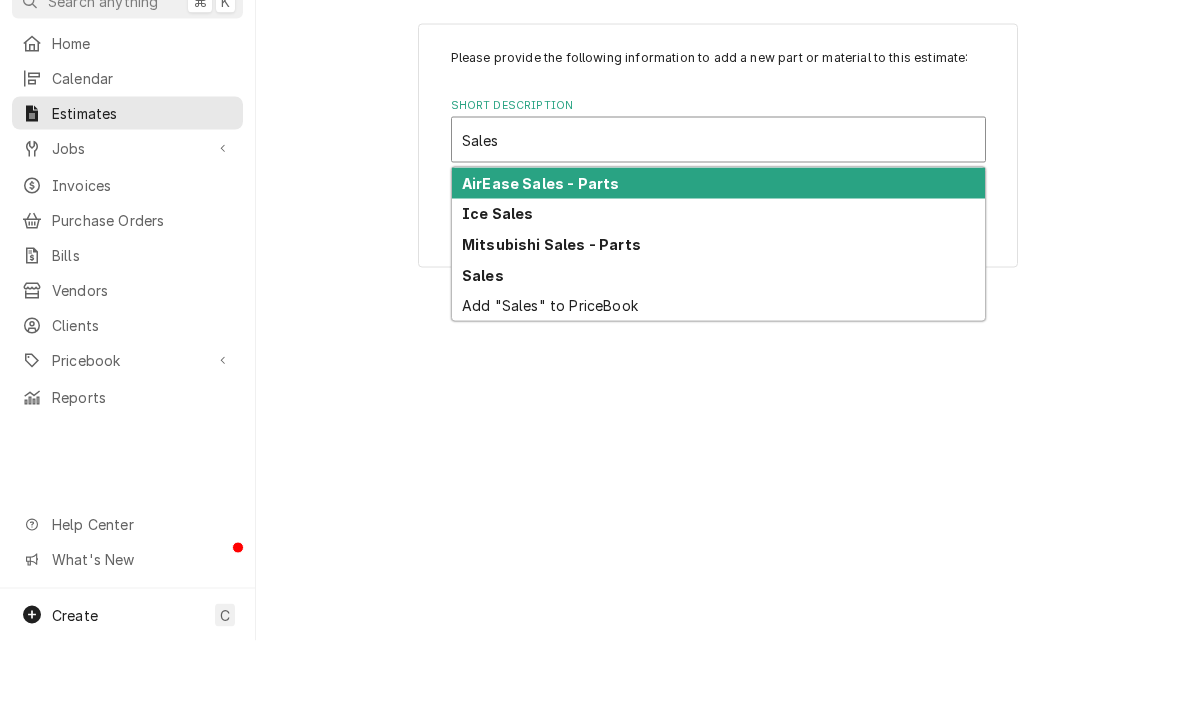 click on "Sales" at bounding box center [483, 347] 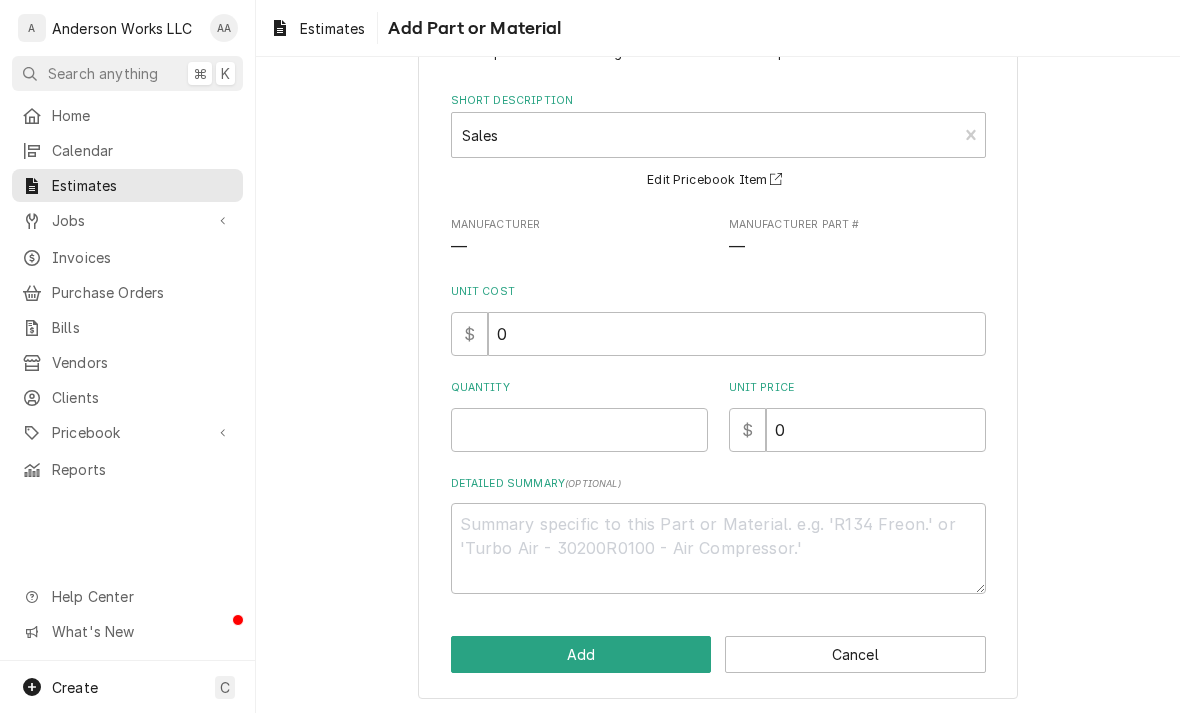 scroll, scrollTop: 77, scrollLeft: 0, axis: vertical 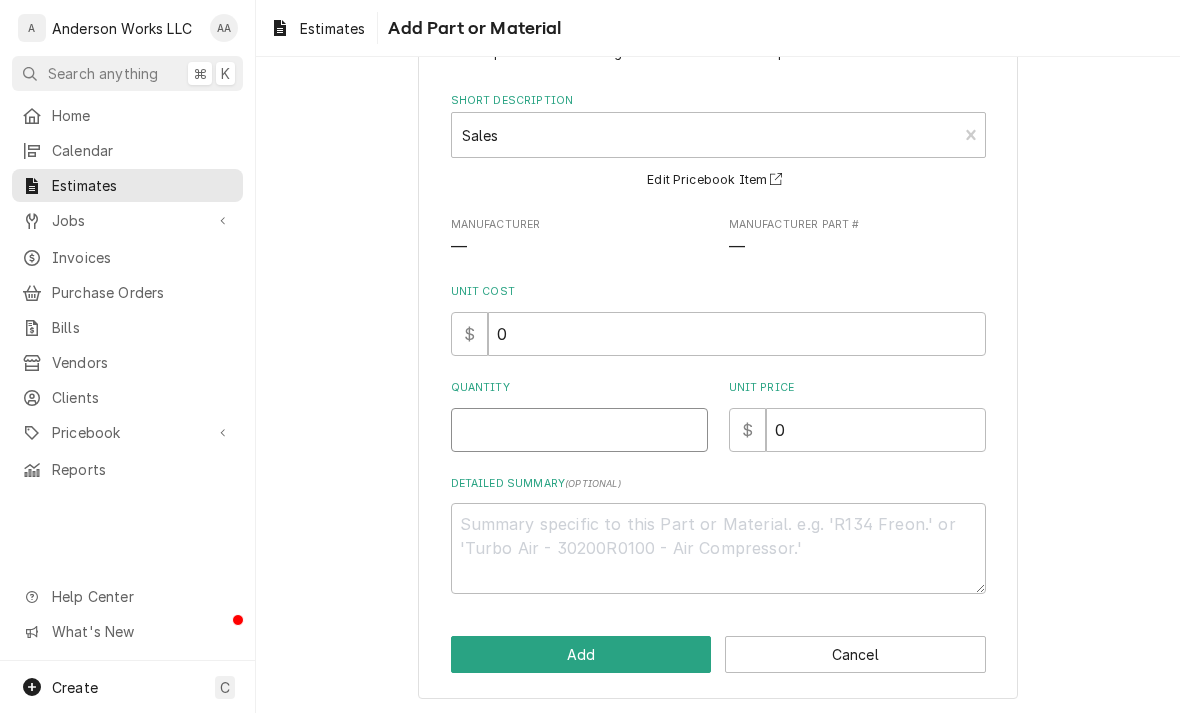 click on "Quantity" at bounding box center (579, 430) 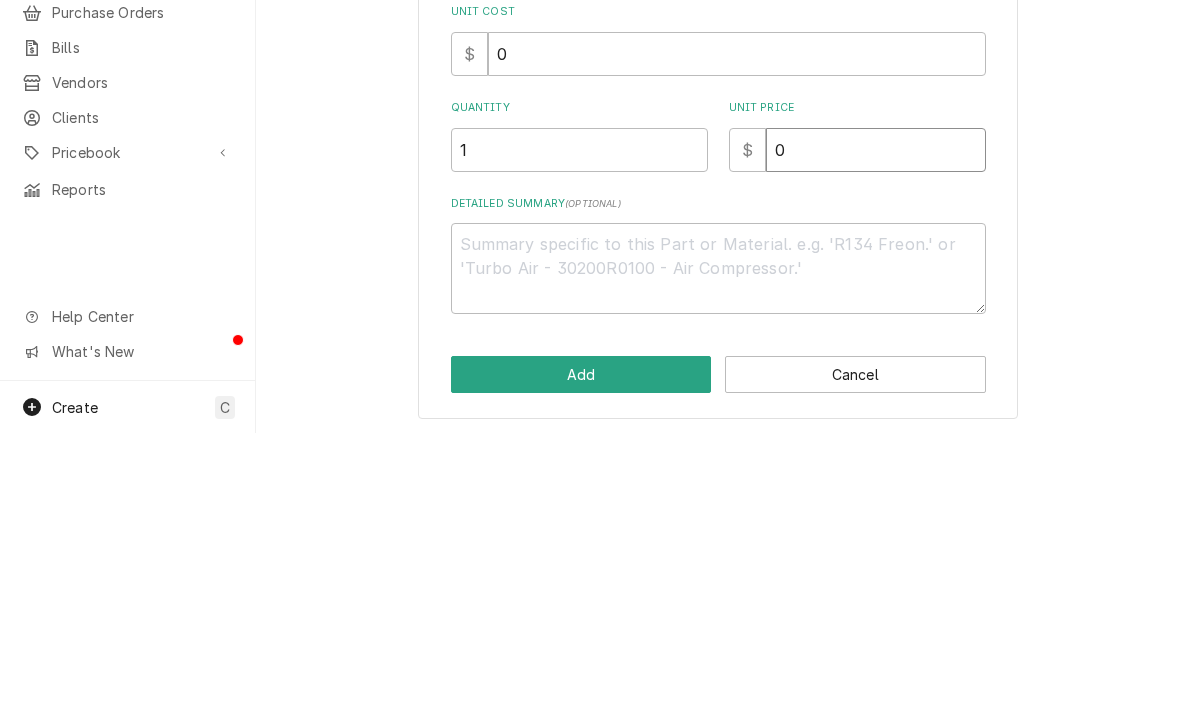 click on "0" at bounding box center [876, 430] 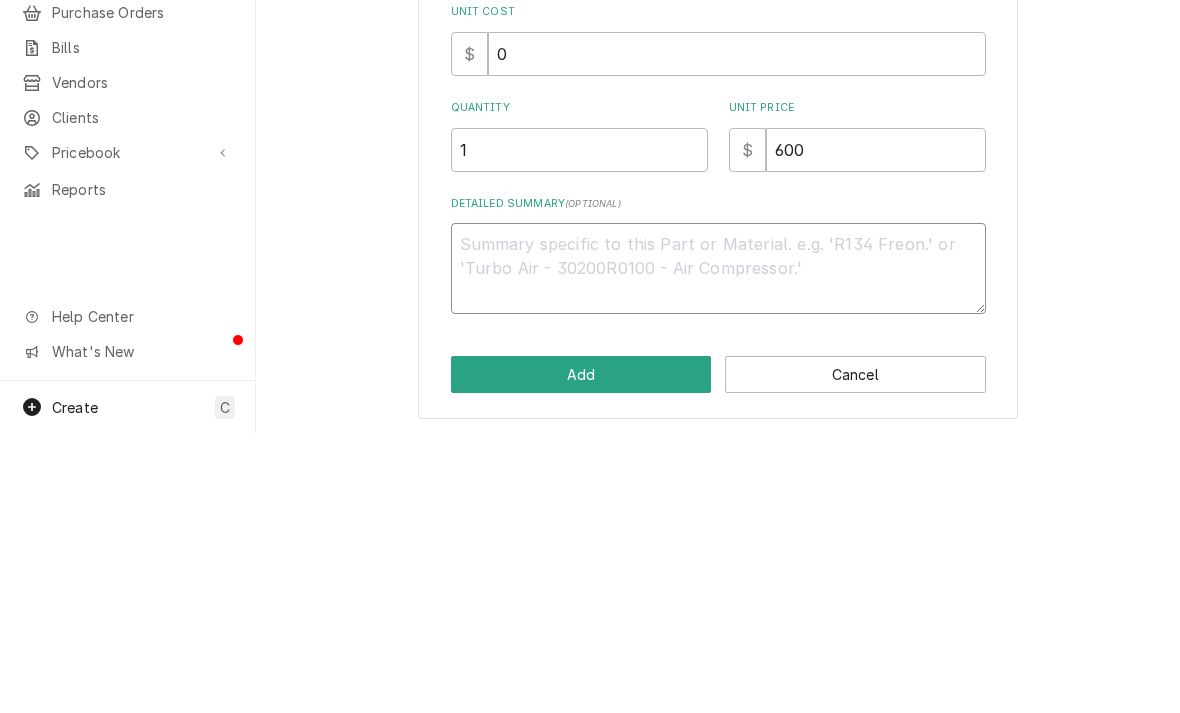 click on "Detailed Summary  ( optional )" at bounding box center (718, 548) 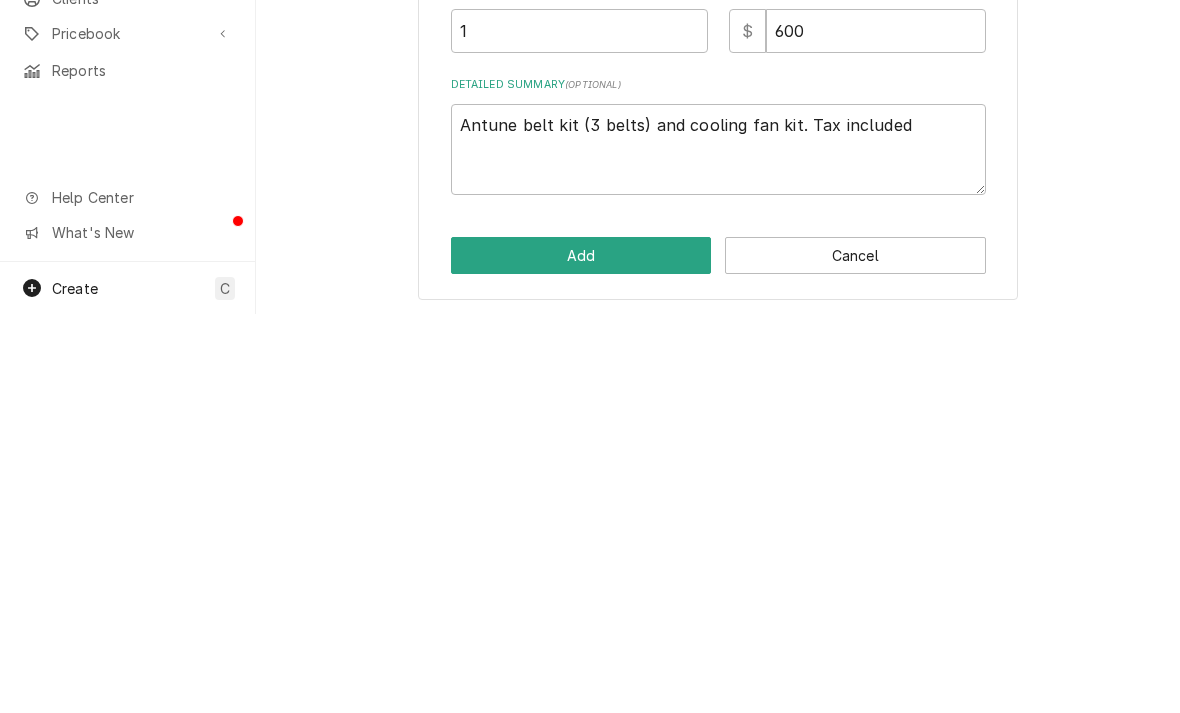 click on "Add" at bounding box center (581, 654) 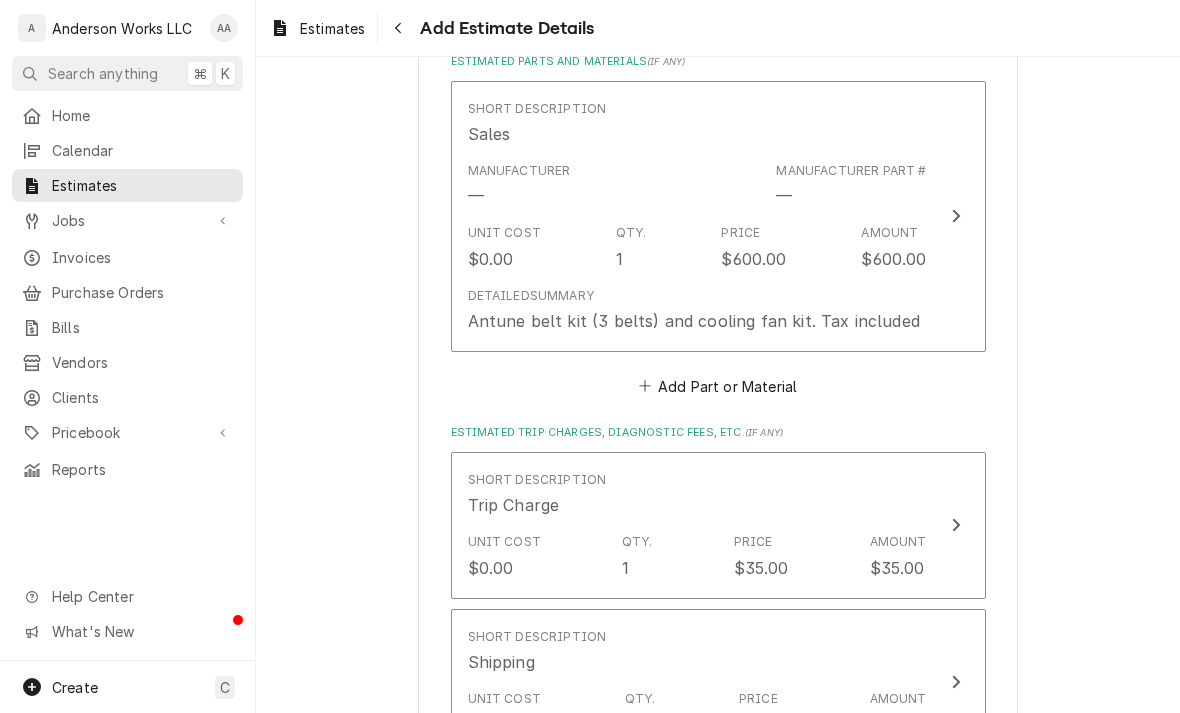 click on "Antune belt kit (3 belts) and cooling fan kit. Tax included" at bounding box center (694, 321) 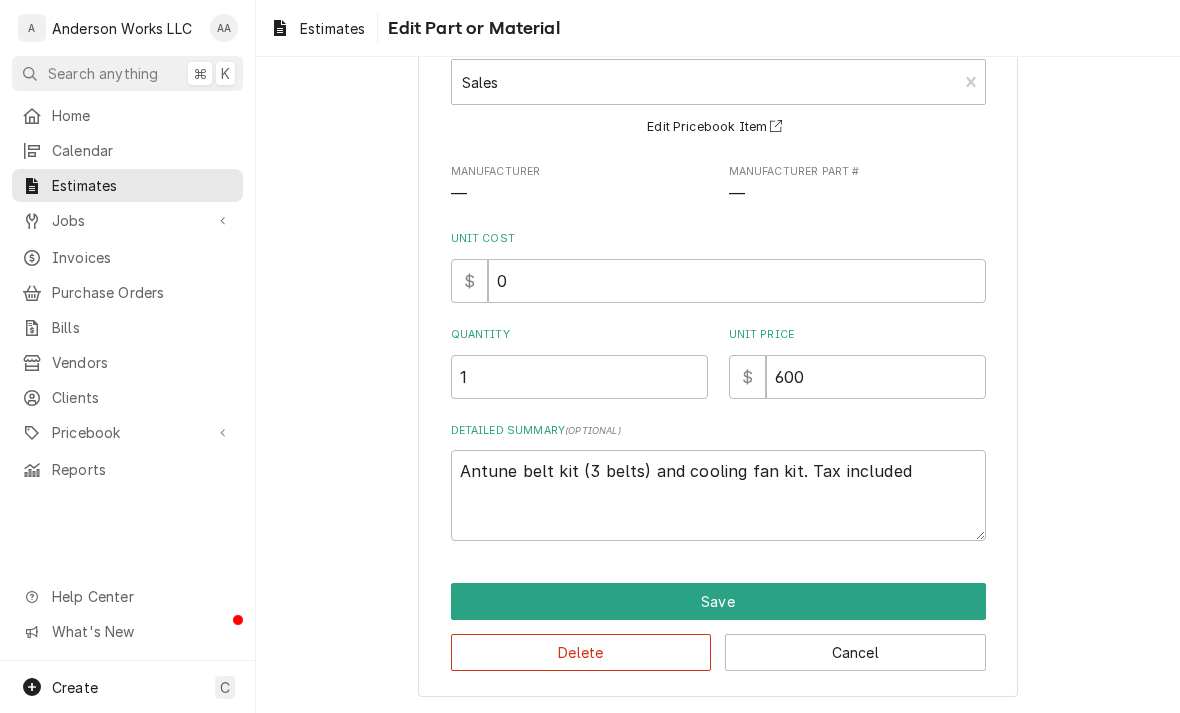 scroll, scrollTop: 129, scrollLeft: 0, axis: vertical 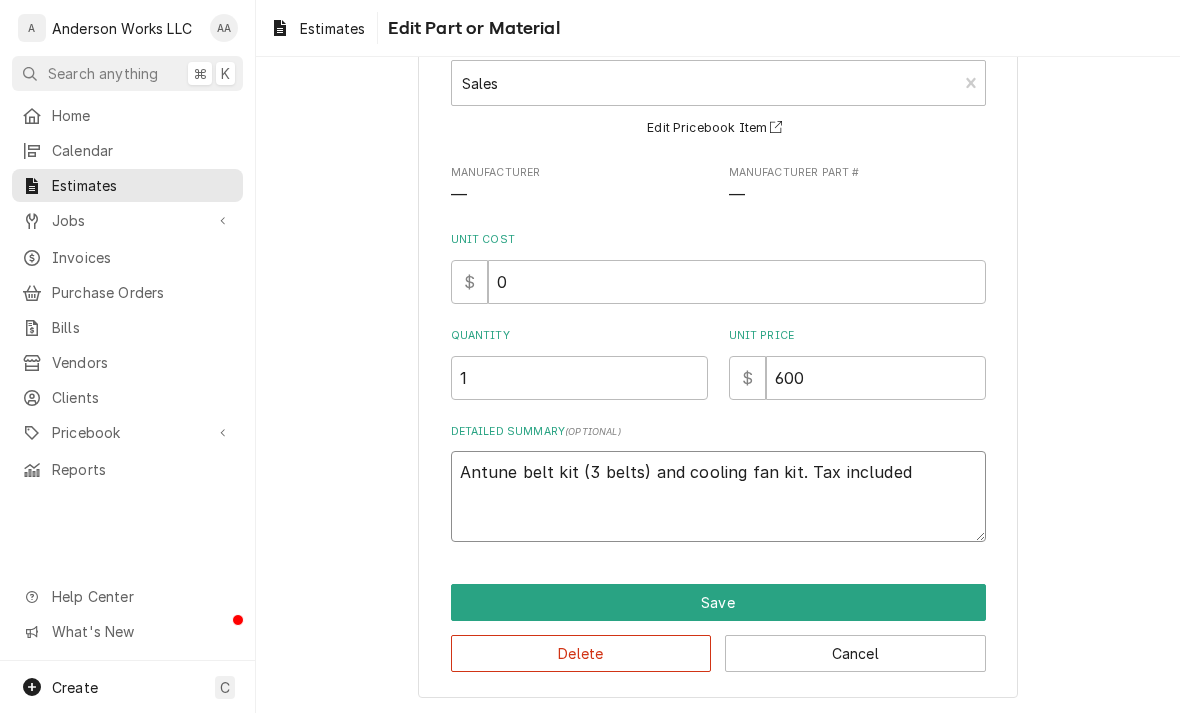 click on "Antune belt kit (3 belts) and cooling fan kit. Tax included" at bounding box center [718, 496] 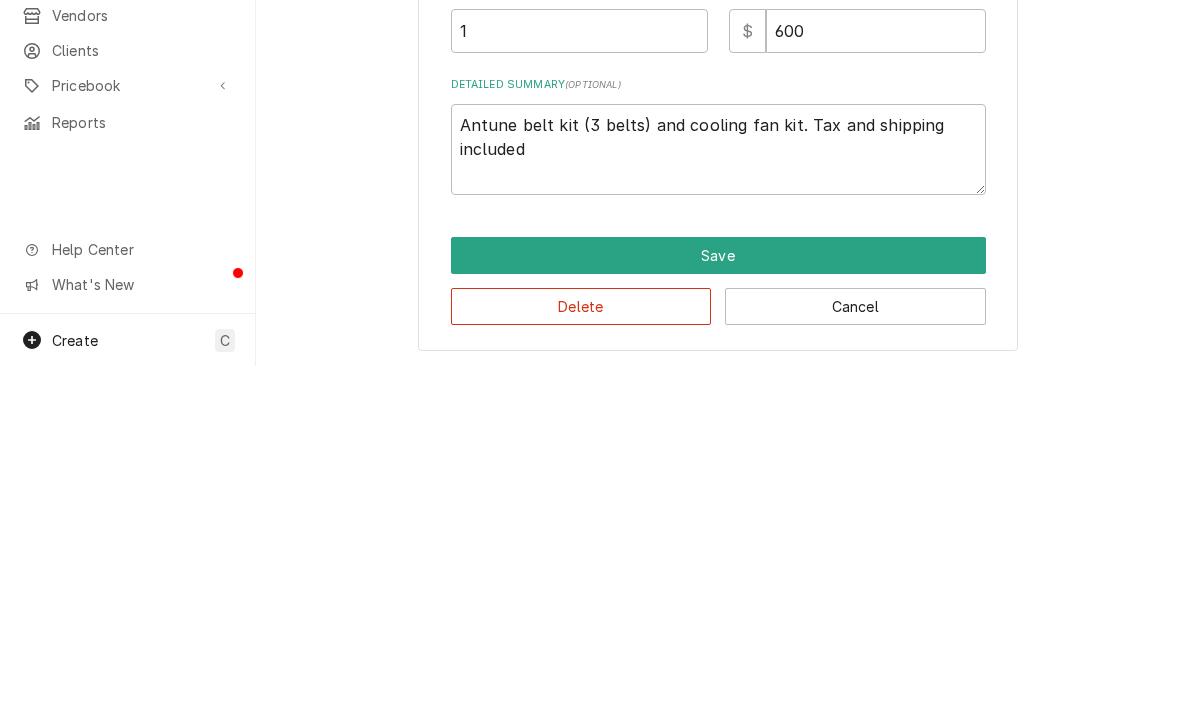 click on "Save" at bounding box center [718, 602] 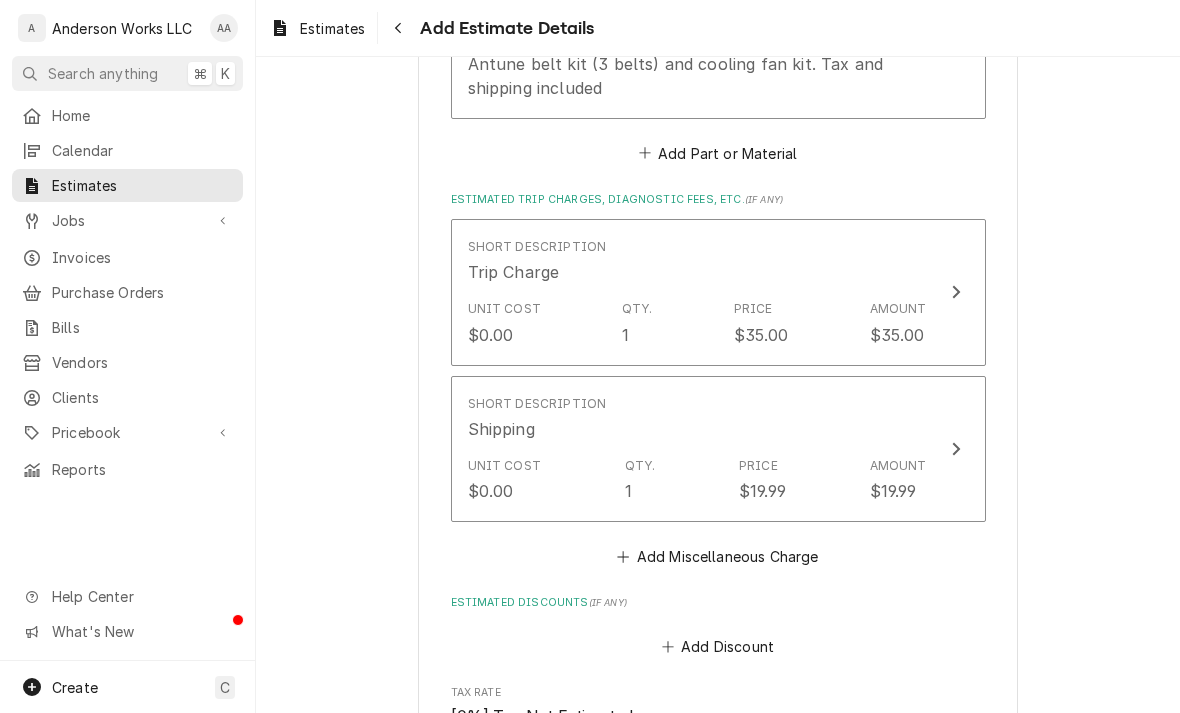 click on "Unit Cost" at bounding box center [504, 466] 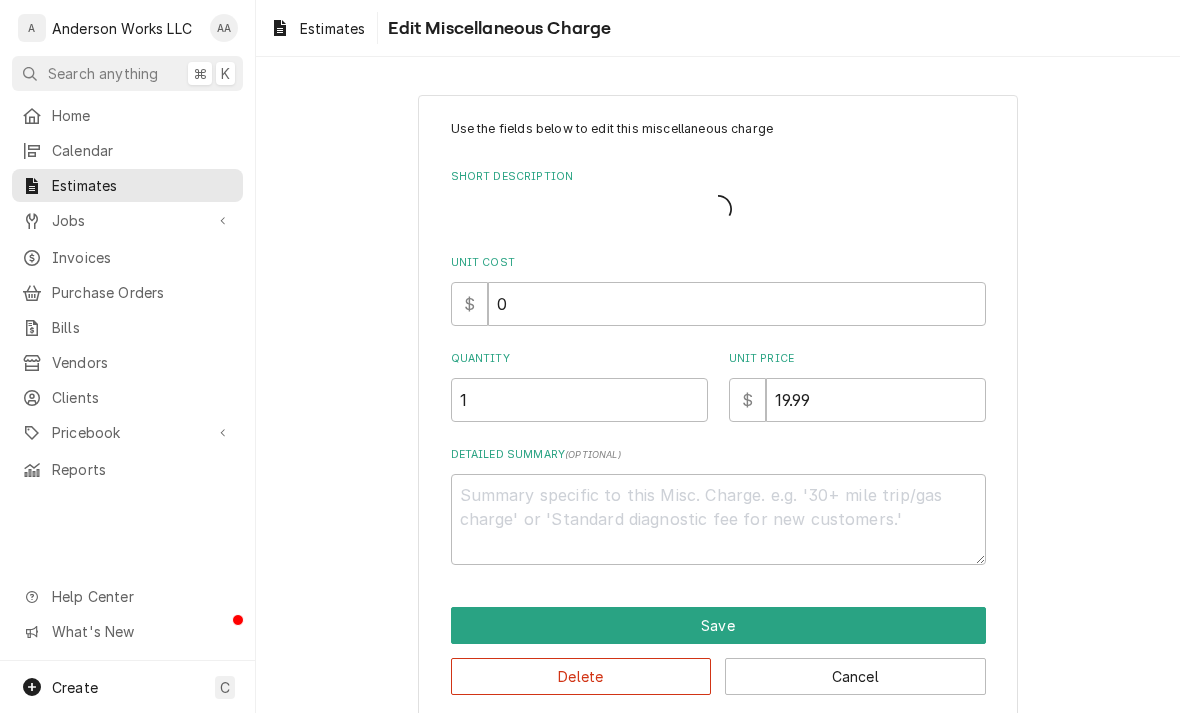 scroll, scrollTop: 0, scrollLeft: 0, axis: both 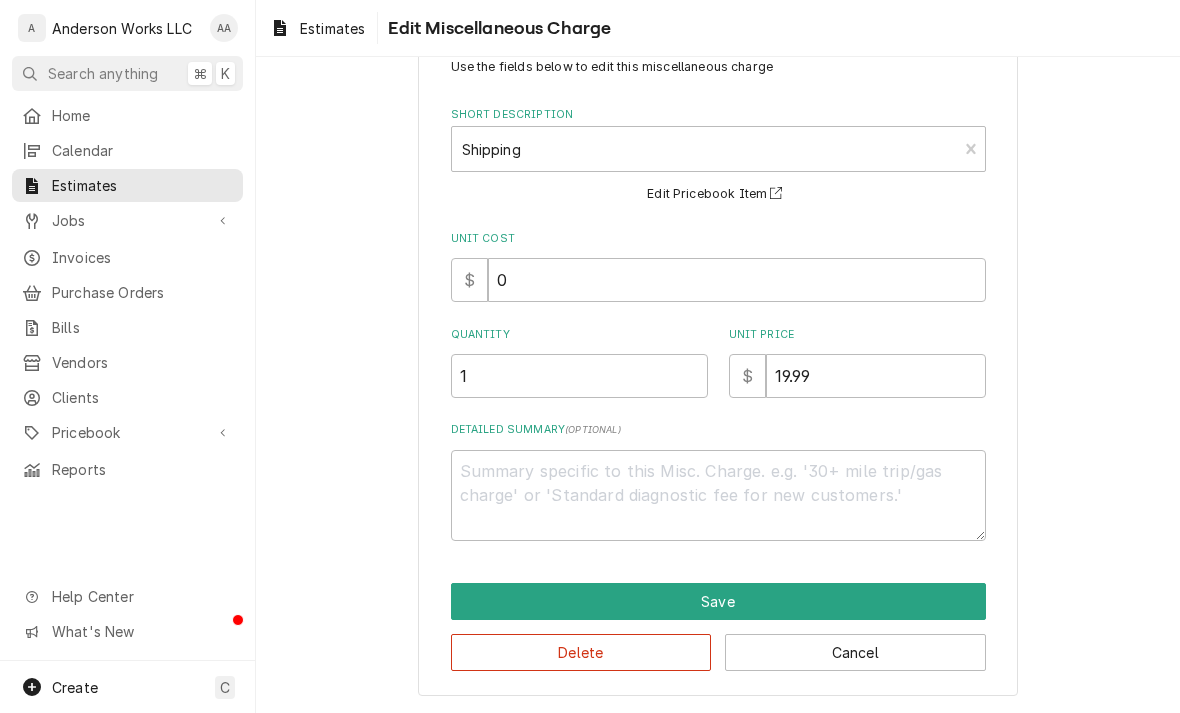 click on "Delete" at bounding box center (581, 652) 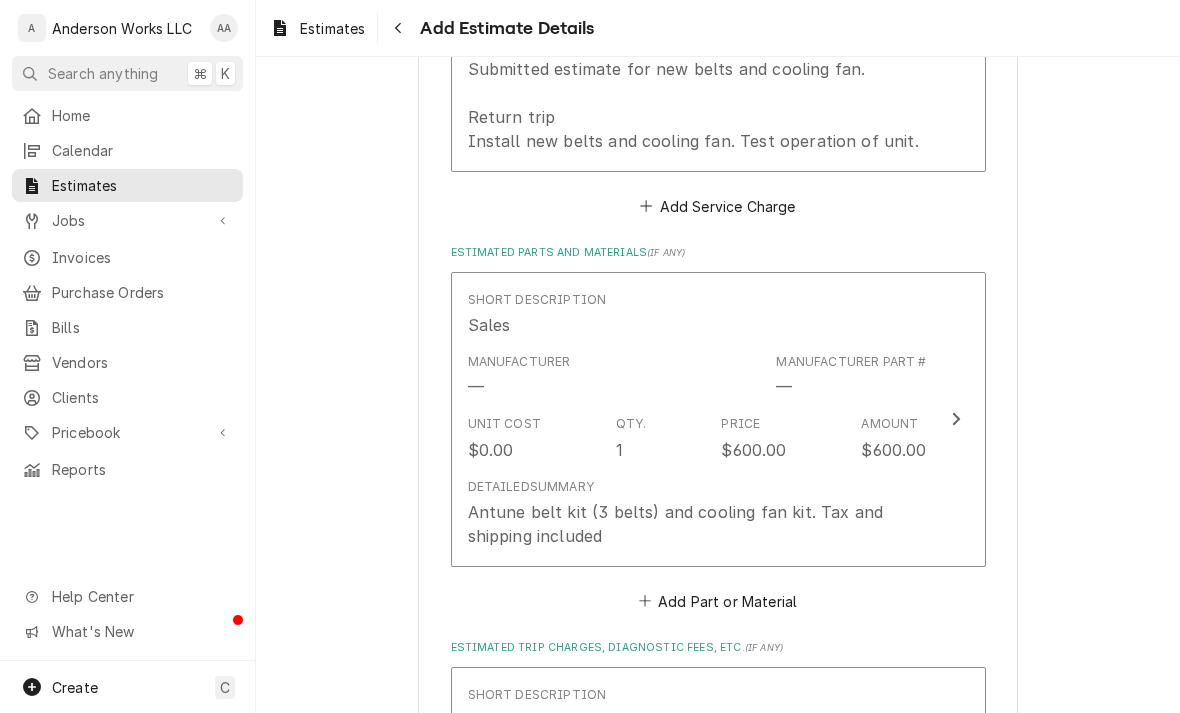 click on "Detailed  Summary Antune belt kit (3 belts) and cooling fan kit. Tax and shipping included" at bounding box center (697, 513) 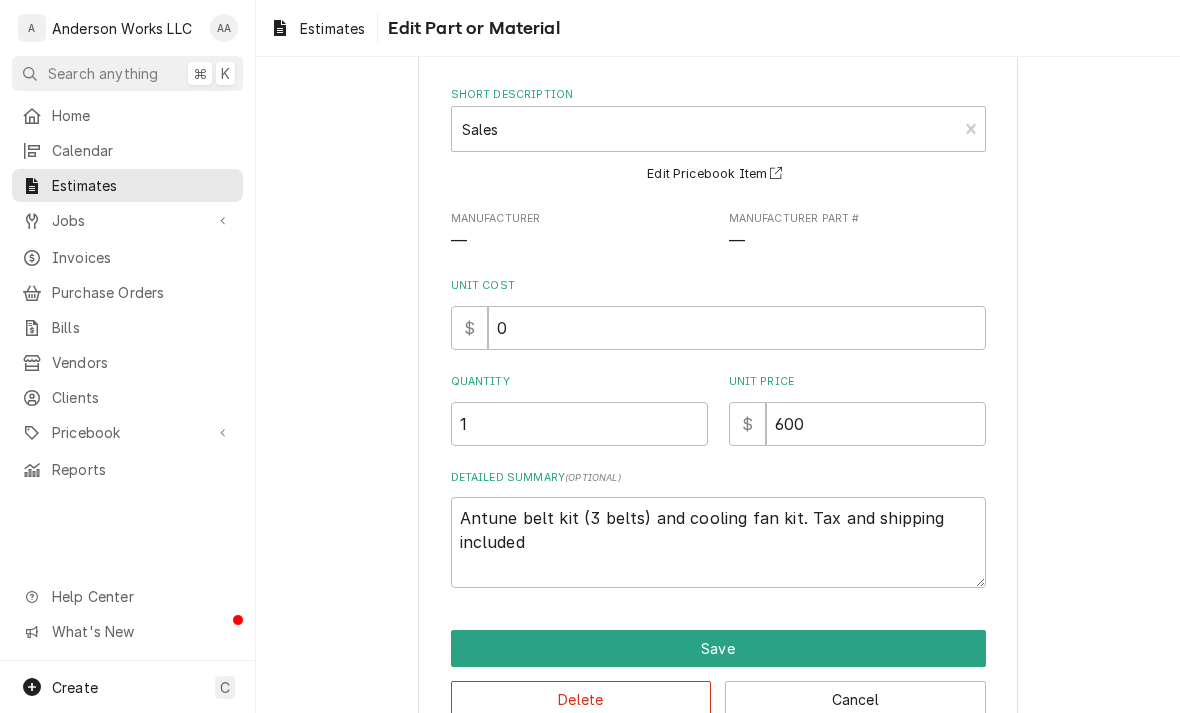 scroll, scrollTop: 89, scrollLeft: 0, axis: vertical 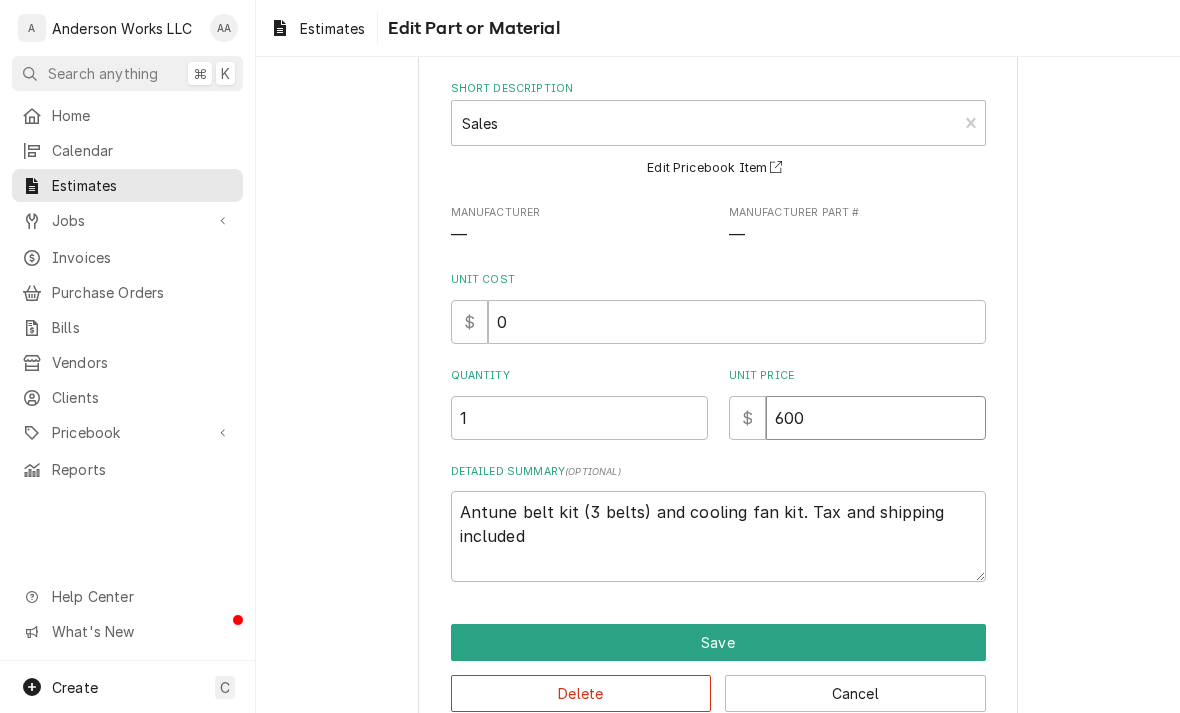 click on "600" at bounding box center (876, 418) 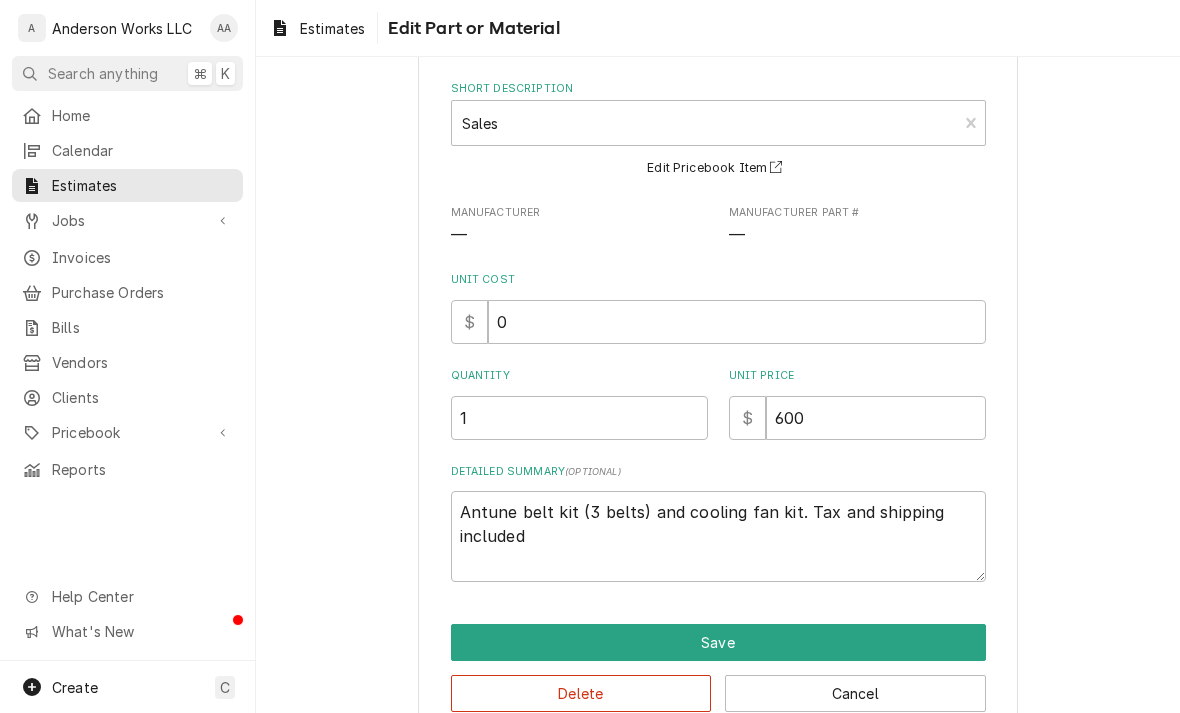 click on "Save" at bounding box center [718, 642] 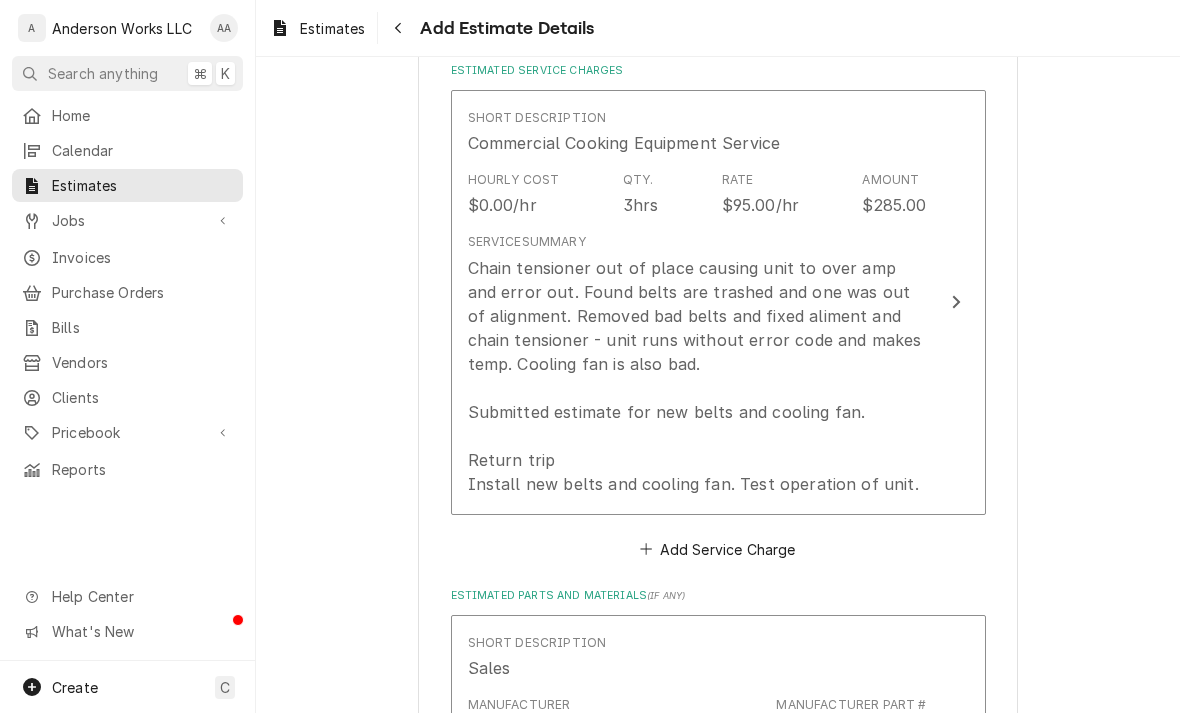 click on "Chain tensioner out of place causing unit to over amp and error out. Found belts are trashed and one was out of alignment. Removed bad belts and fixed aliment and chain tensioner - unit runs without error code and makes temp. Cooling fan is also bad.
Submitted estimate for new belts and cooling fan.
Return trip
Install new belts and cooling fan. Test operation of unit." at bounding box center [697, 376] 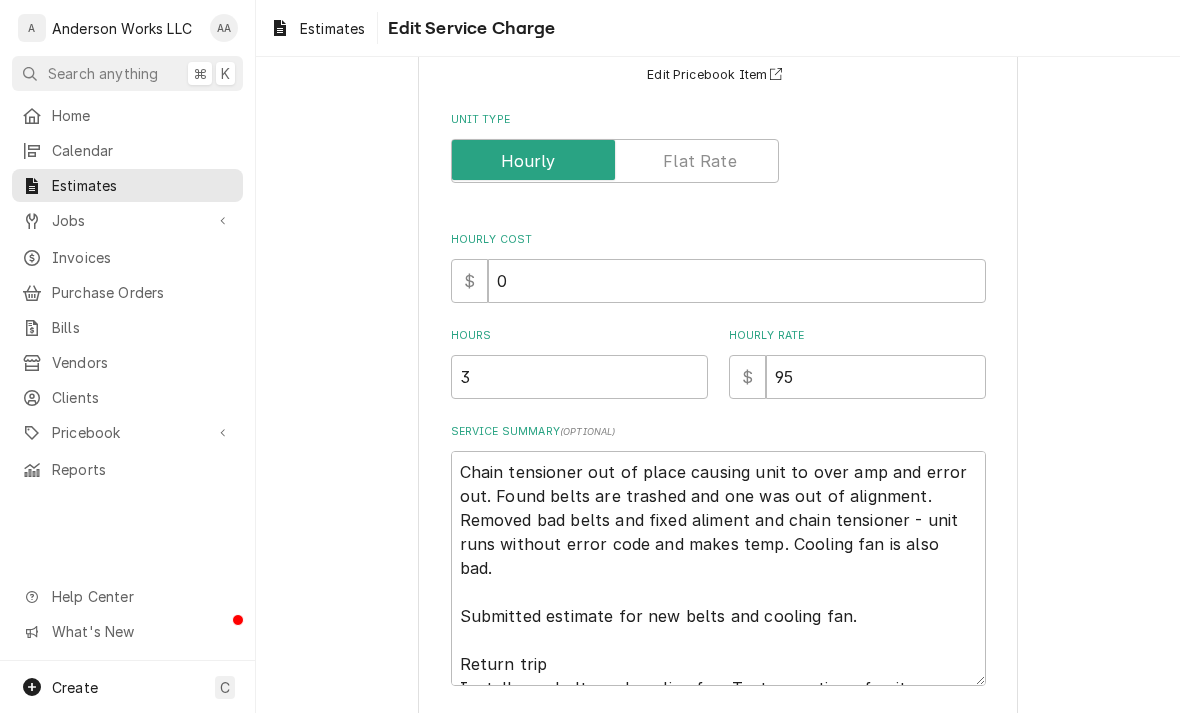 scroll, scrollTop: 184, scrollLeft: 0, axis: vertical 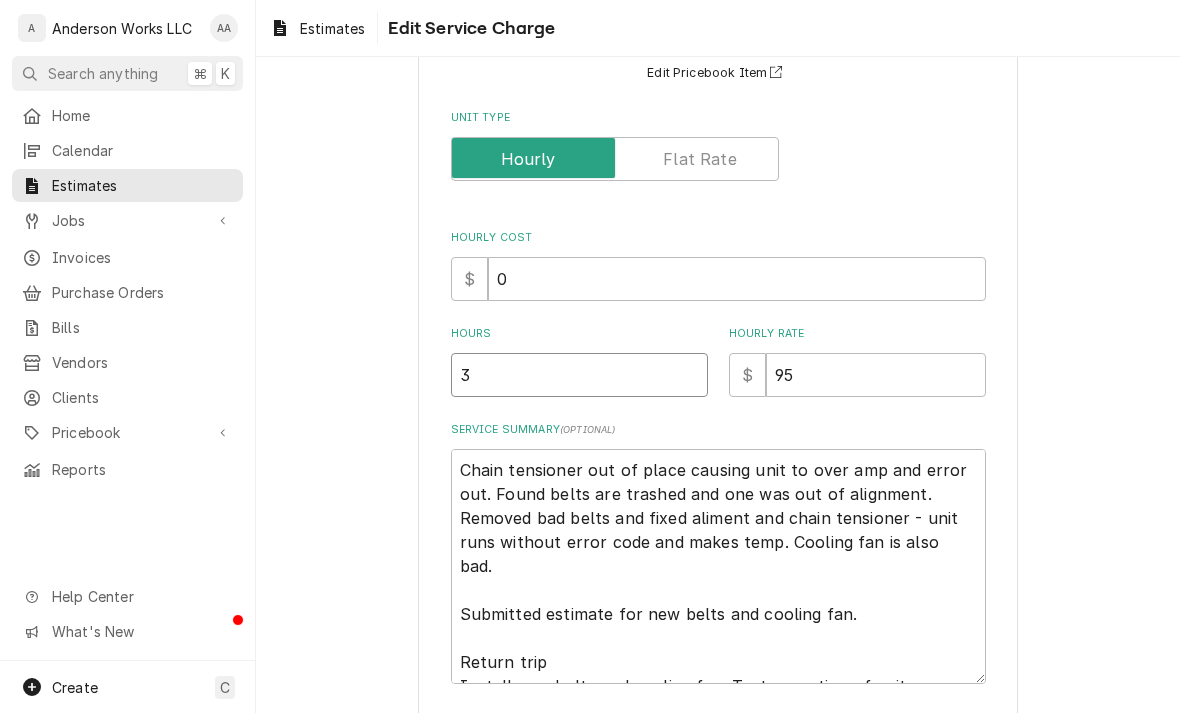 click on "3" at bounding box center [579, 375] 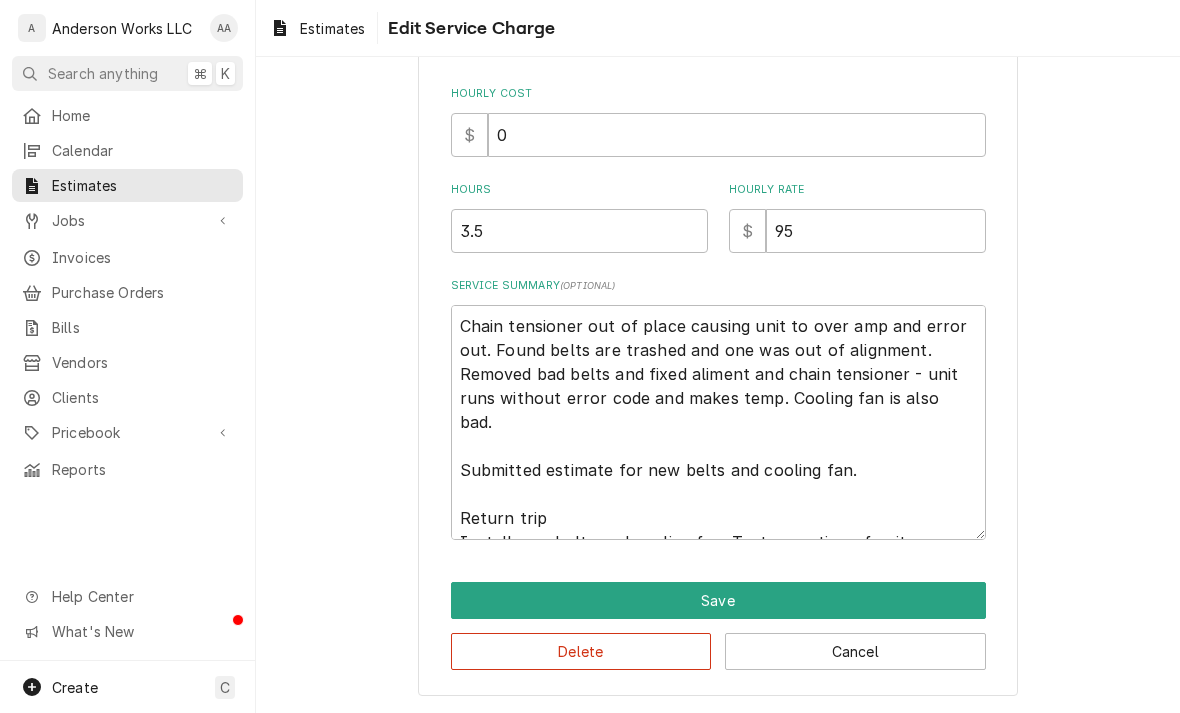 scroll, scrollTop: 327, scrollLeft: 0, axis: vertical 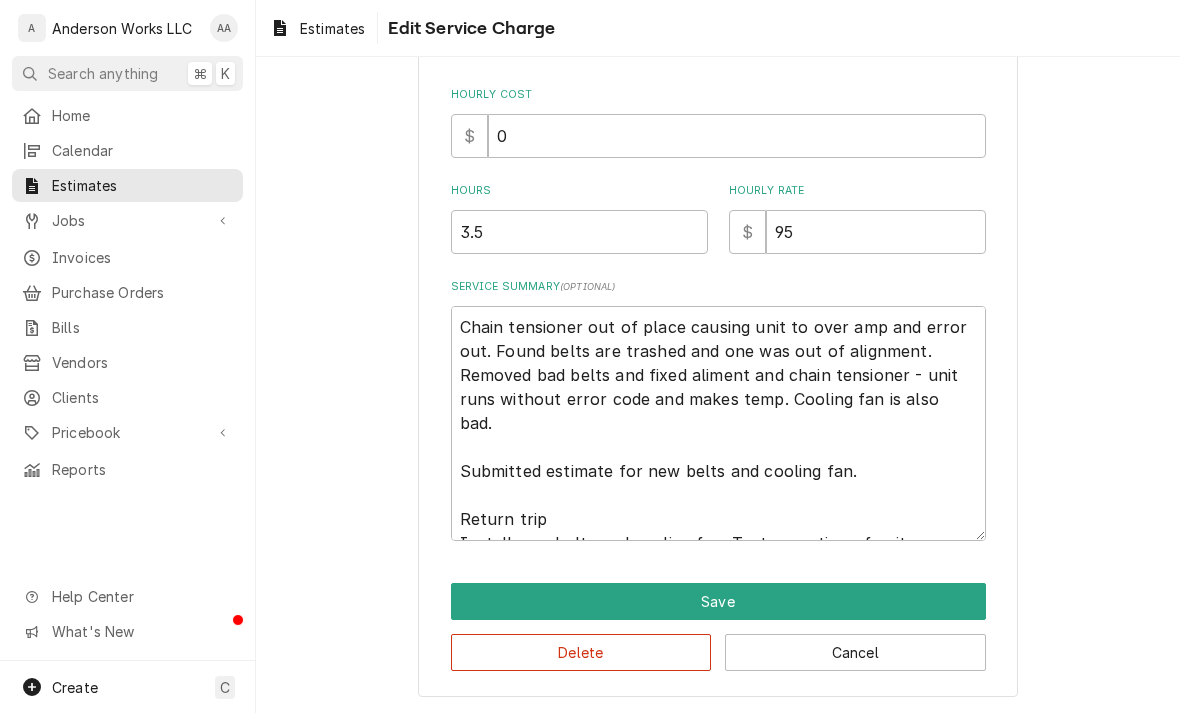 click on "Save" at bounding box center (718, 601) 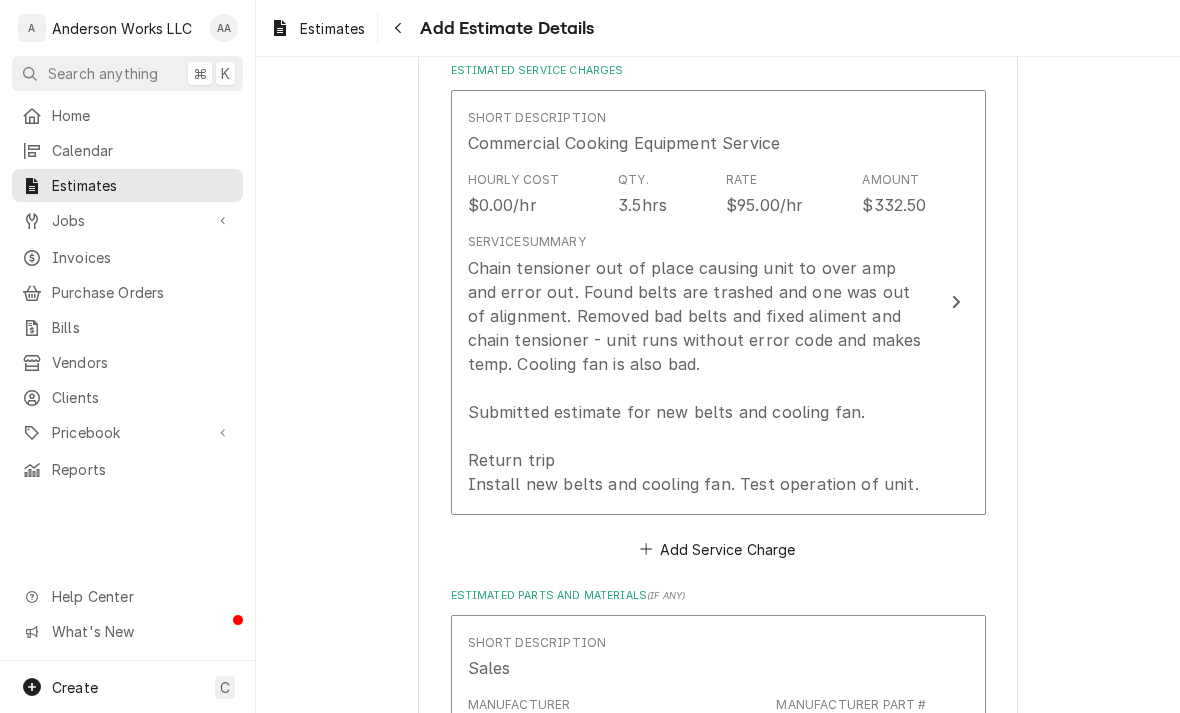 scroll, scrollTop: 1856, scrollLeft: 0, axis: vertical 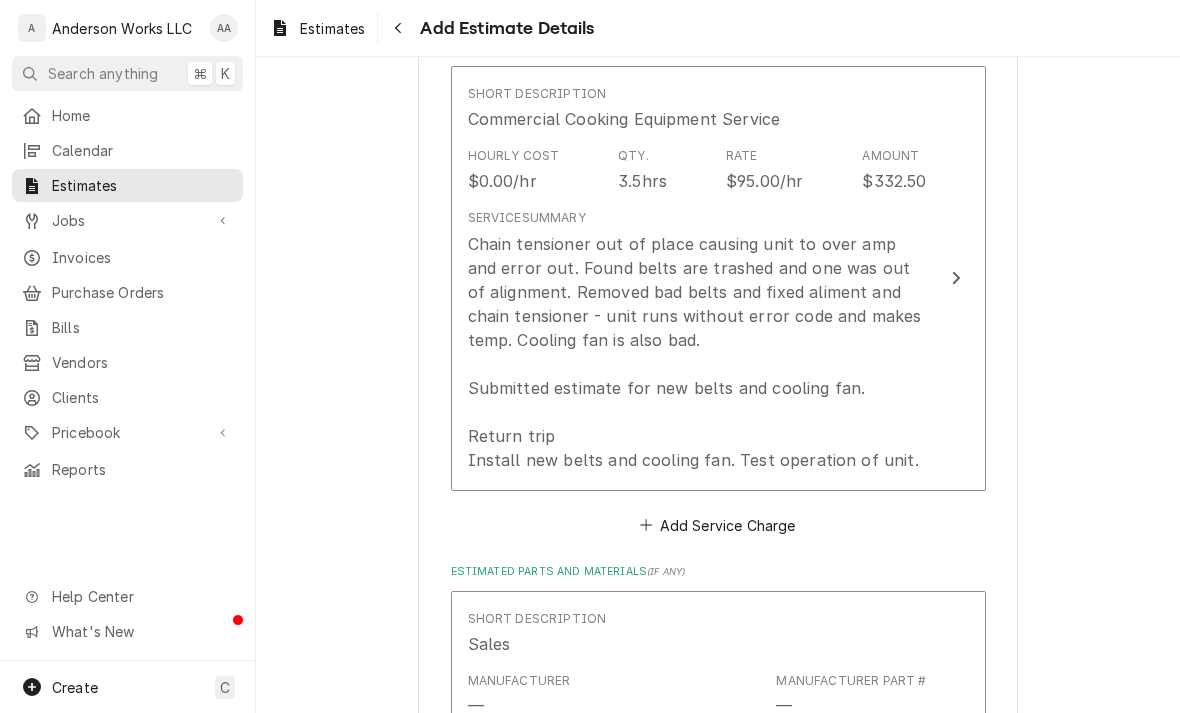 click on "Chain tensioner out of place causing unit to over amp and error out. Found belts are trashed and one was out of alignment. Removed bad belts and fixed aliment and chain tensioner - unit runs without error code and makes temp. Cooling fan is also bad.
Submitted estimate for new belts and cooling fan.
Return trip
Install new belts and cooling fan. Test operation of unit." at bounding box center [697, 352] 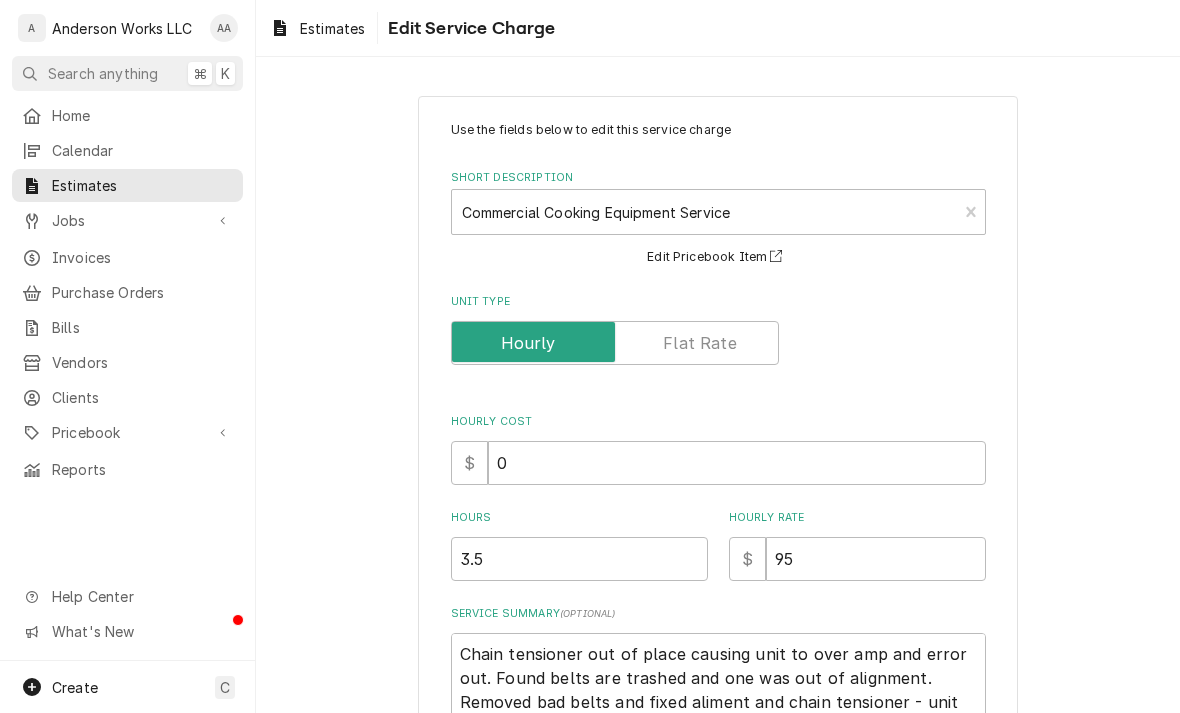 scroll, scrollTop: 131, scrollLeft: 0, axis: vertical 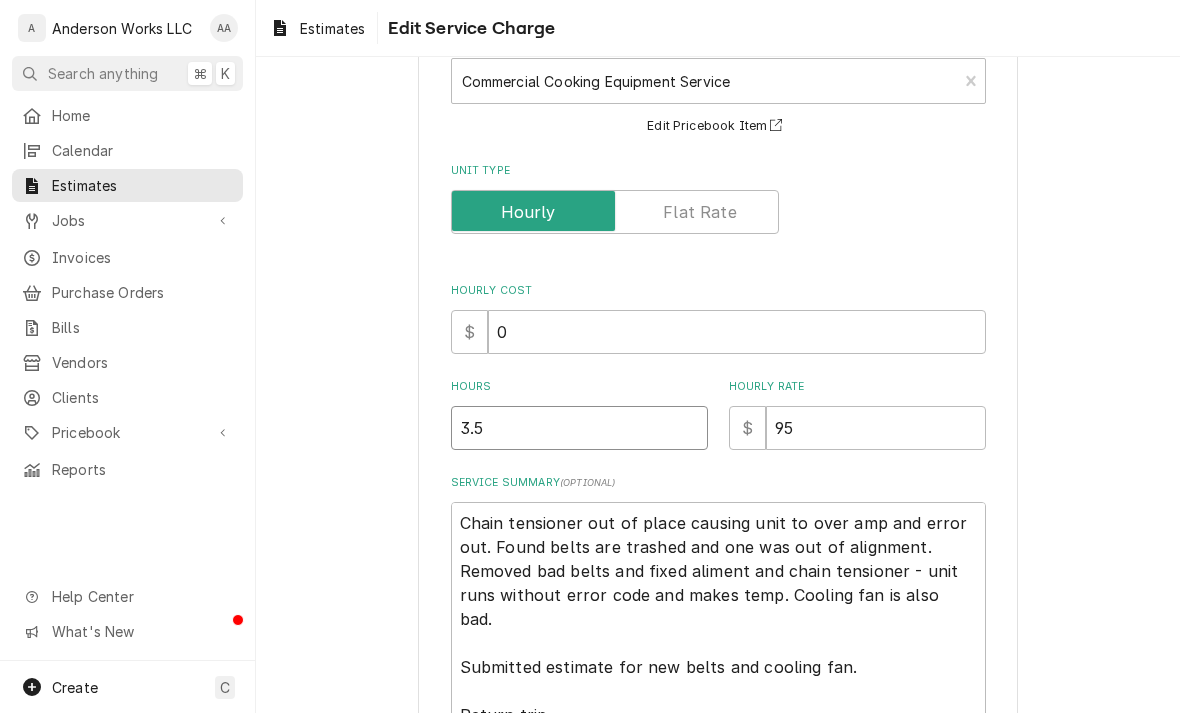 click on "3.5" at bounding box center (579, 428) 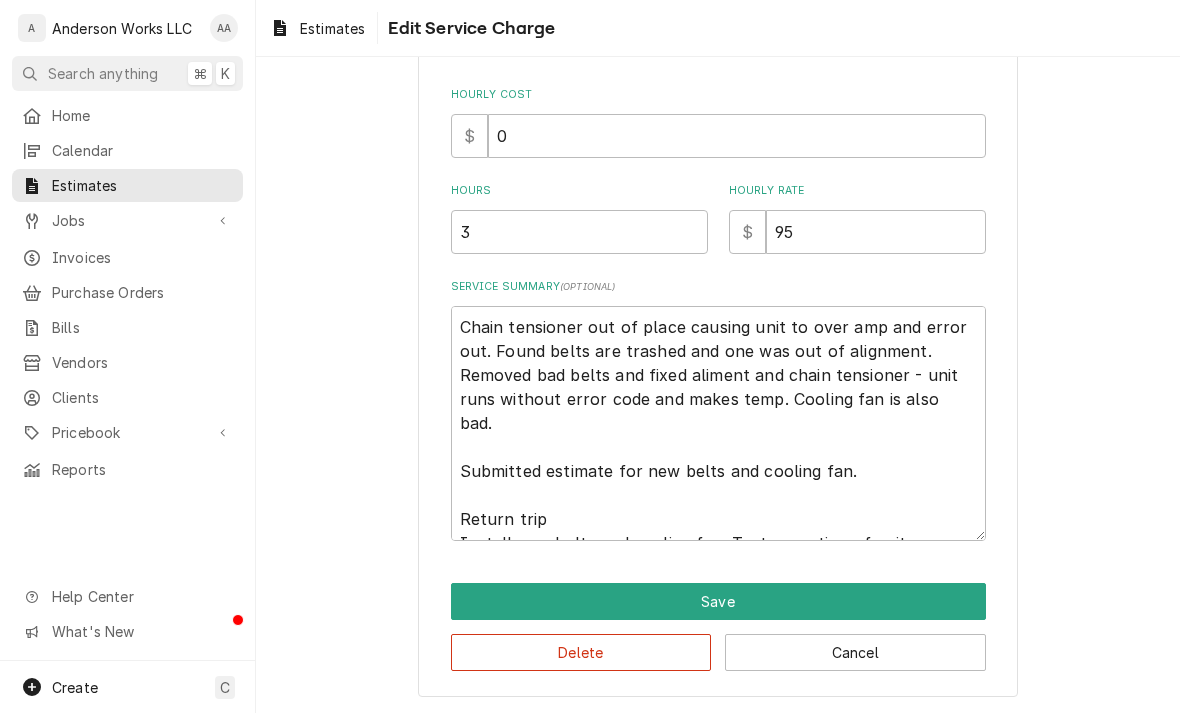 click on "Save" at bounding box center (718, 601) 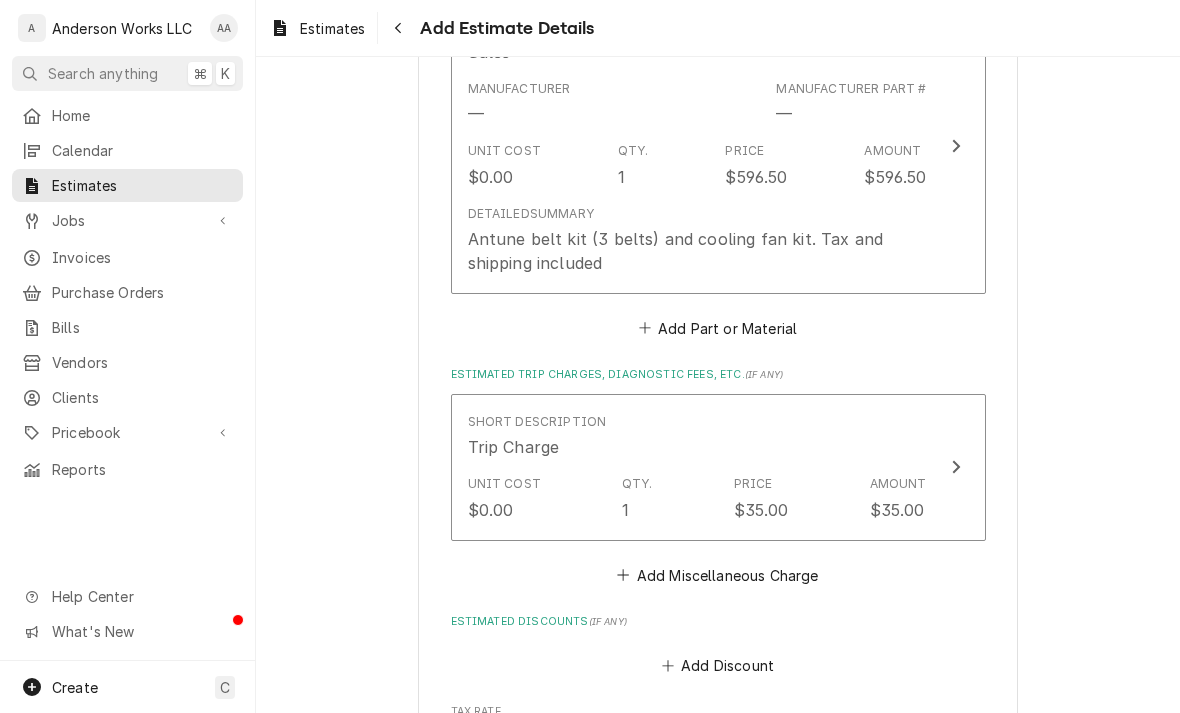 scroll, scrollTop: 2459, scrollLeft: 0, axis: vertical 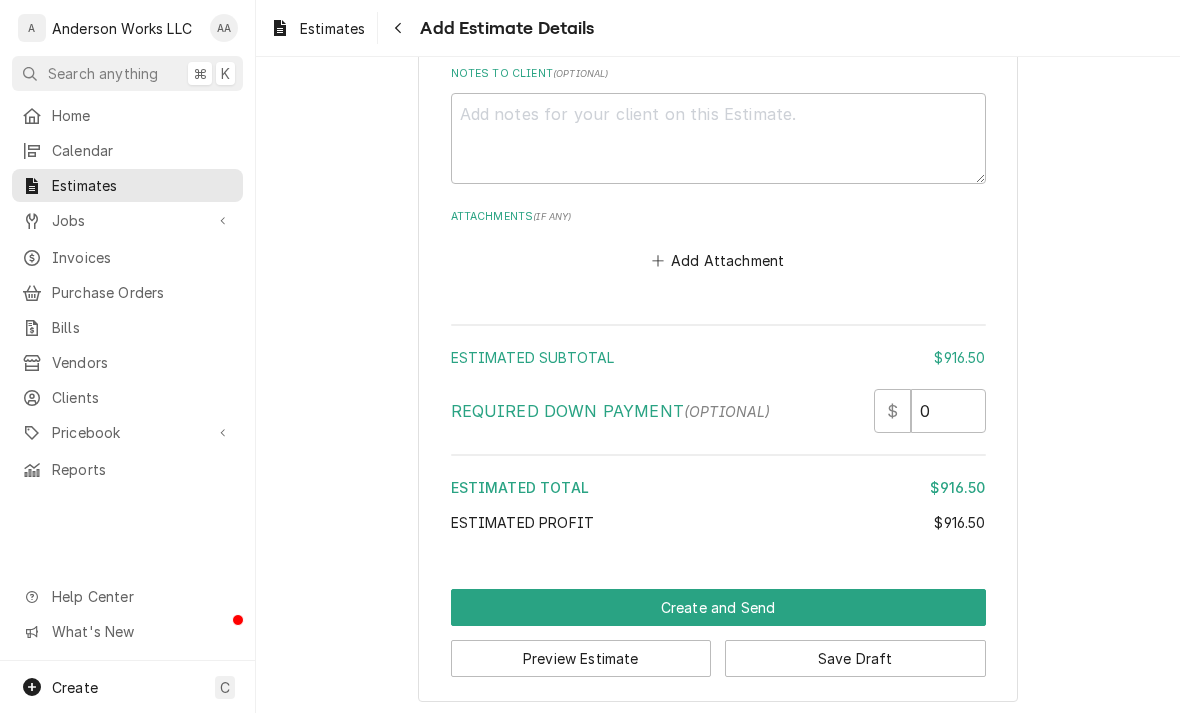 click on "Create and Send" at bounding box center [718, 607] 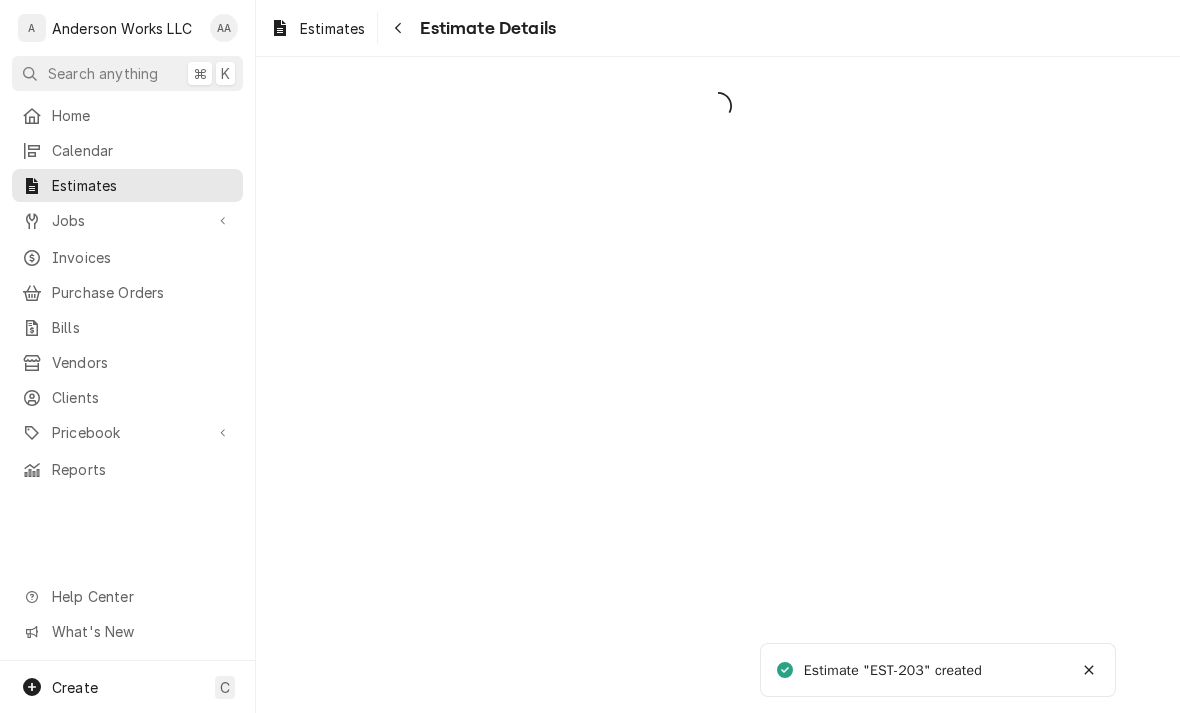 scroll, scrollTop: 0, scrollLeft: 0, axis: both 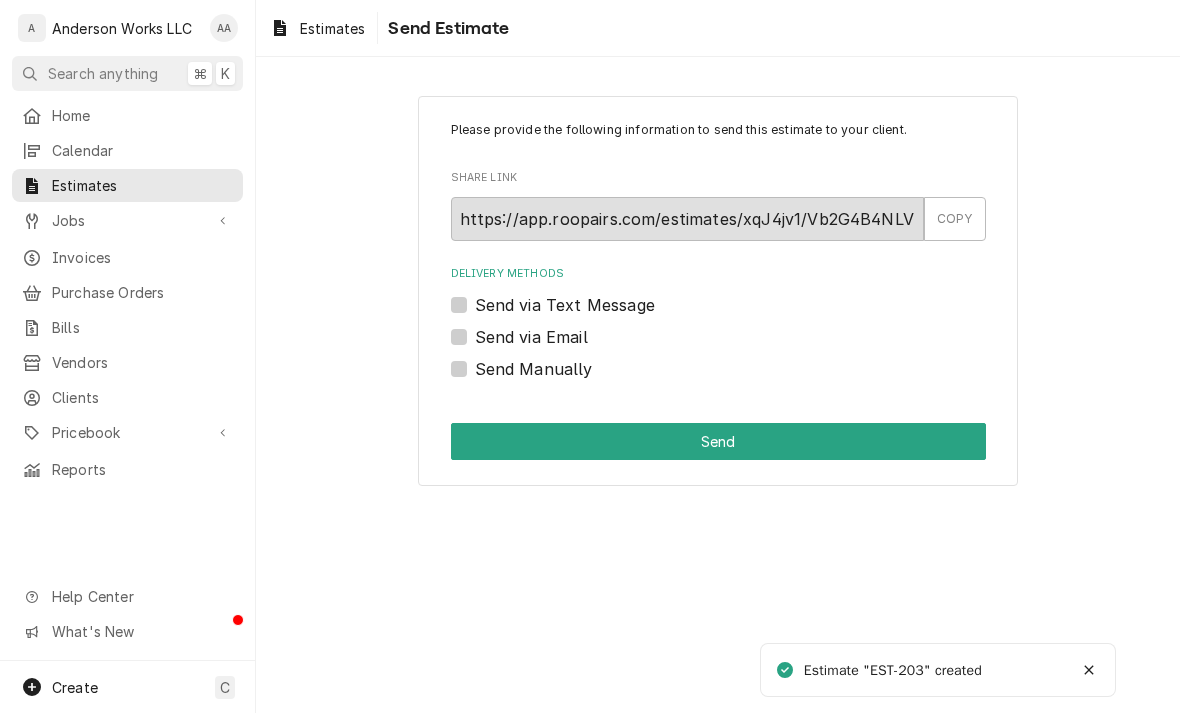 click on "Send via Email" at bounding box center (531, 337) 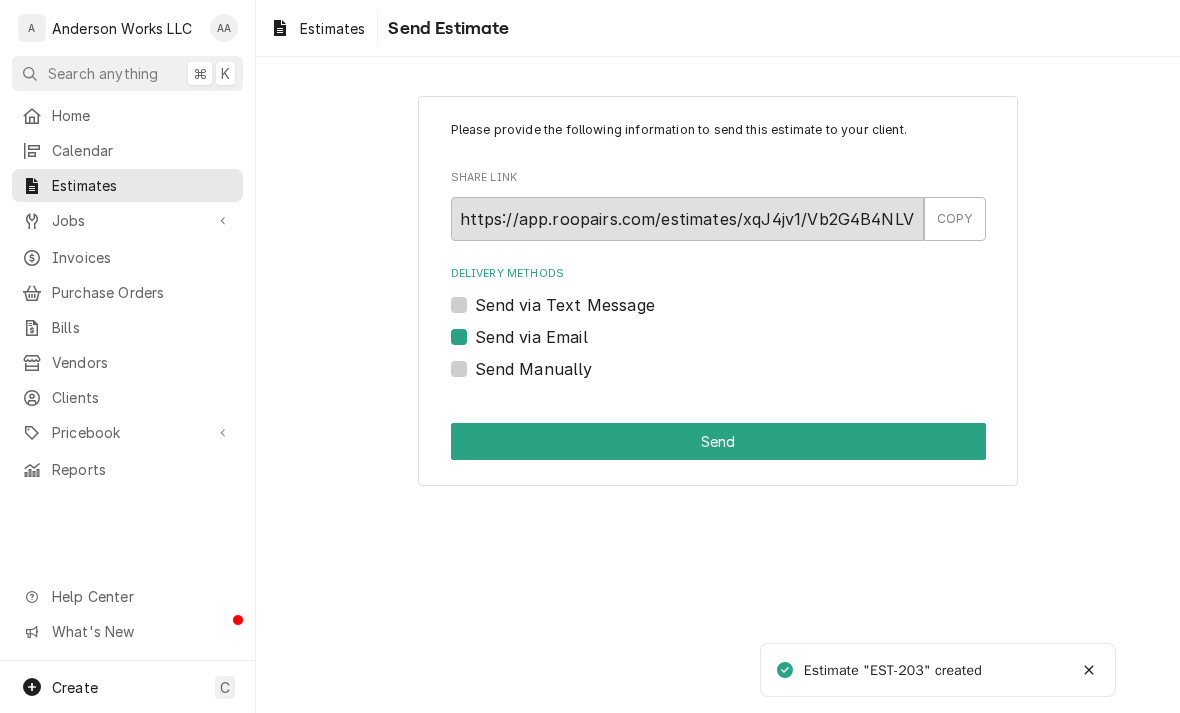 checkbox on "true" 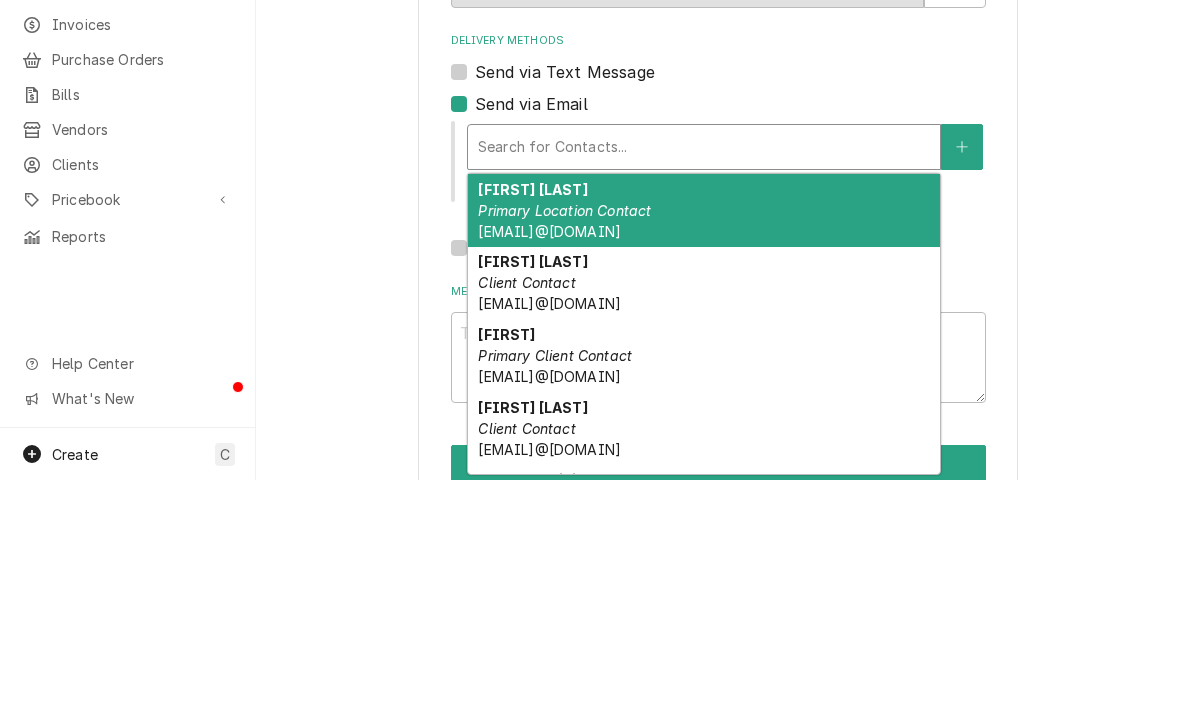 click on "[FIRST] [LAST] Client Contact [EMAIL]" at bounding box center (704, 516) 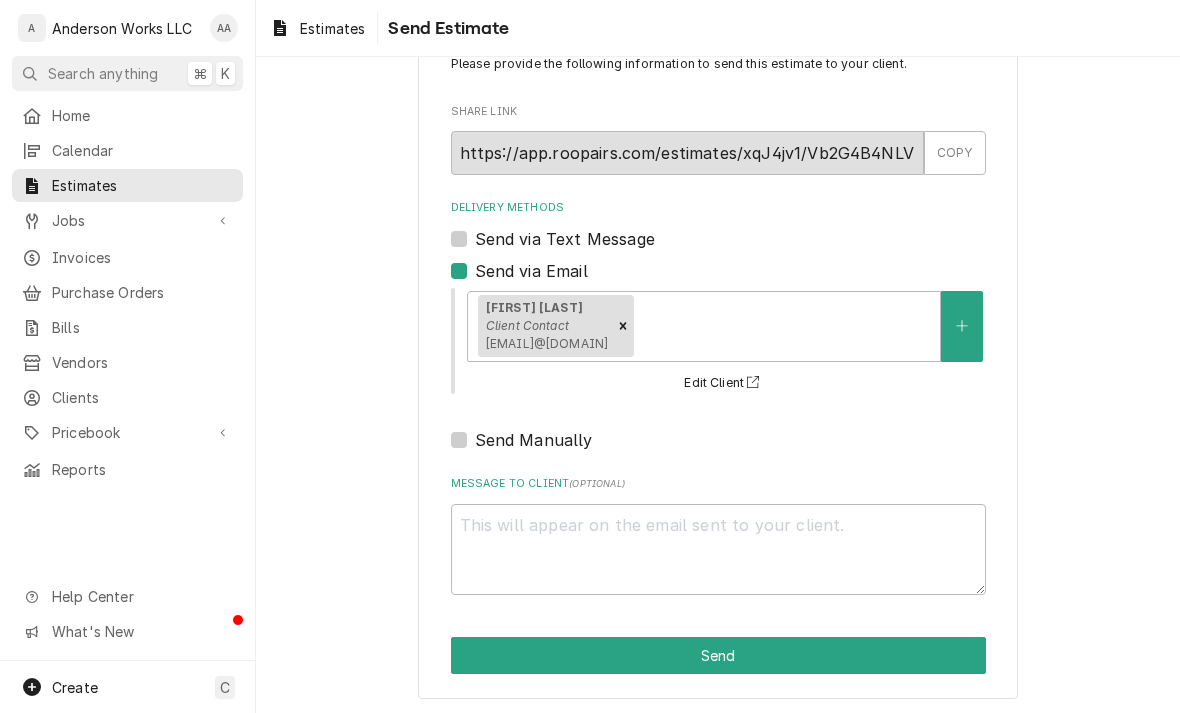 scroll, scrollTop: 66, scrollLeft: 0, axis: vertical 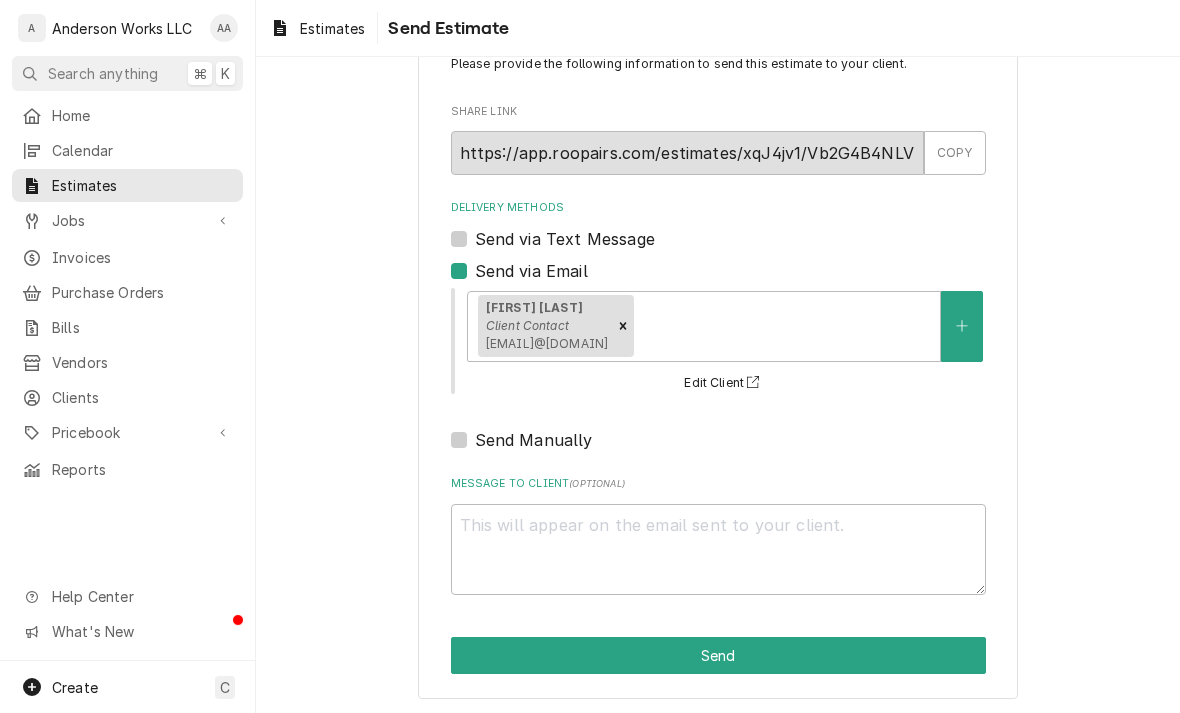click on "Send" at bounding box center (718, 655) 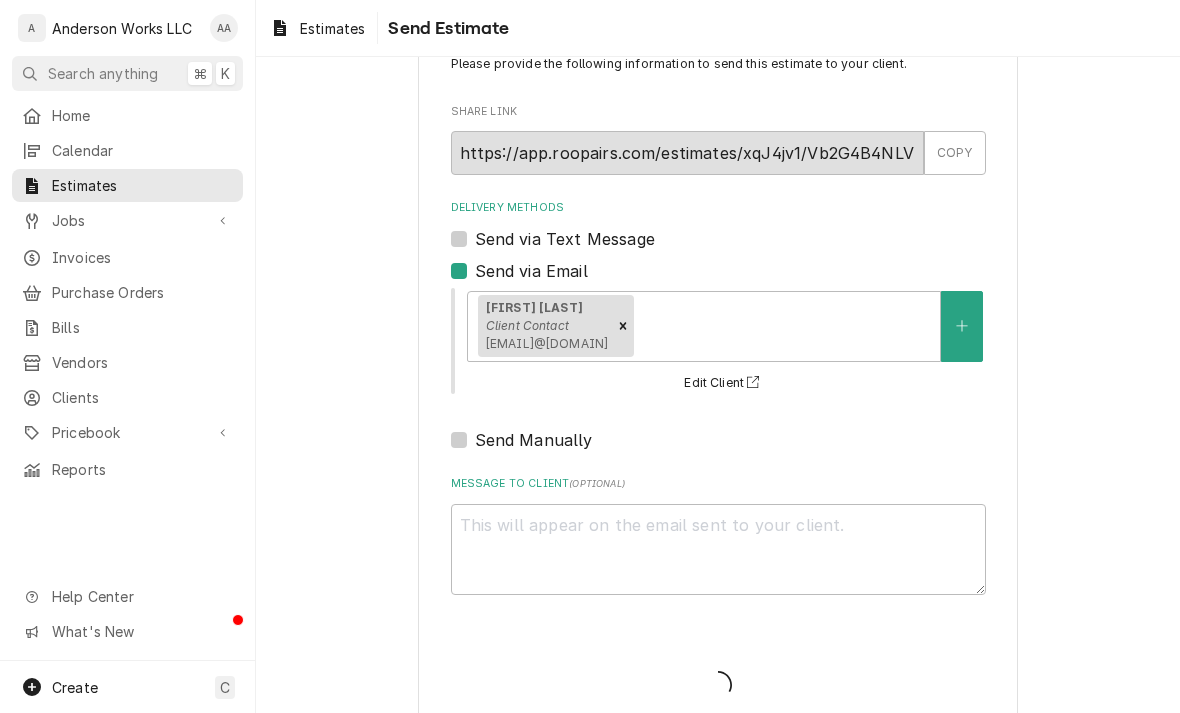 type on "x" 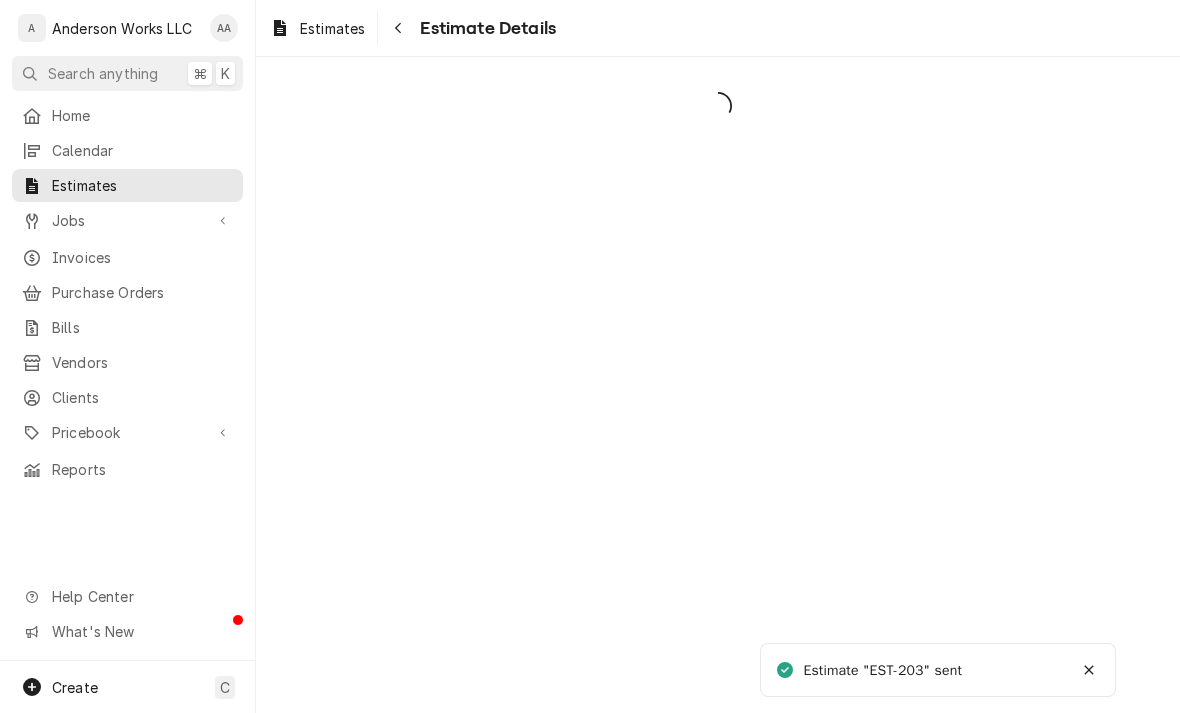 scroll, scrollTop: 0, scrollLeft: 0, axis: both 